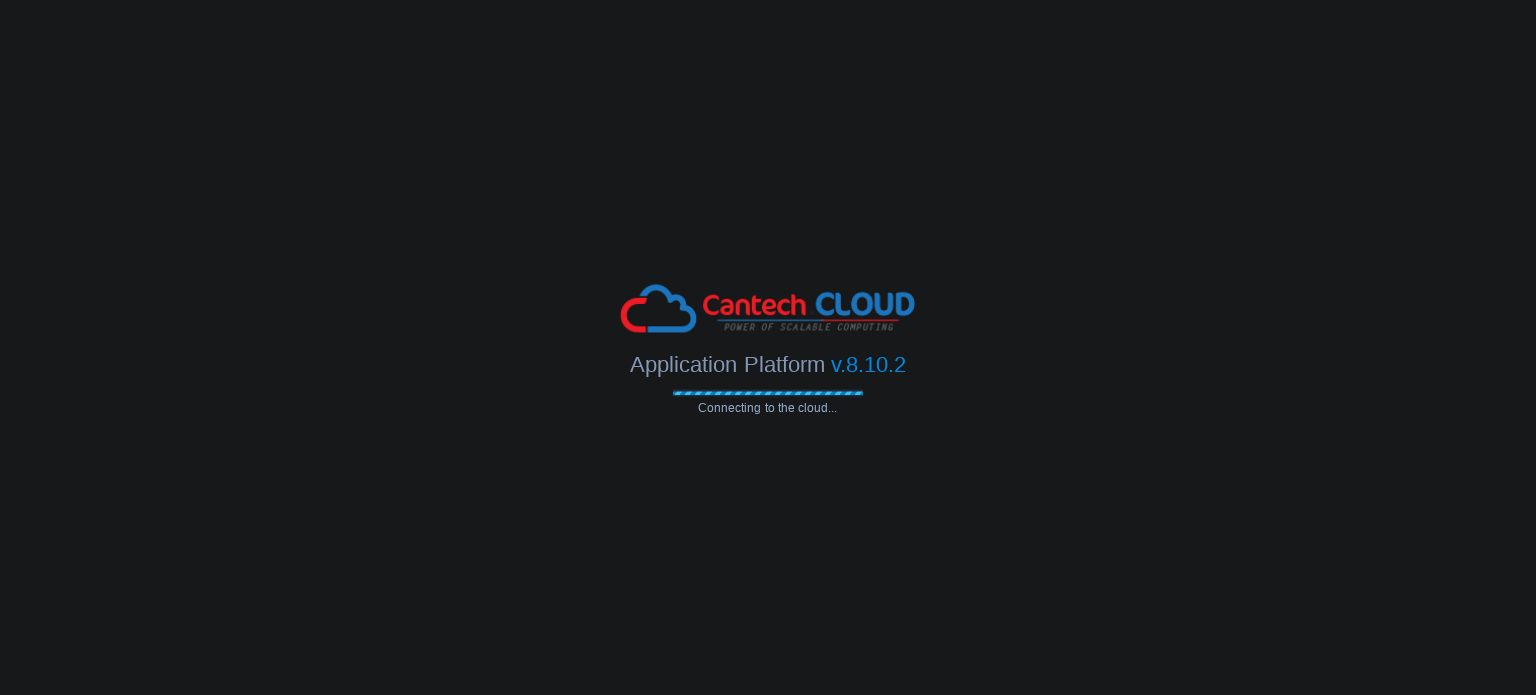 scroll, scrollTop: 0, scrollLeft: 0, axis: both 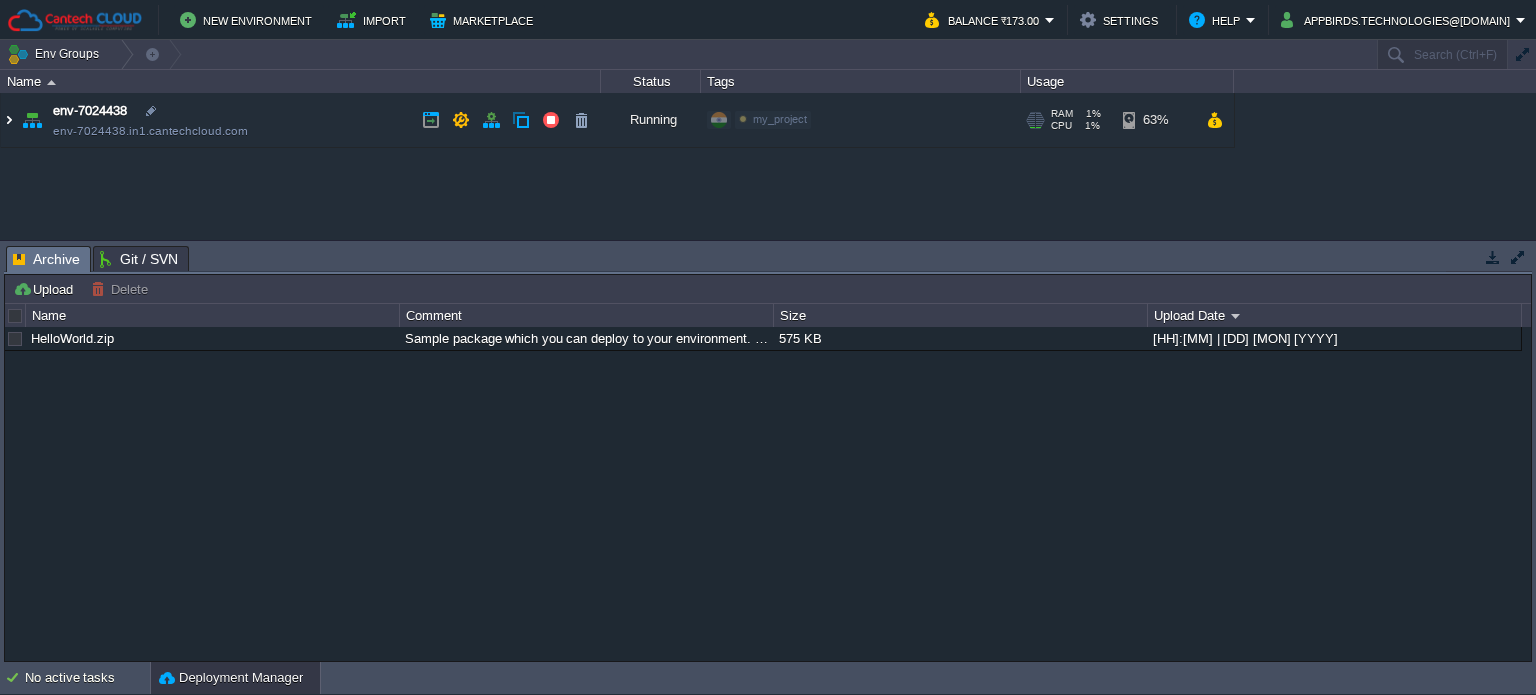 click at bounding box center [9, 120] 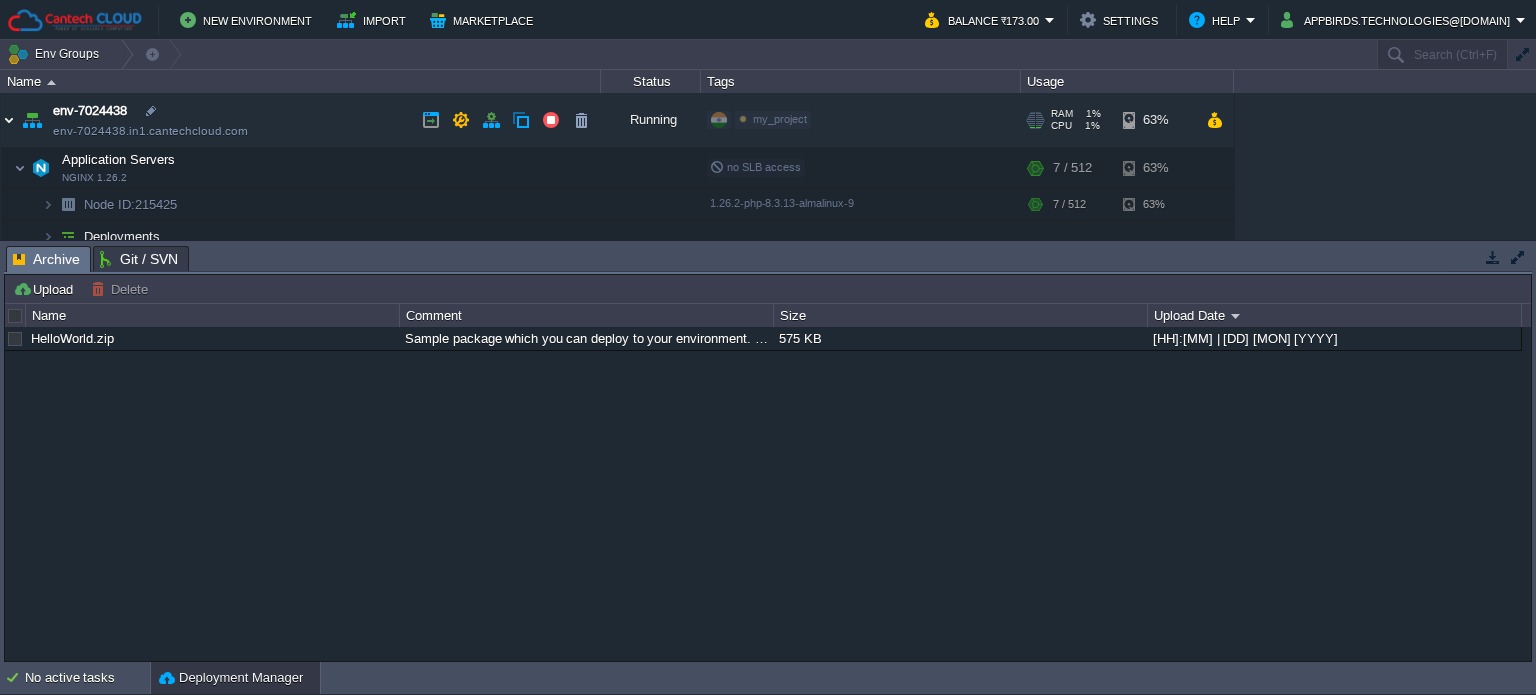 click at bounding box center (9, 120) 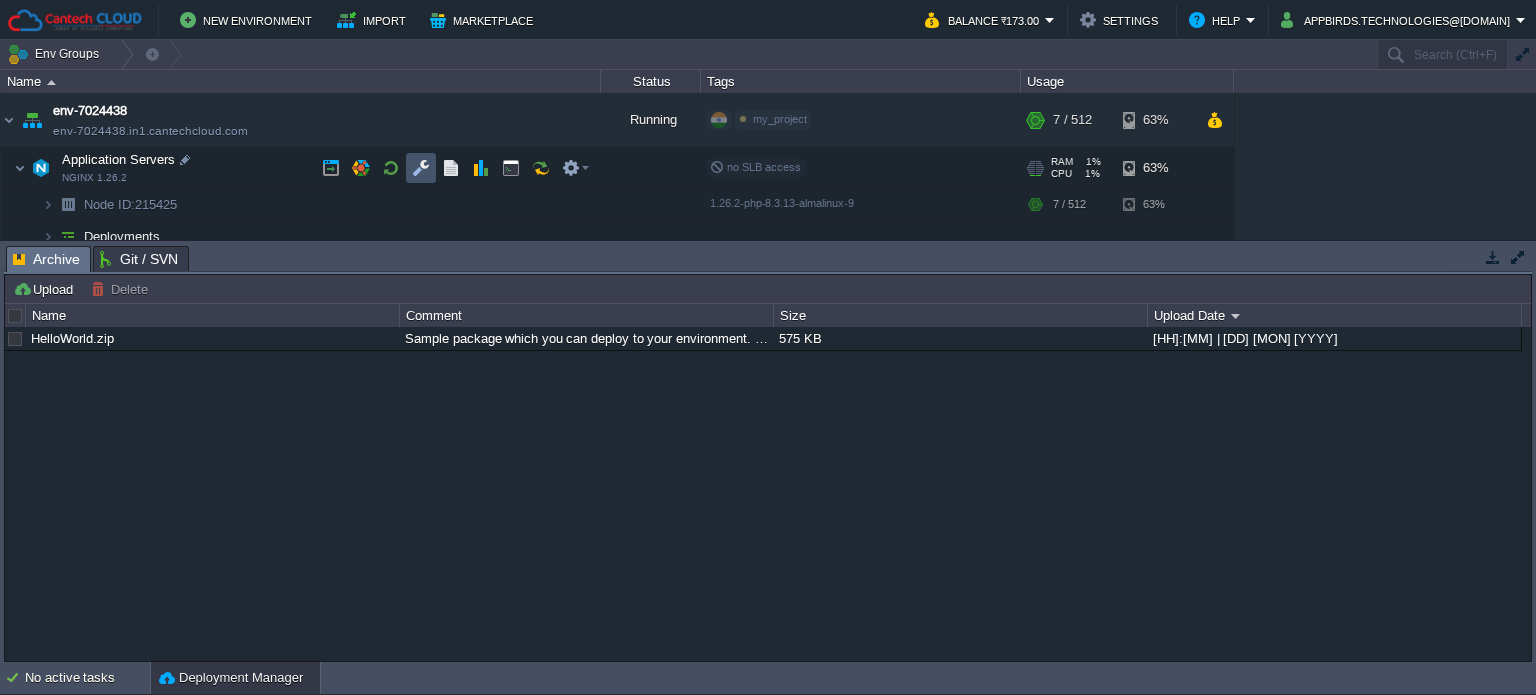 click at bounding box center (421, 168) 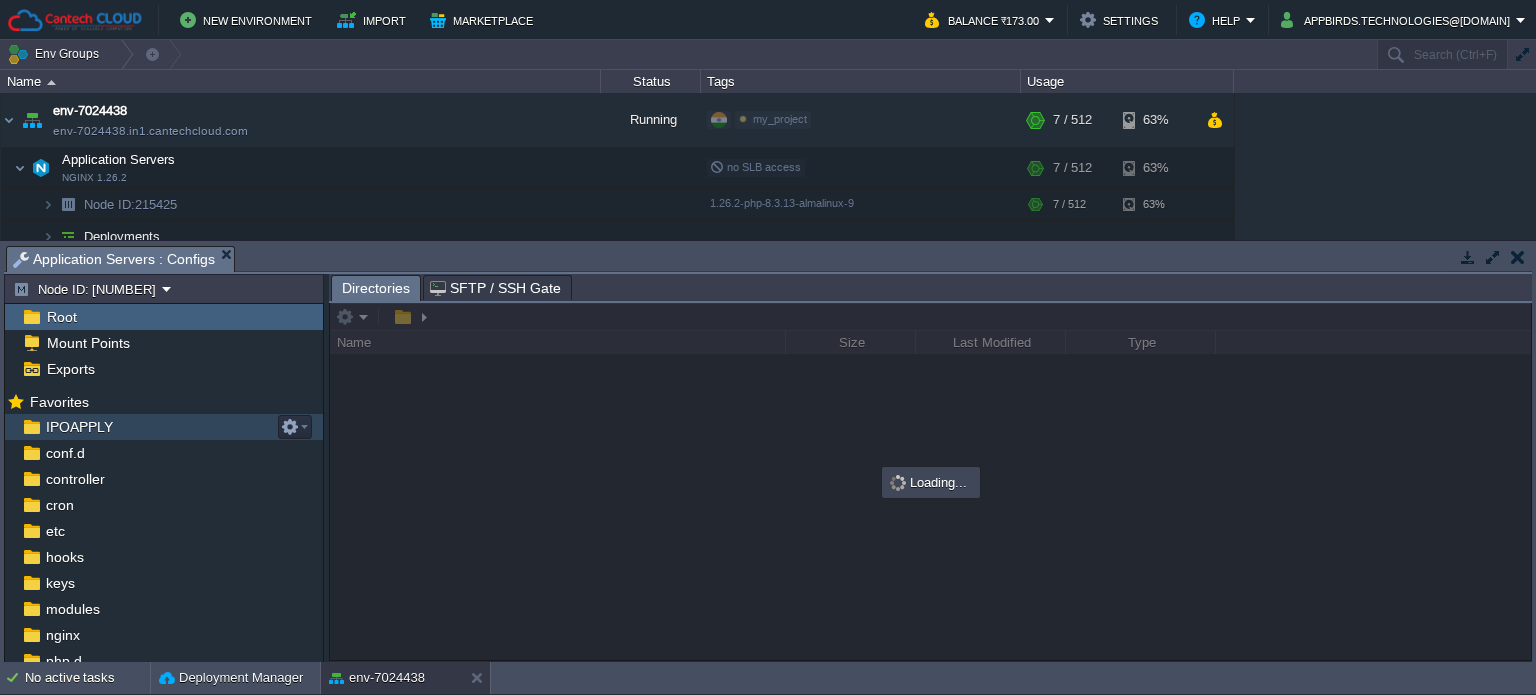 click on "IPOAPPLY" at bounding box center (164, 427) 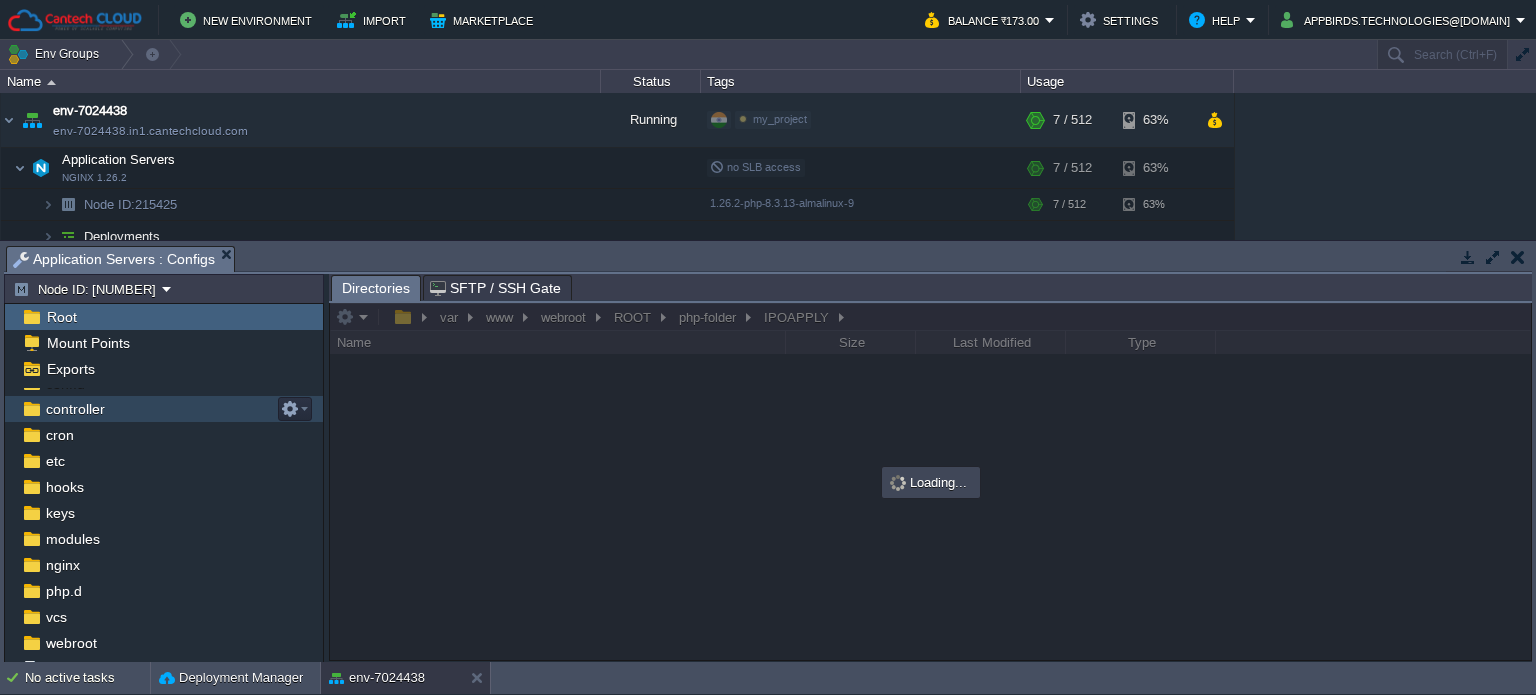 scroll, scrollTop: 100, scrollLeft: 0, axis: vertical 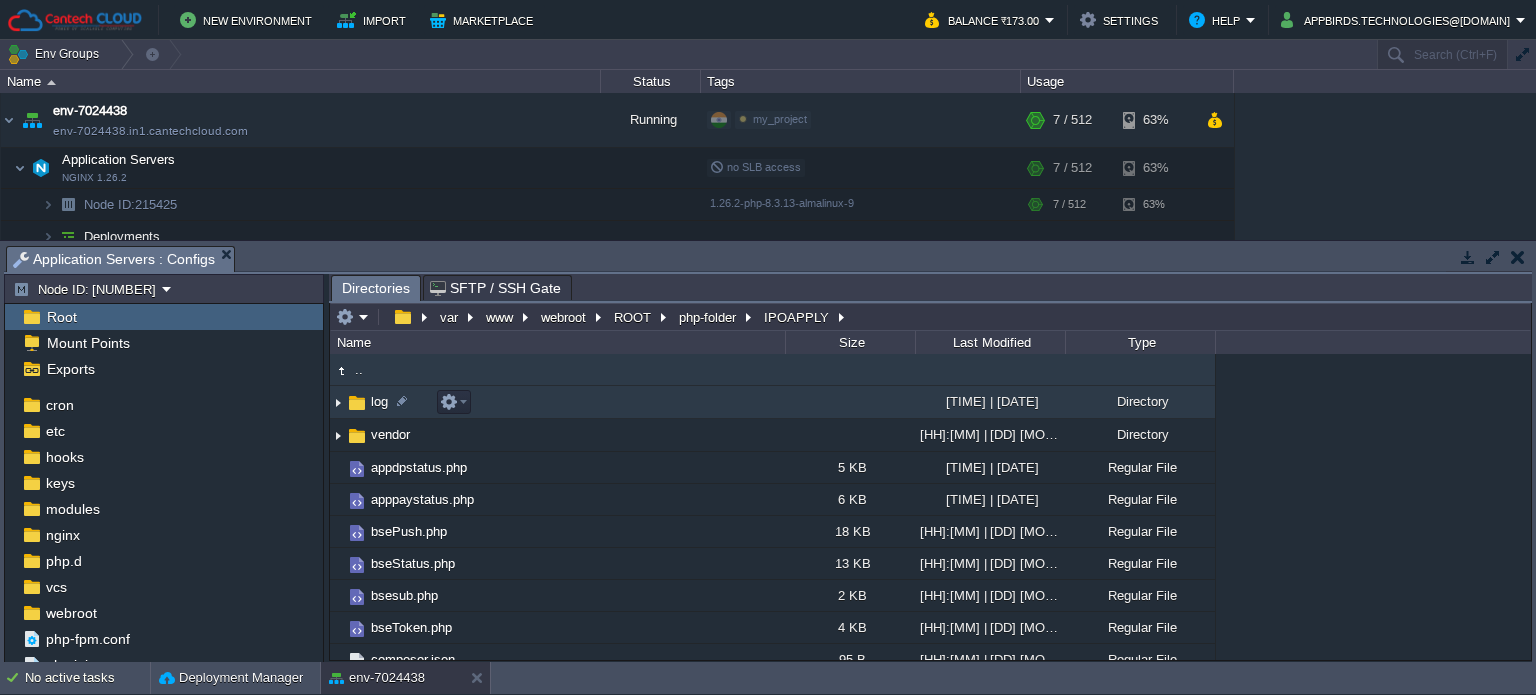 click on "log" at bounding box center (379, 401) 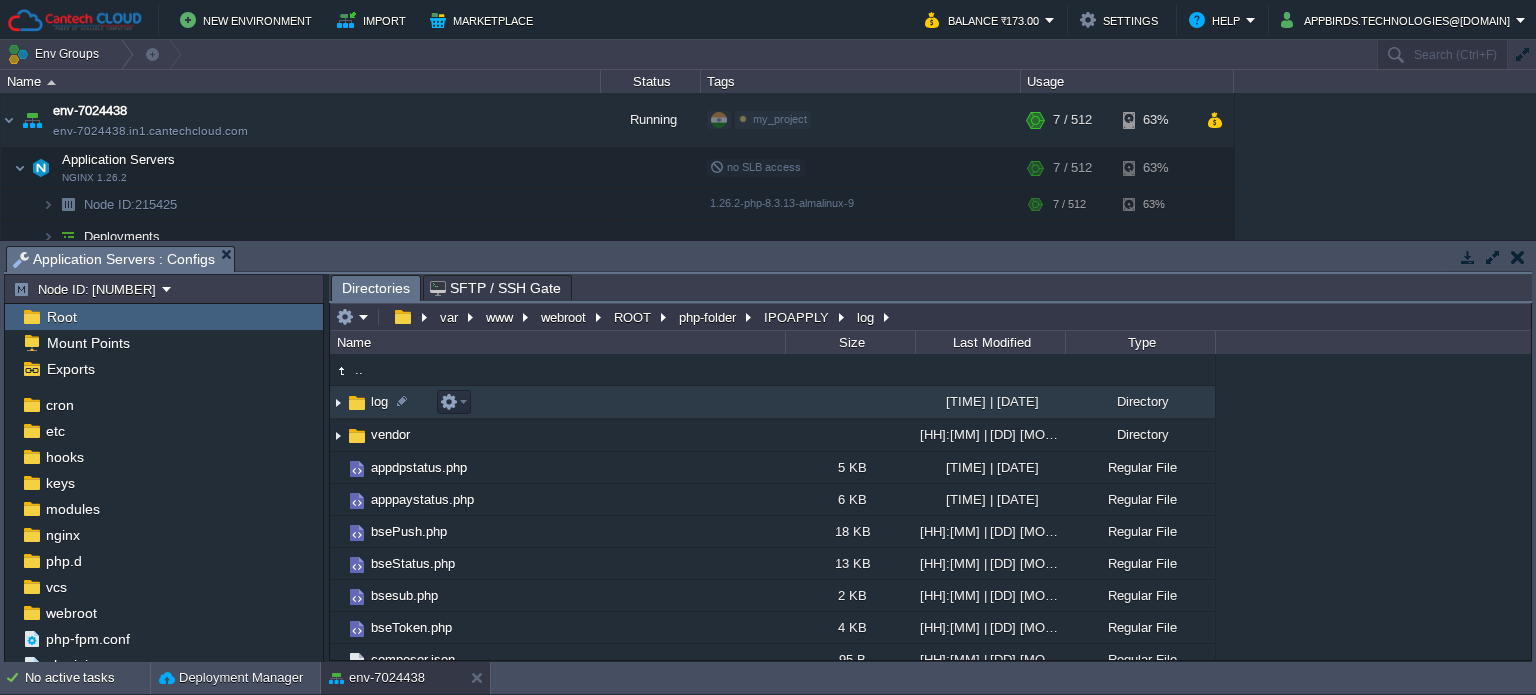 click on "log" at bounding box center [379, 401] 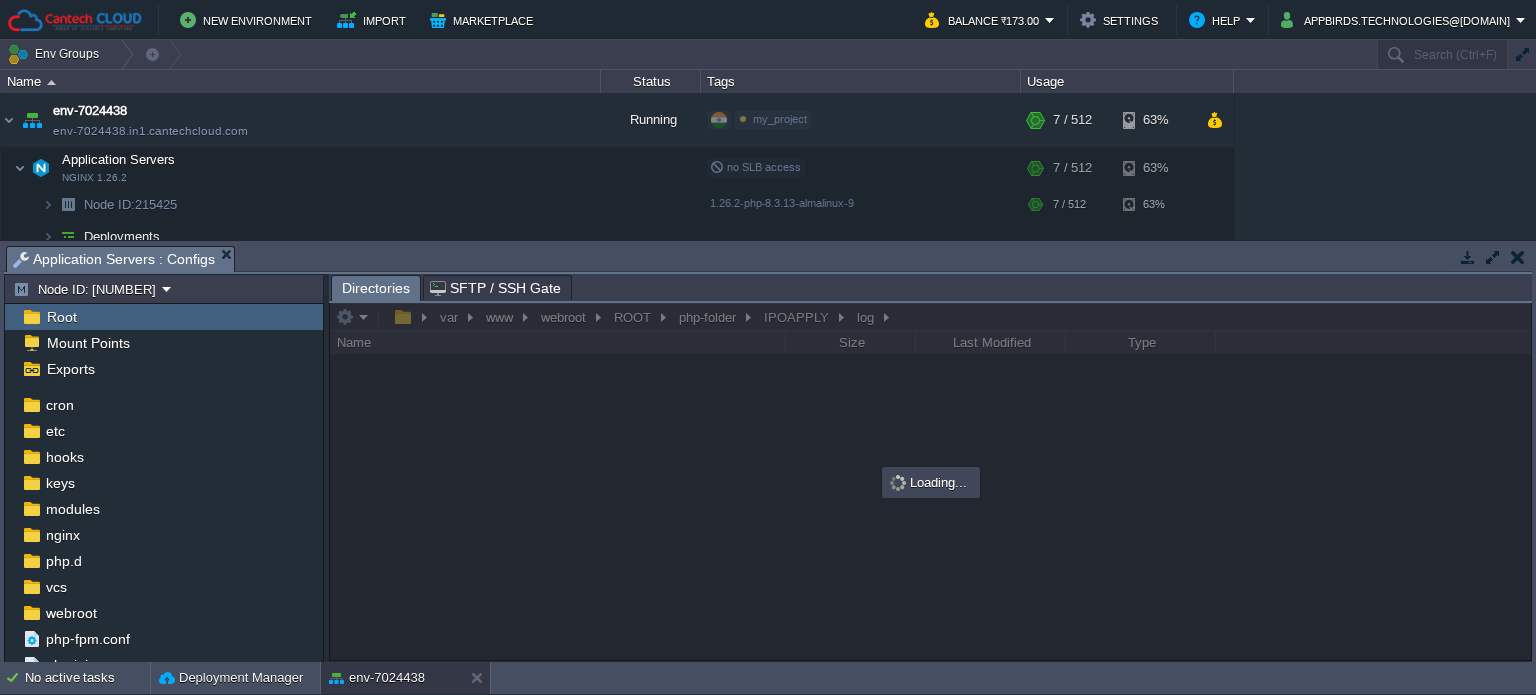 scroll, scrollTop: 0, scrollLeft: 0, axis: both 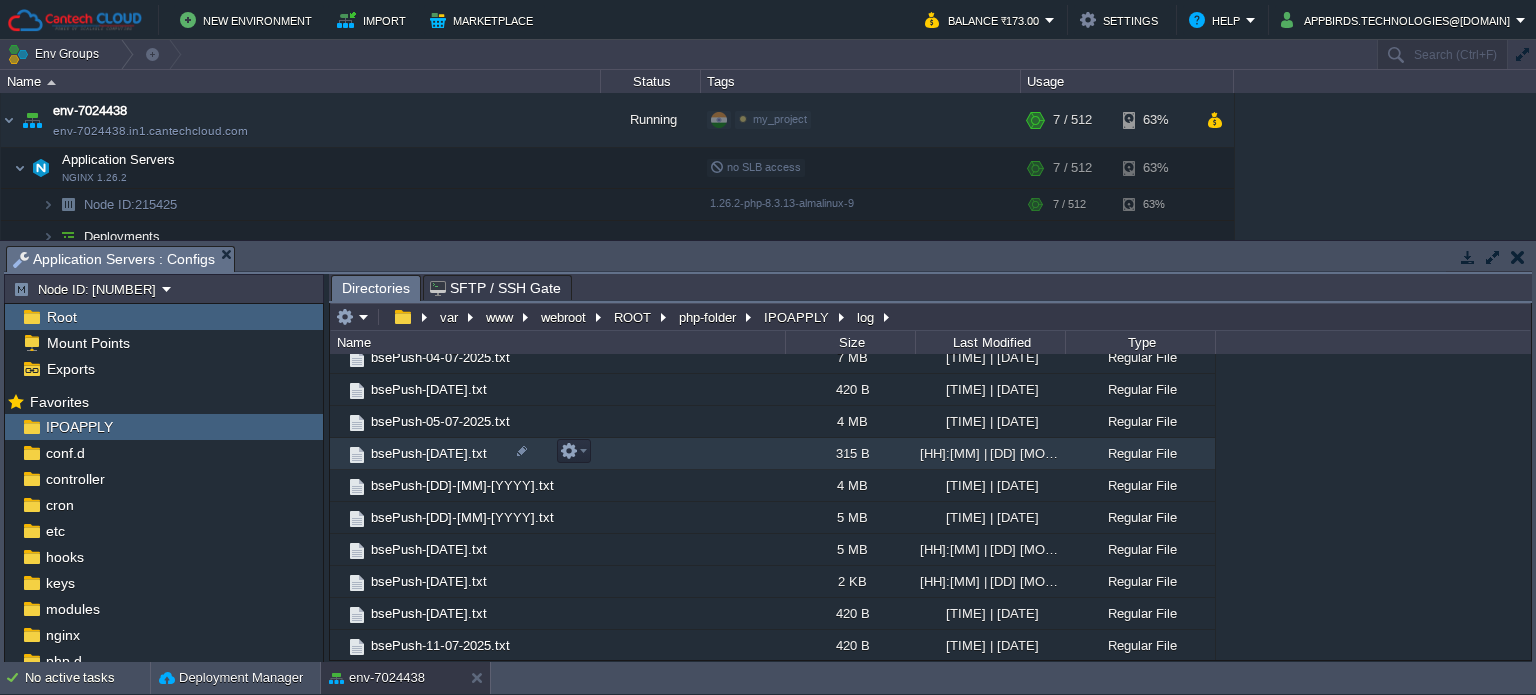 click on "bsePush-[DATE].txt" at bounding box center [429, 453] 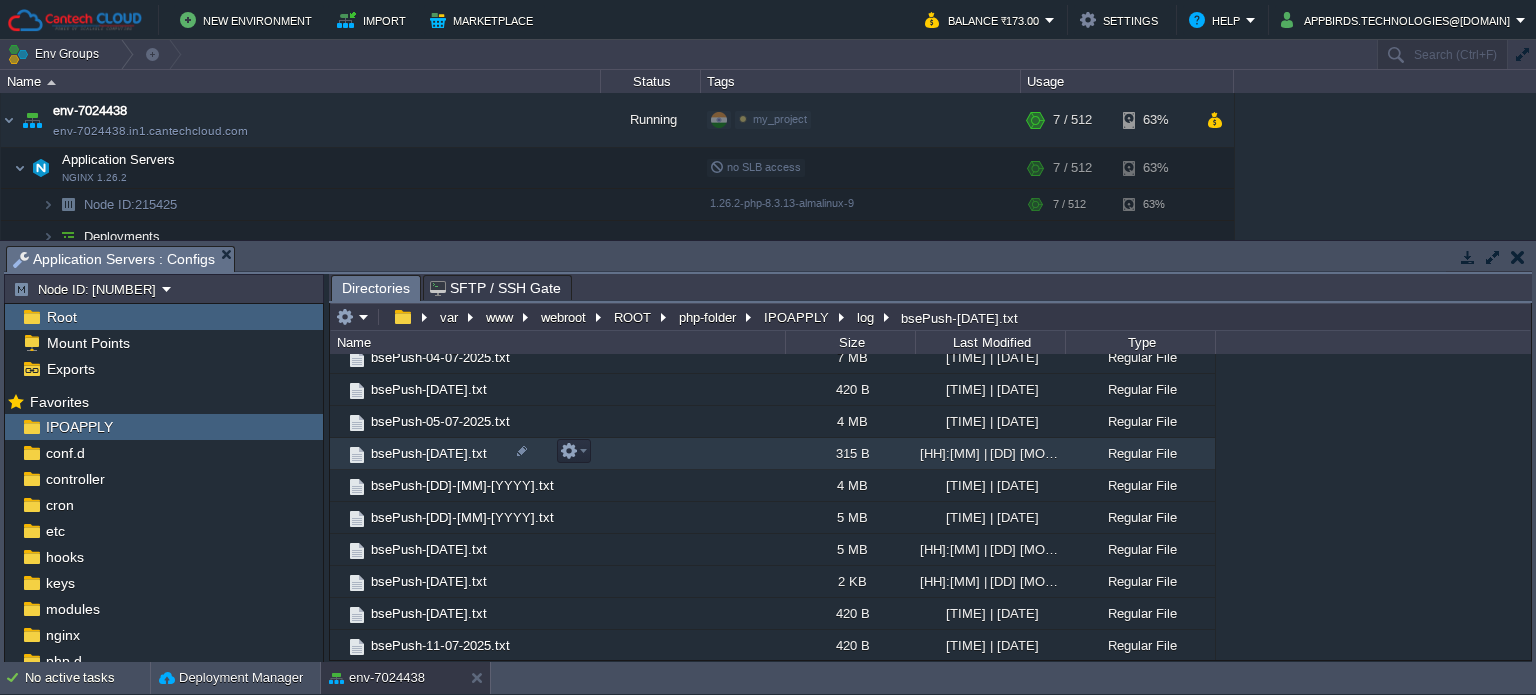click on "bsePush-[DATE].txt" at bounding box center [429, 453] 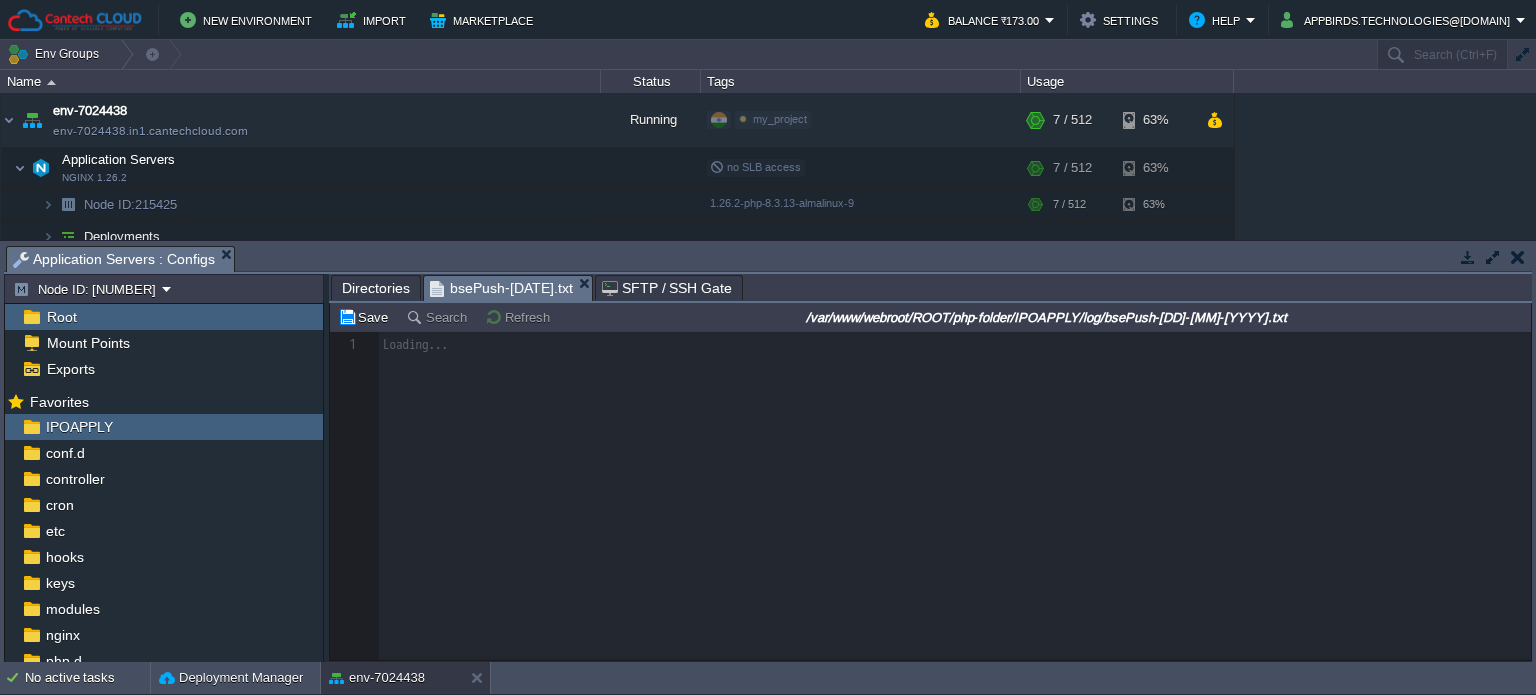 click on "Directories" at bounding box center [376, 288] 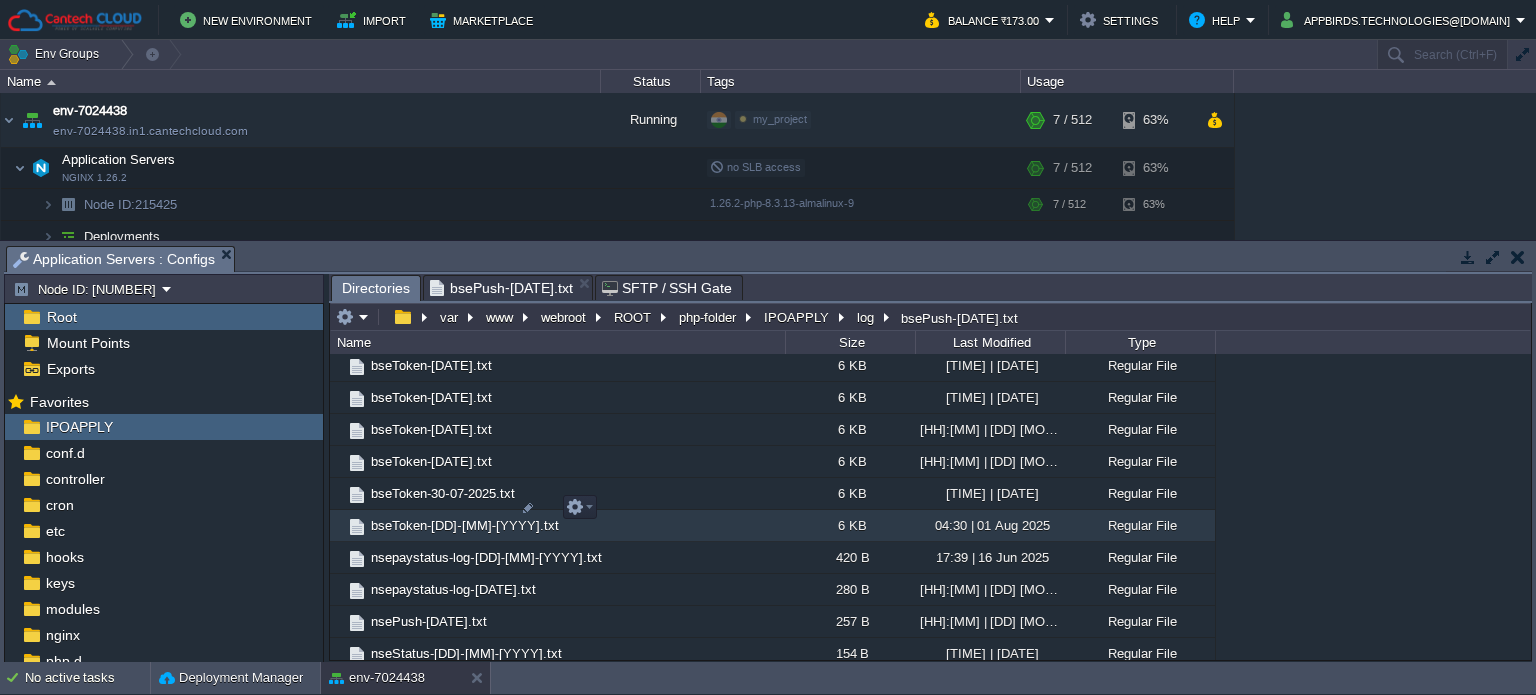 scroll, scrollTop: 2651, scrollLeft: 0, axis: vertical 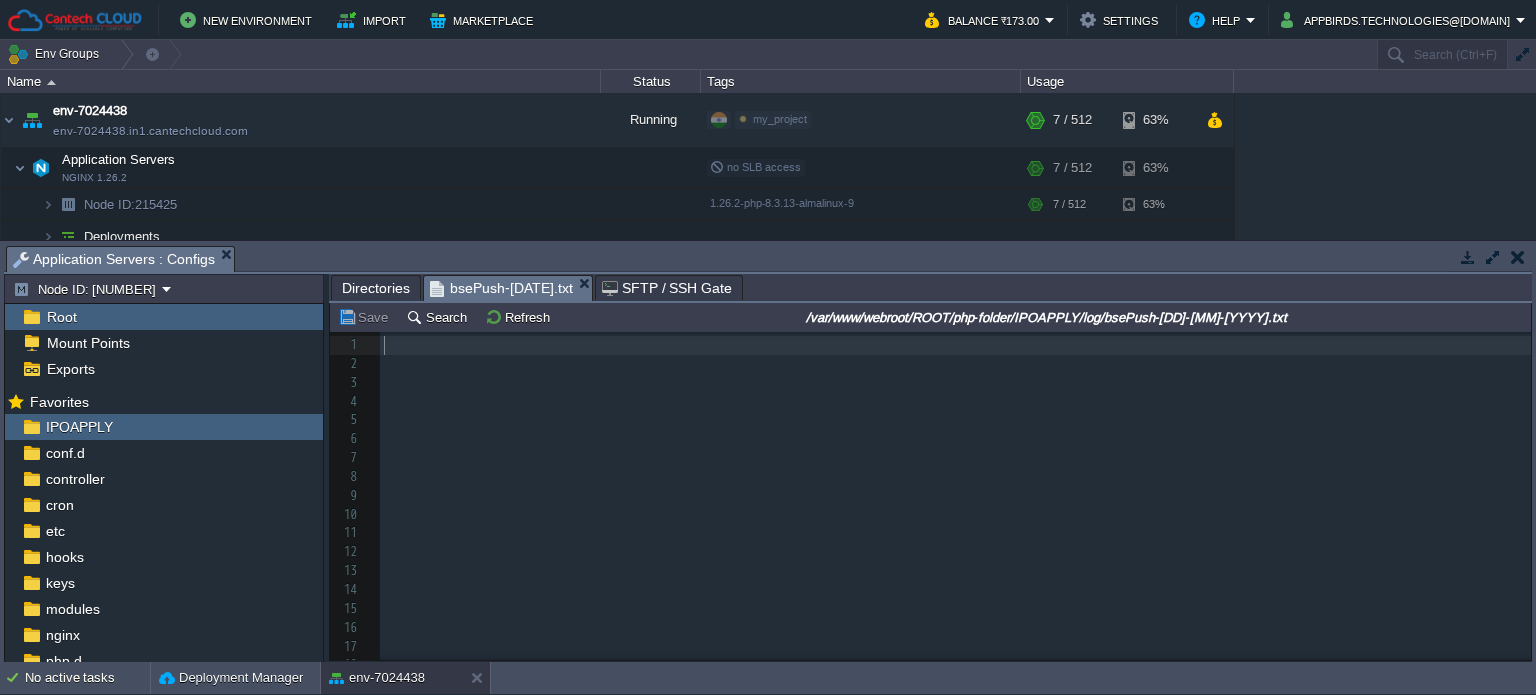click on "bsePush-[DATE].txt" at bounding box center [501, 288] 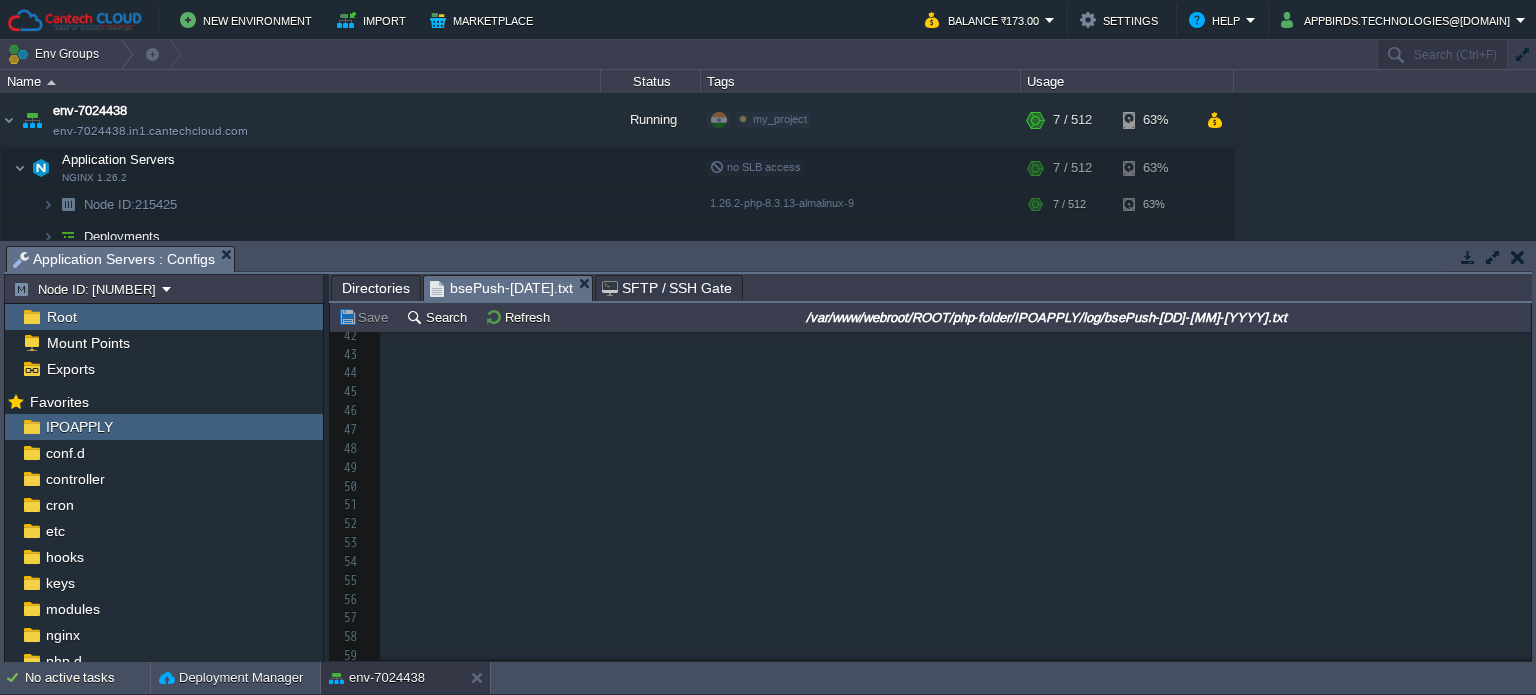 scroll, scrollTop: 900, scrollLeft: 0, axis: vertical 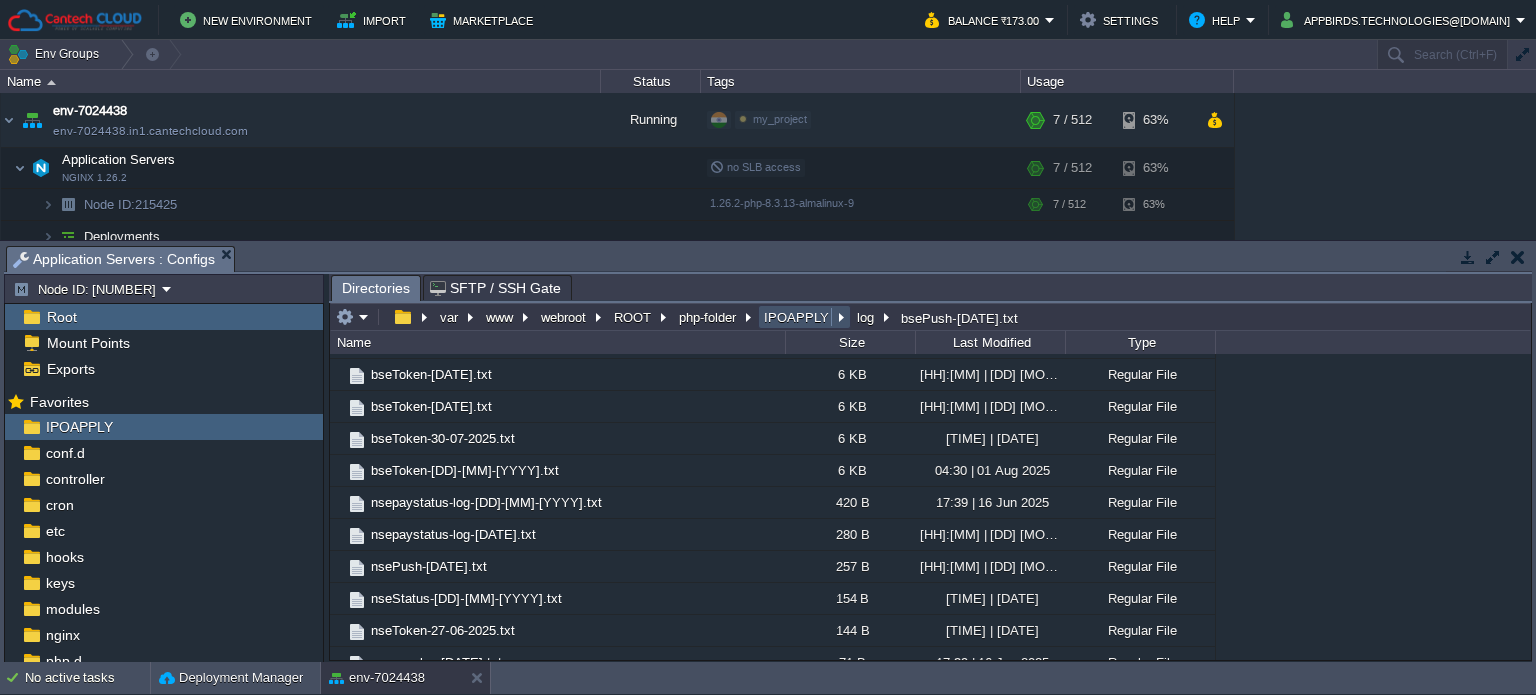 click on "IPOAPPLY" at bounding box center (797, 317) 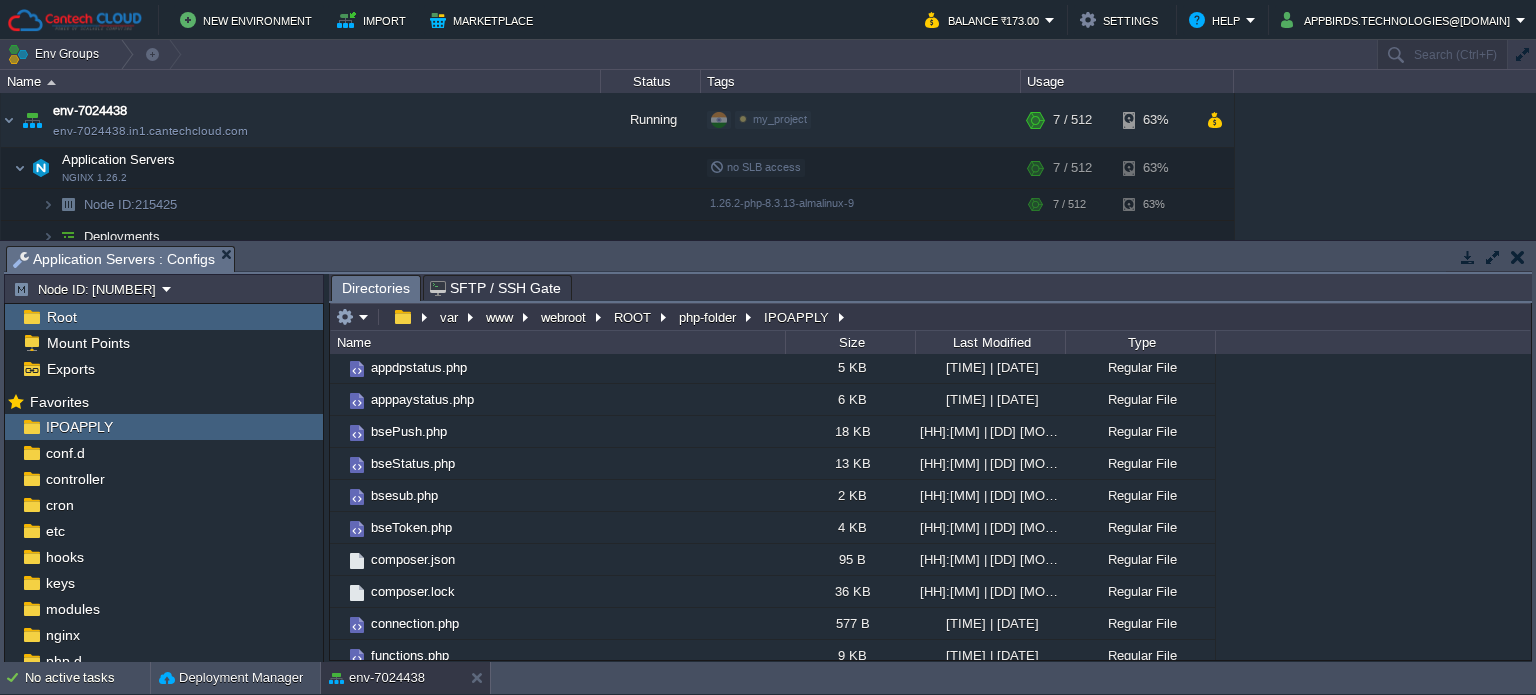 scroll, scrollTop: 268, scrollLeft: 0, axis: vertical 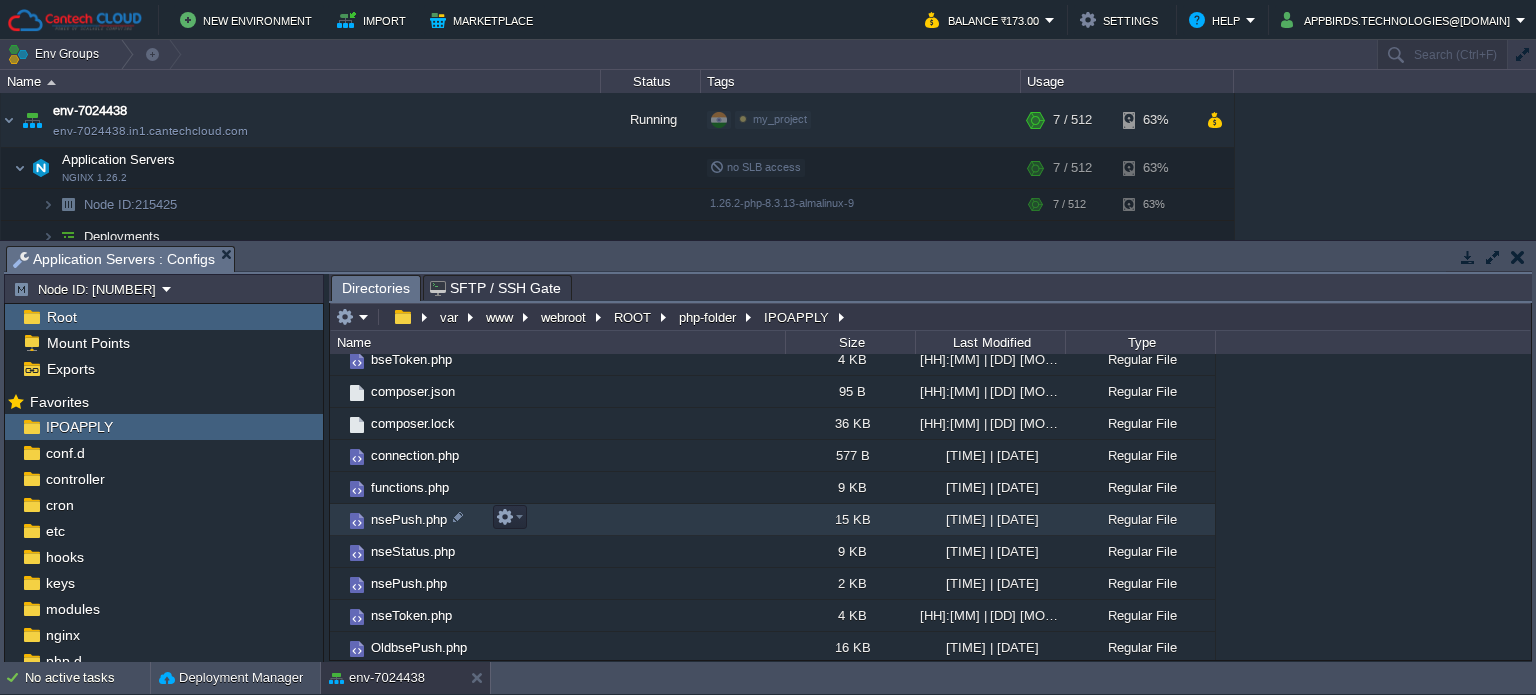 click on "nsePush.php" at bounding box center (557, 520) 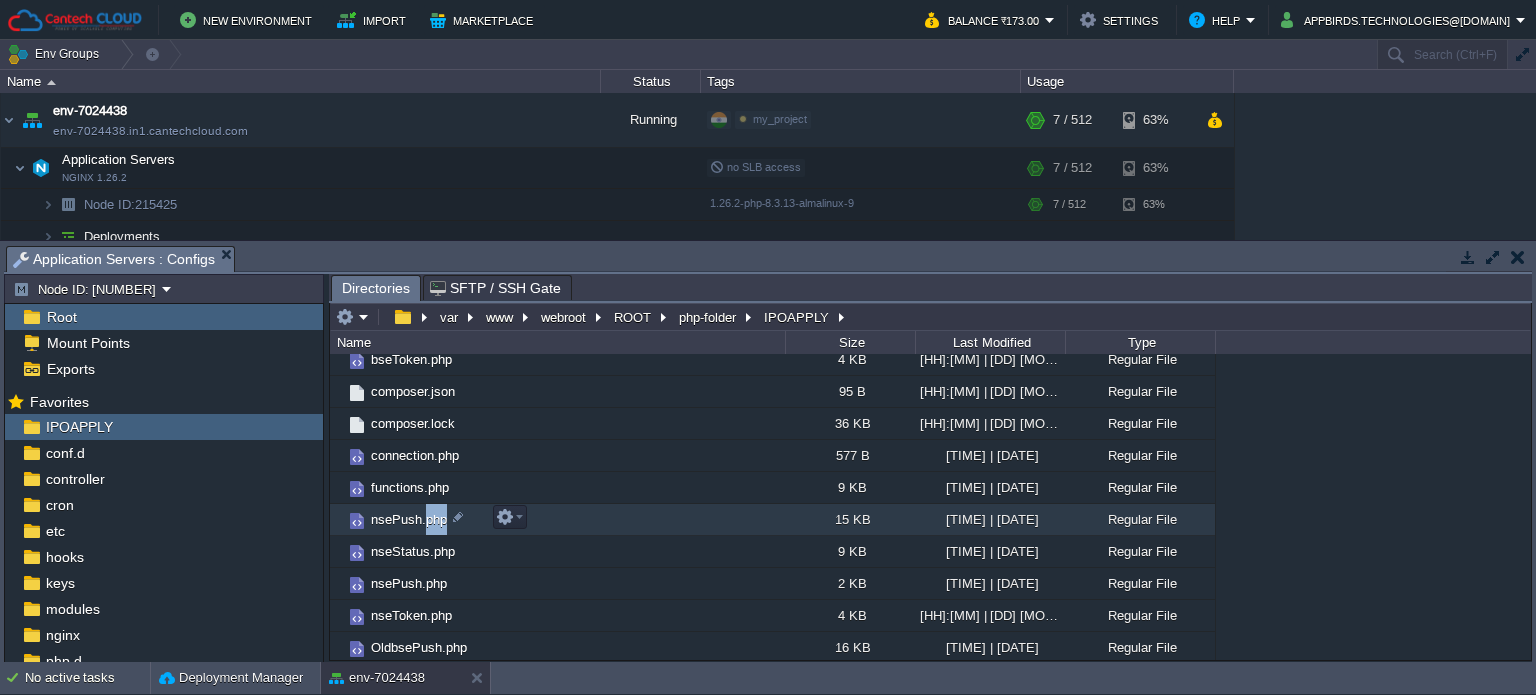 click on "nsePush.php" at bounding box center (557, 520) 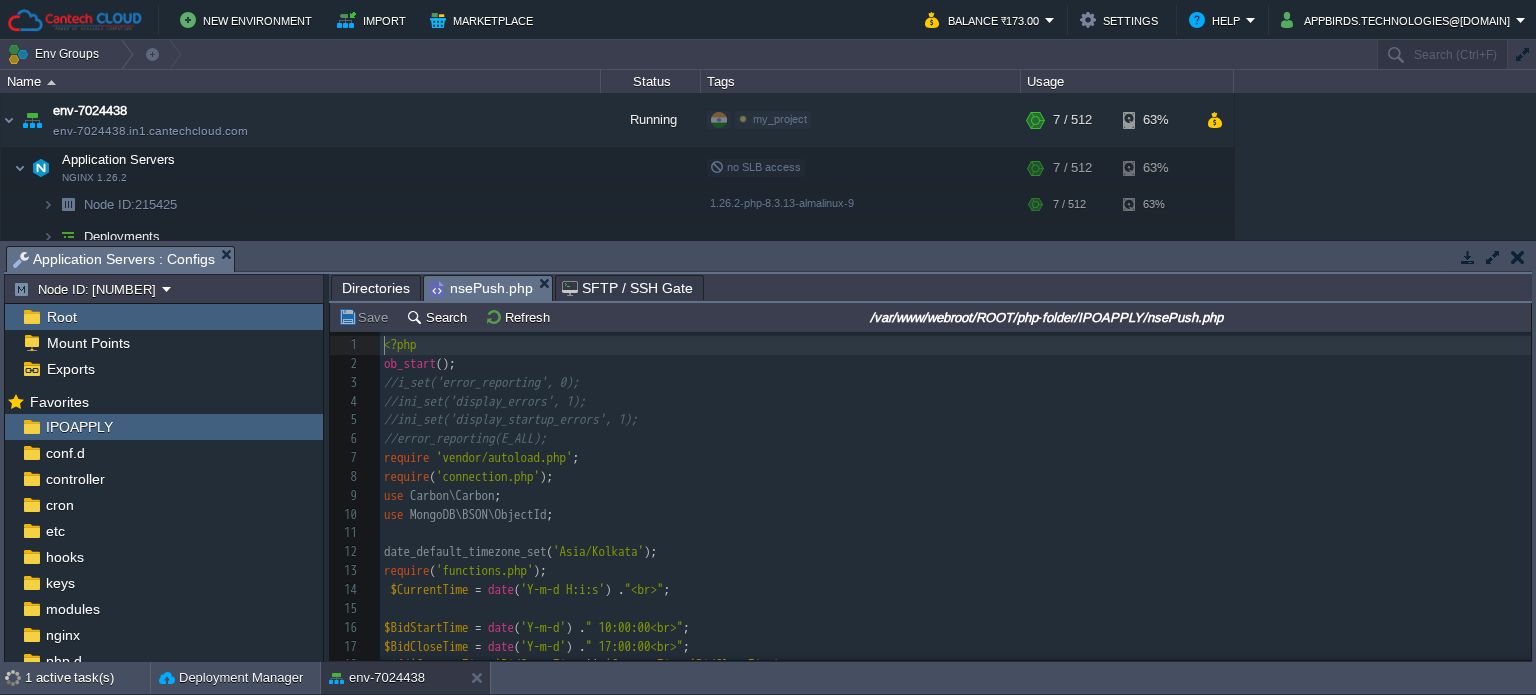 scroll, scrollTop: 6, scrollLeft: 0, axis: vertical 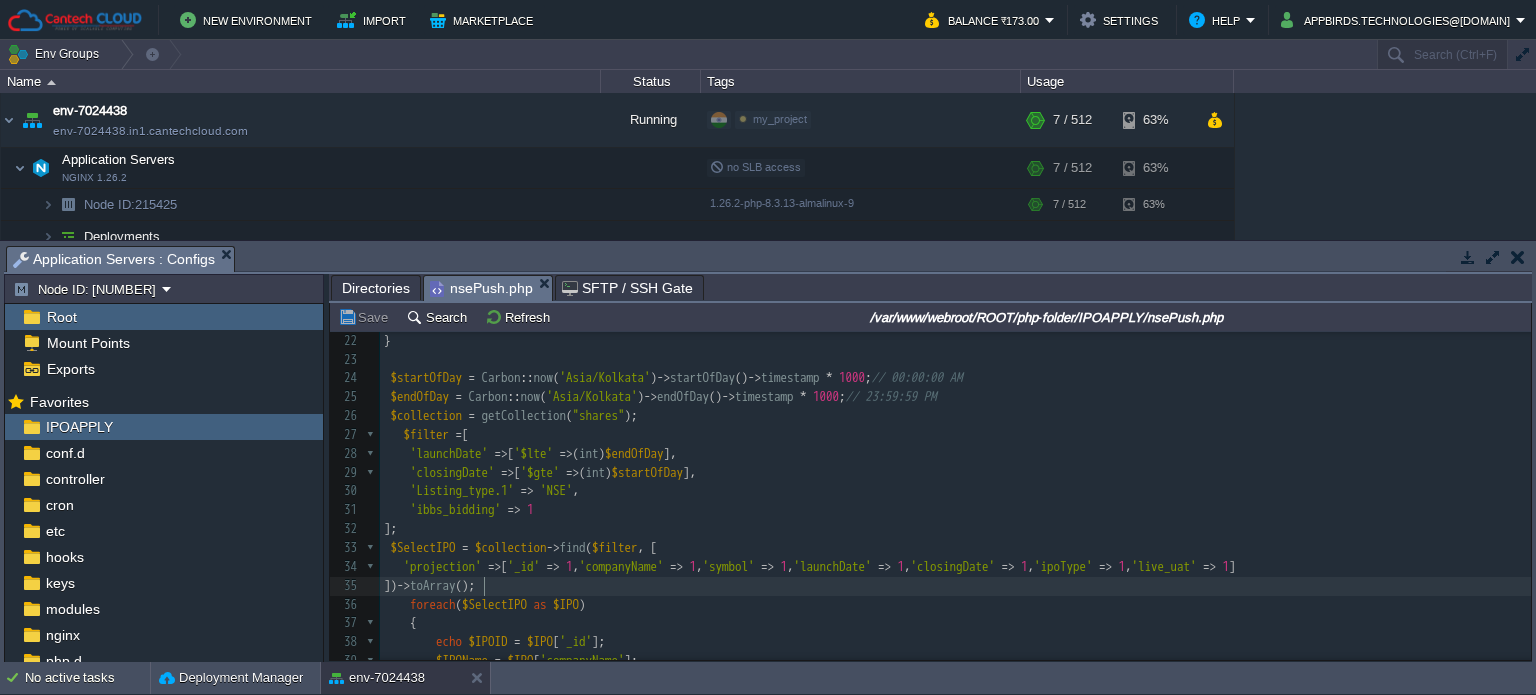 click on "]) -> toArray ();" at bounding box center [955, 586] 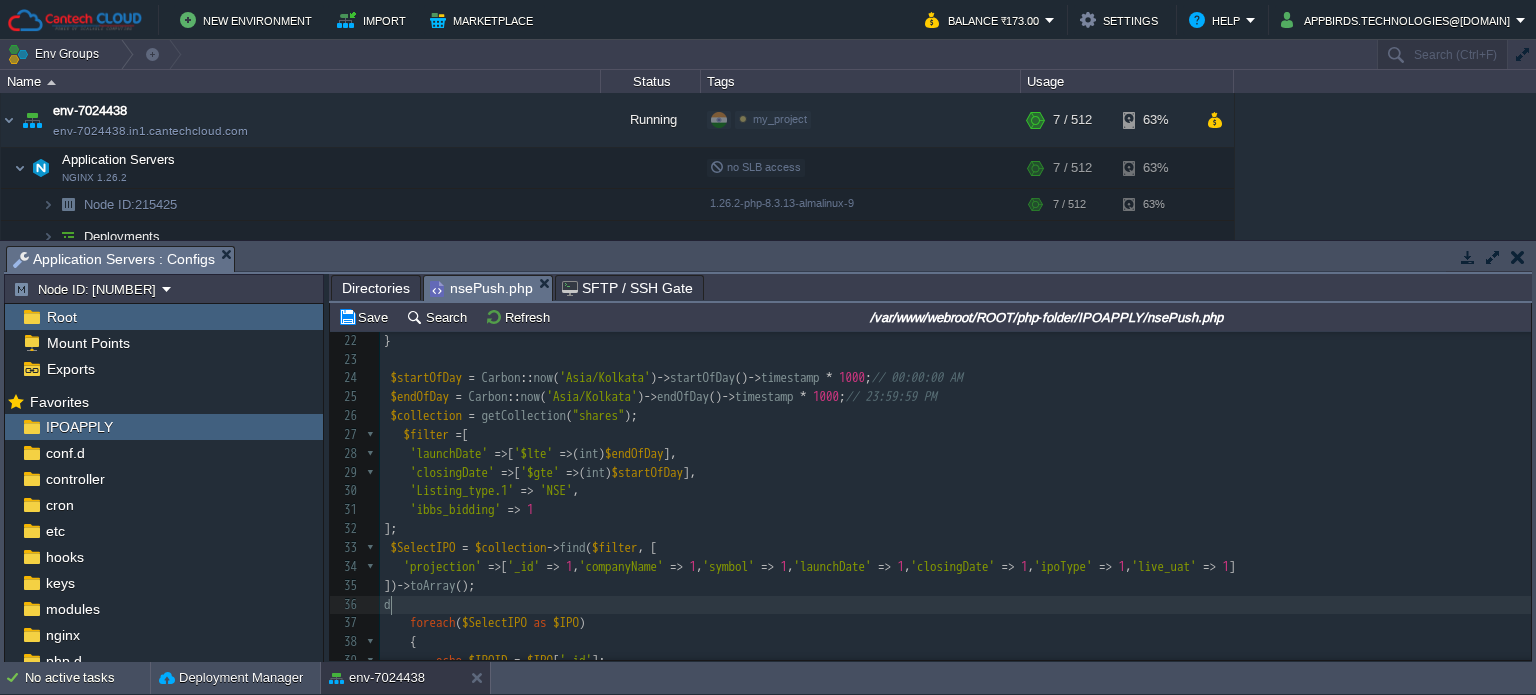 type on "dd" 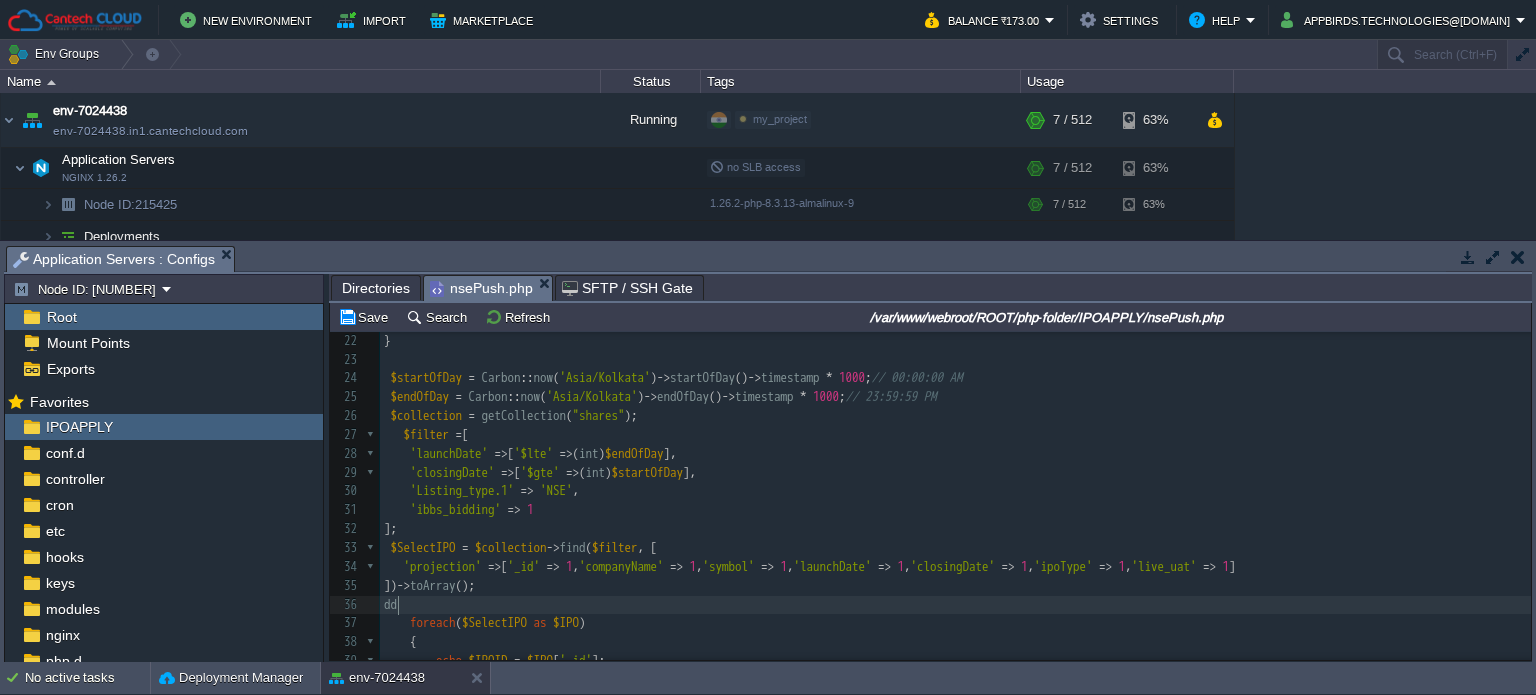 scroll, scrollTop: 6, scrollLeft: 13, axis: both 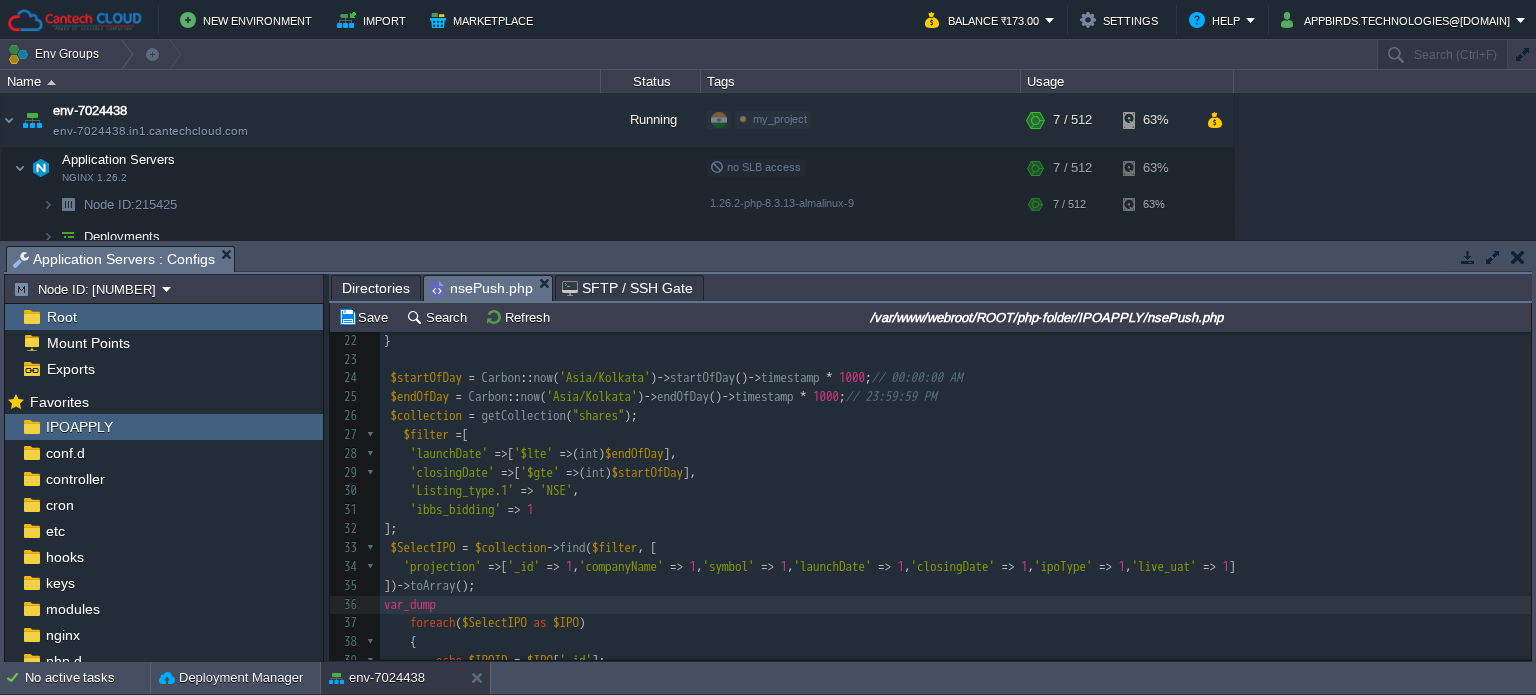 type on "var_dump)" 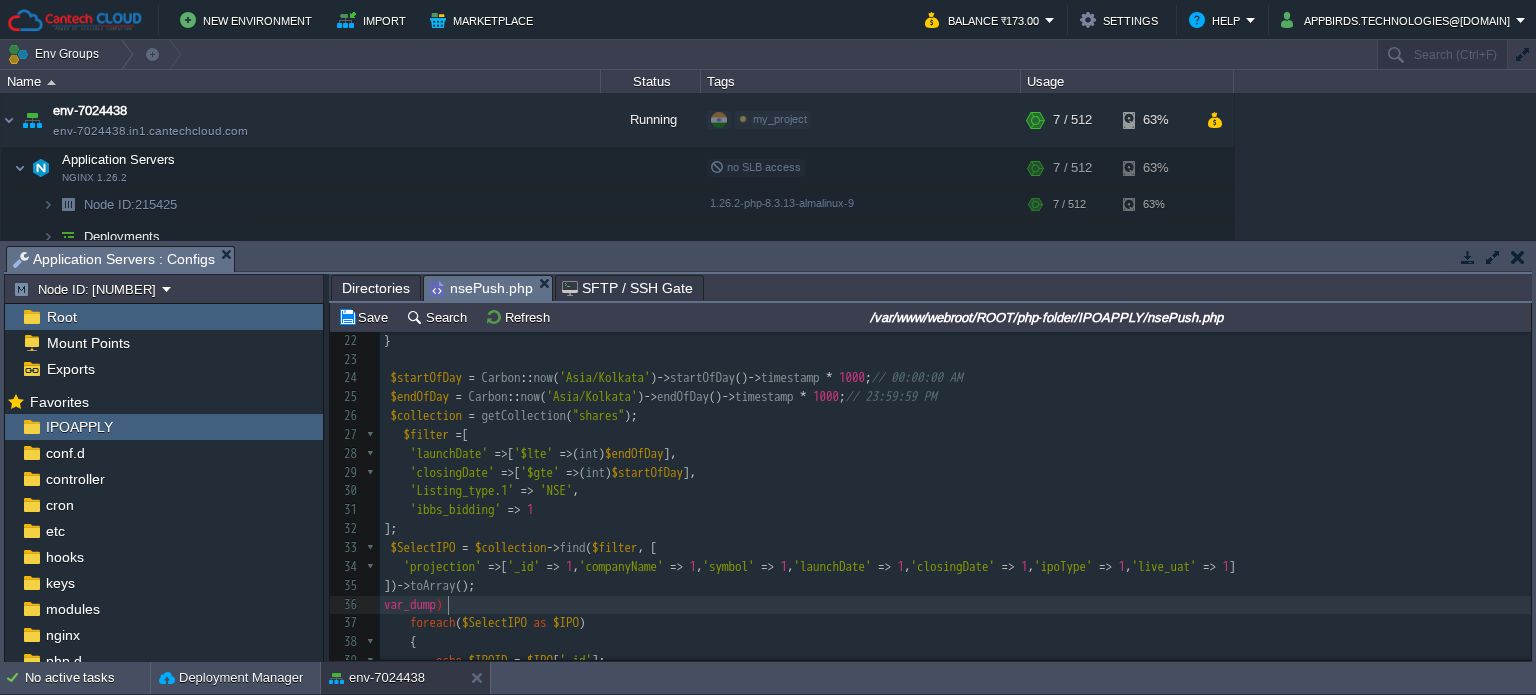 scroll, scrollTop: 6, scrollLeft: 64, axis: both 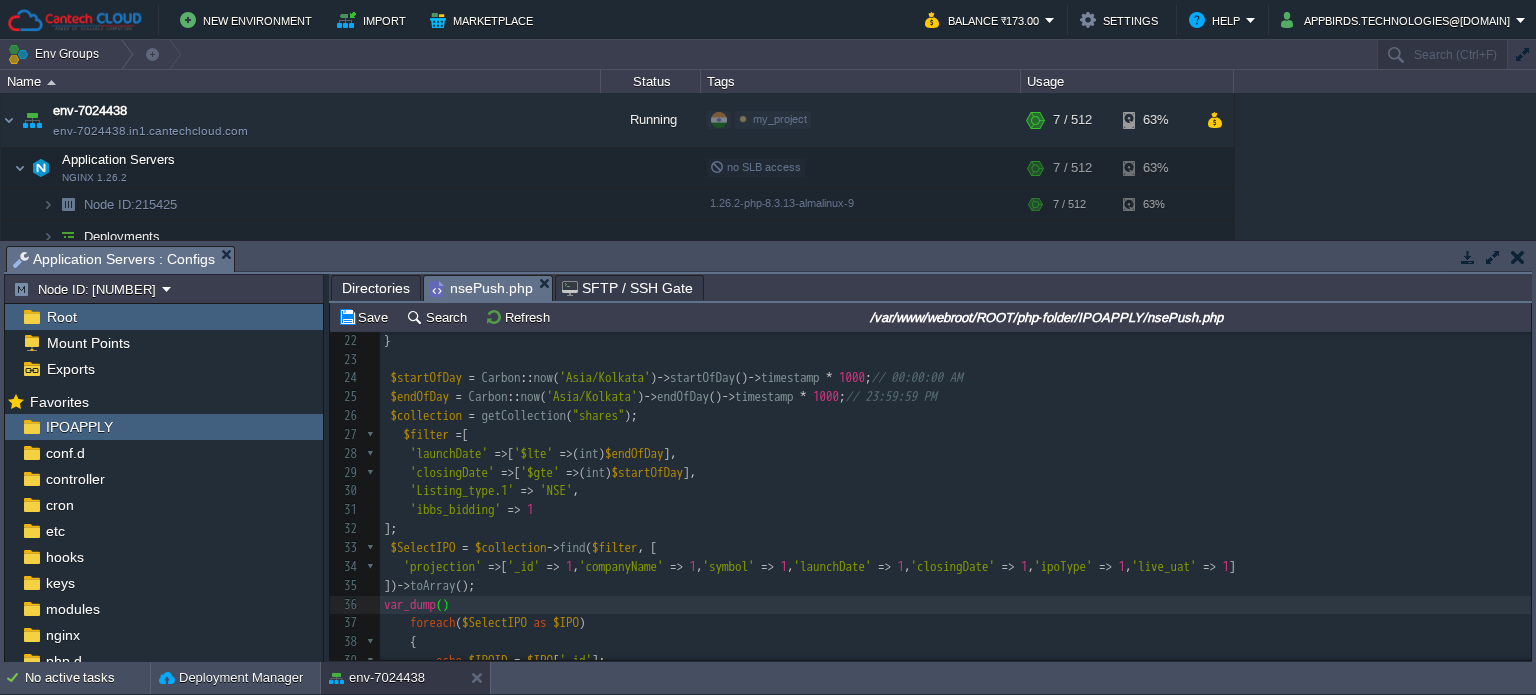 type on "();" 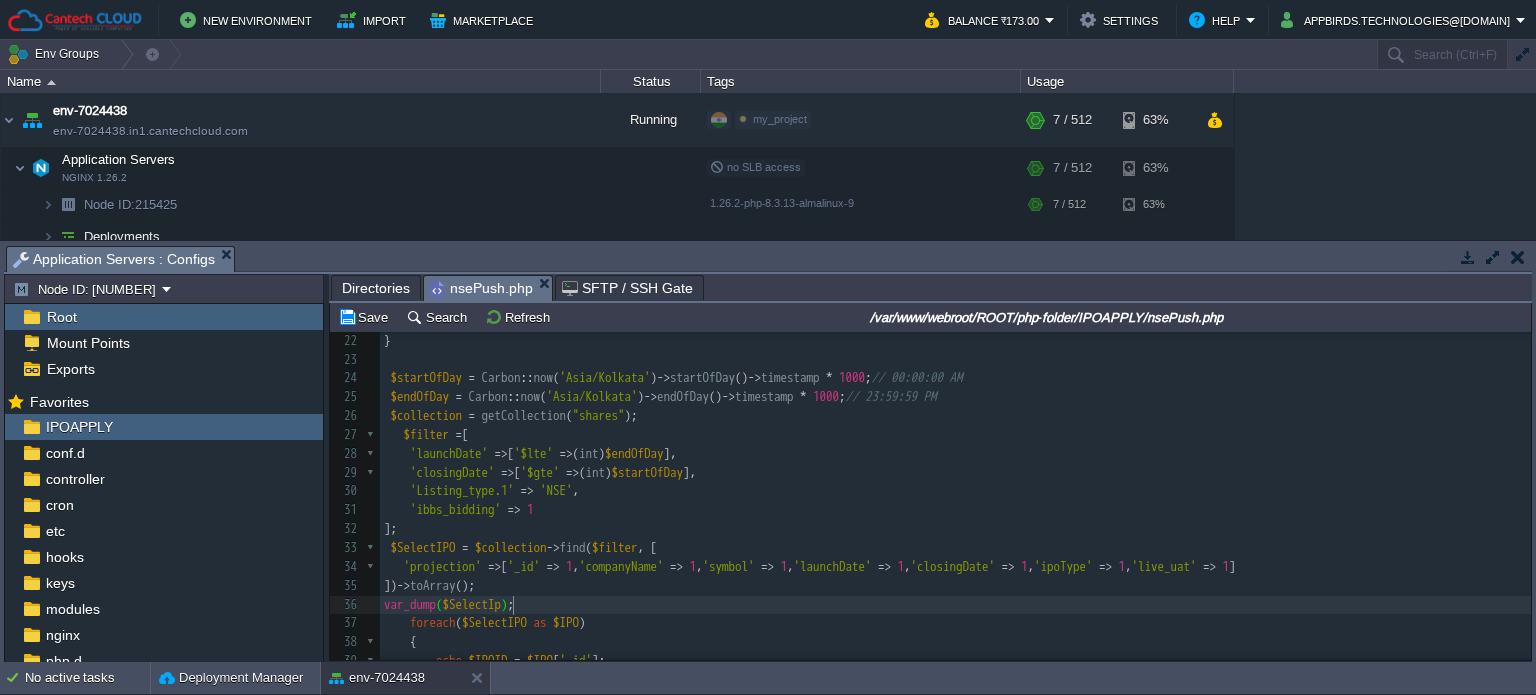 type on "$SelectIpo" 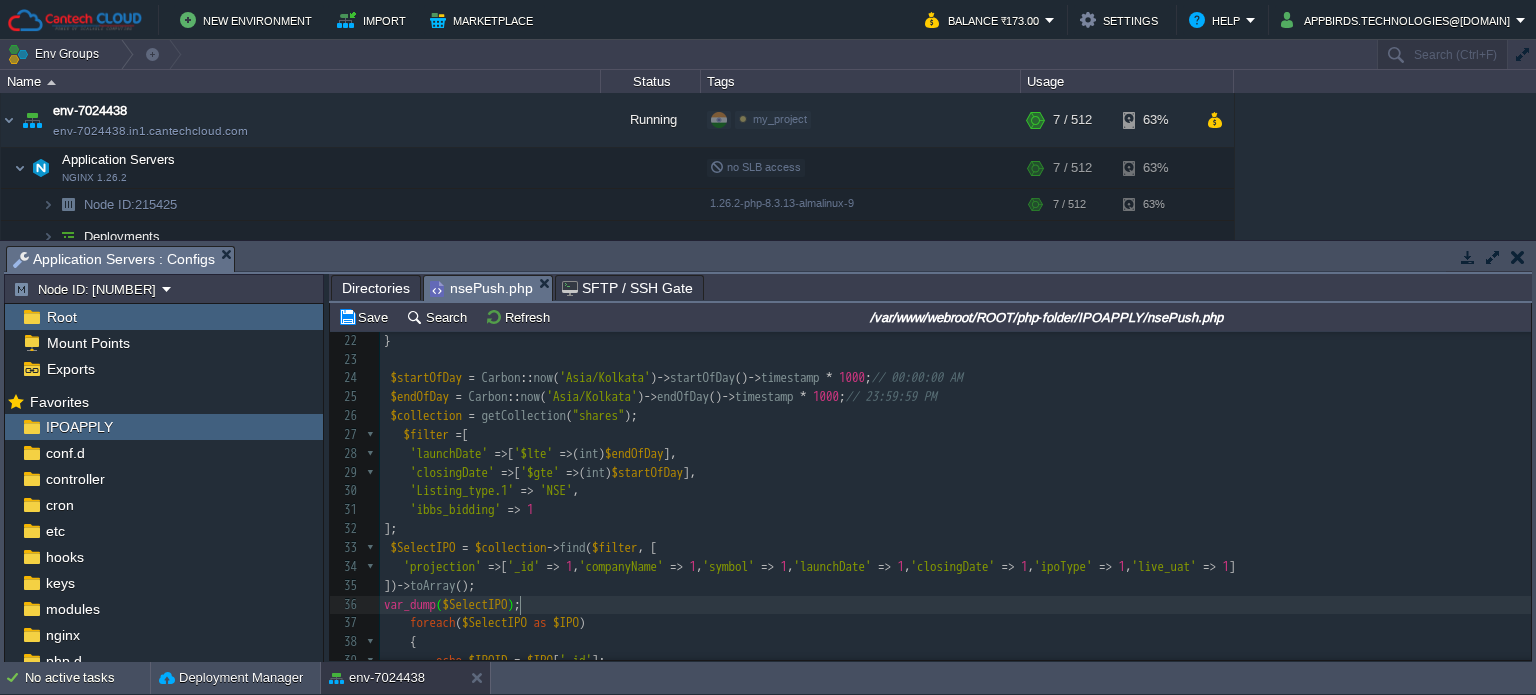 scroll, scrollTop: 6, scrollLeft: 13, axis: both 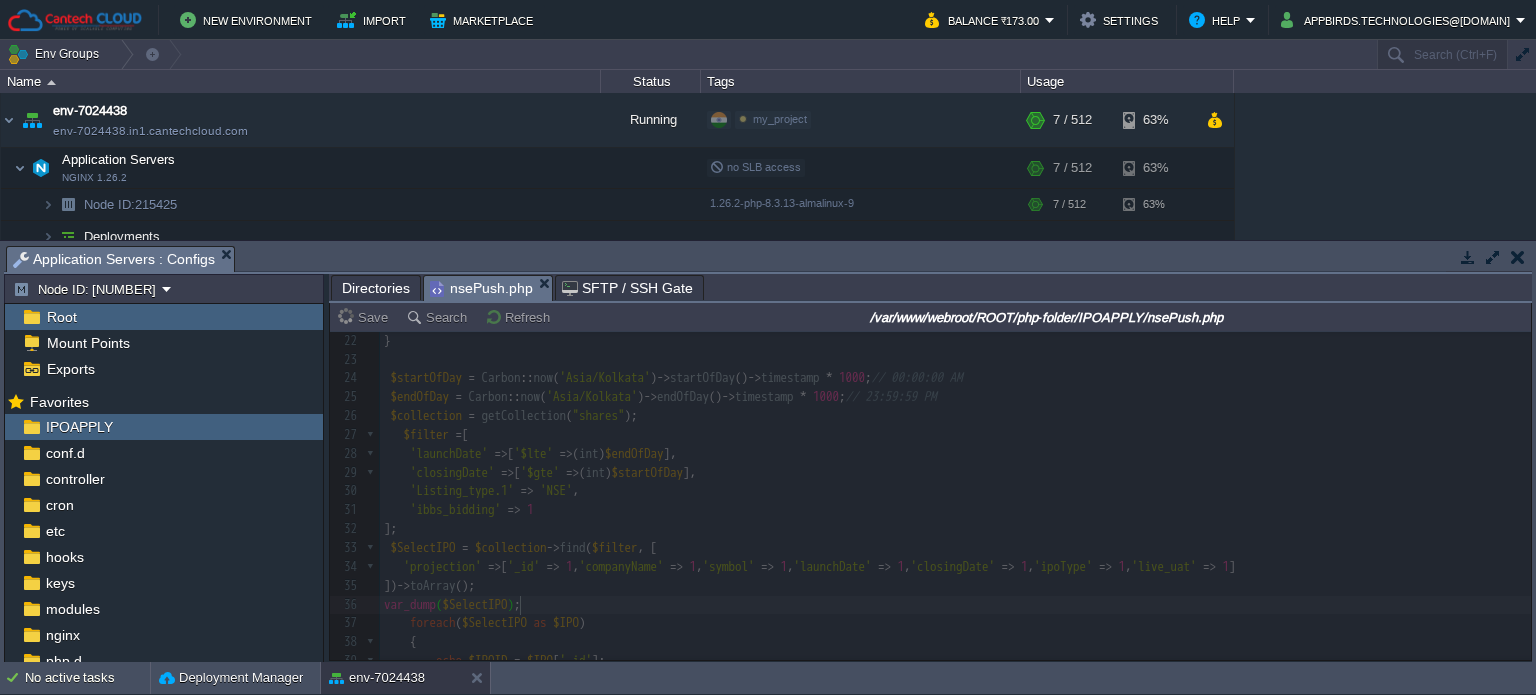 type on "PO" 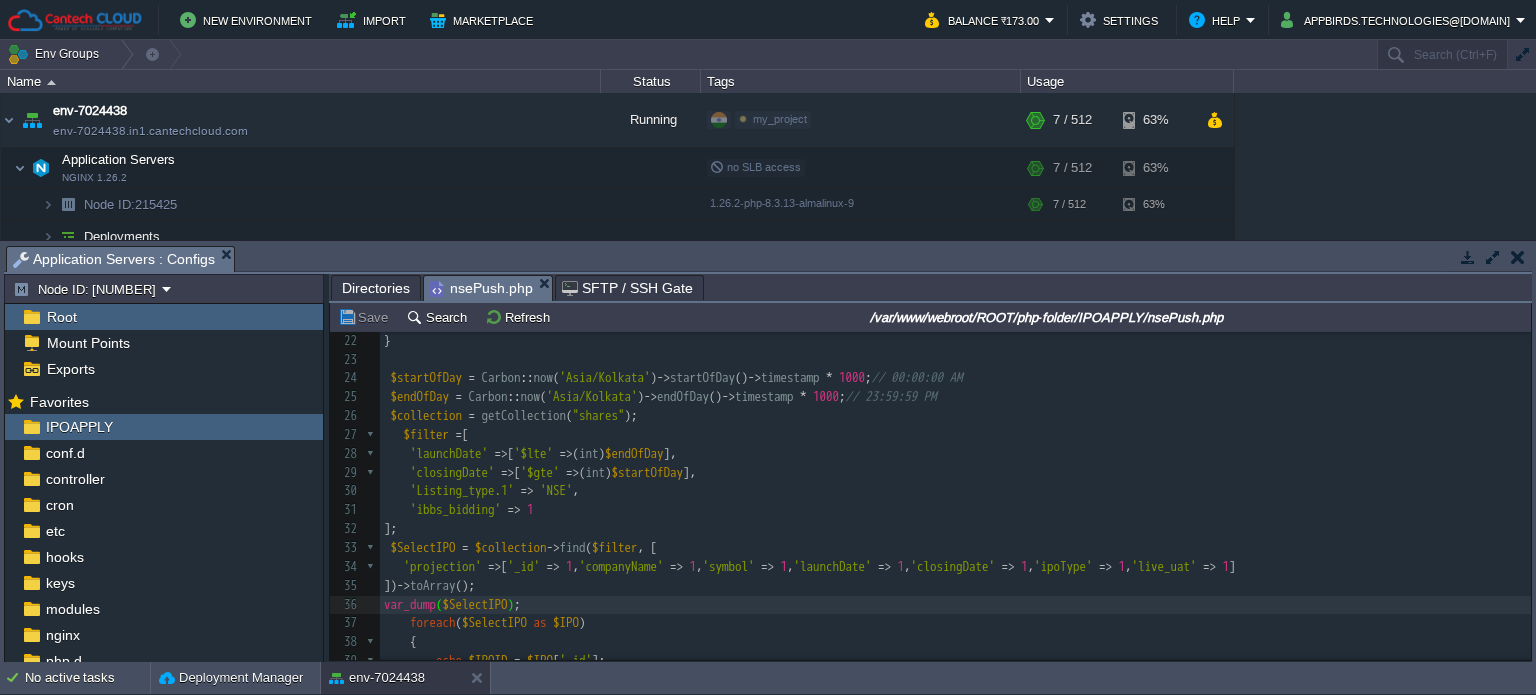scroll, scrollTop: 241, scrollLeft: 0, axis: vertical 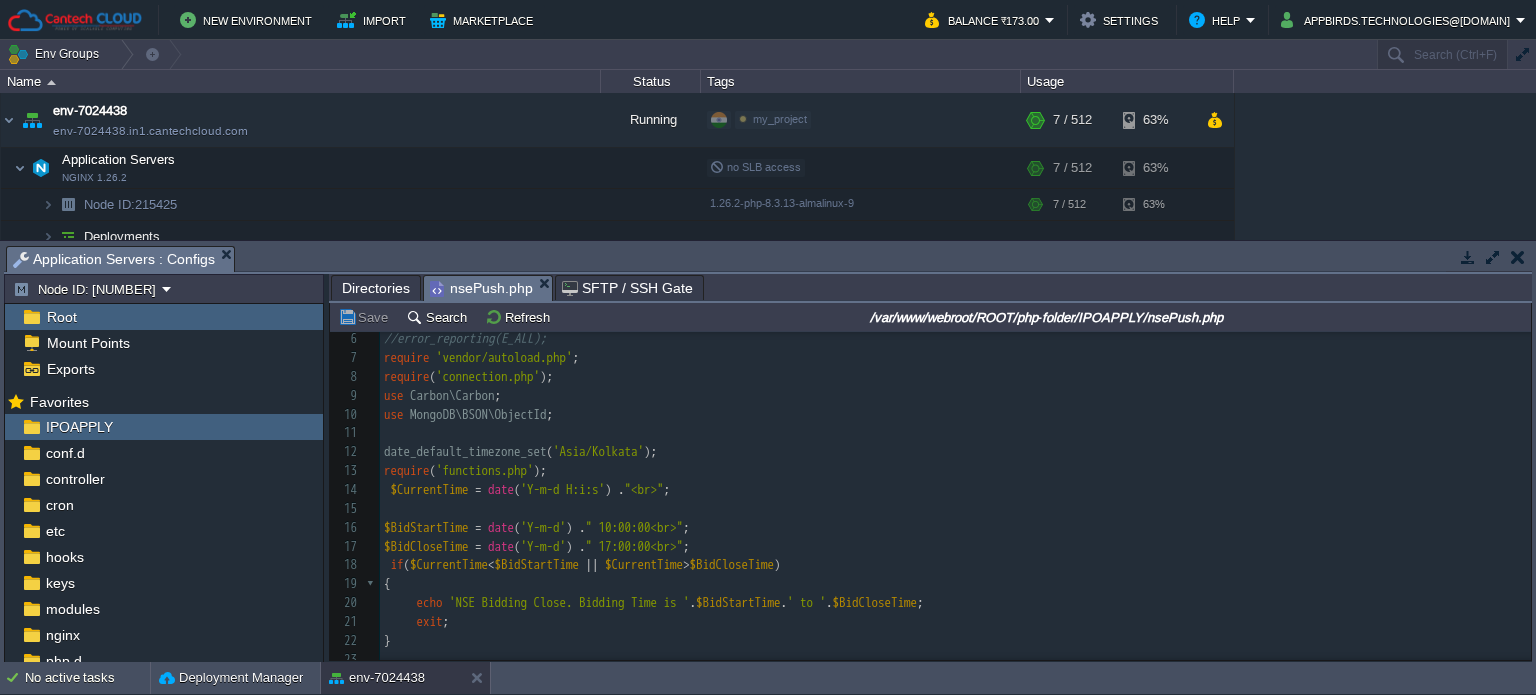 click on "require ( 'functions.php' );" at bounding box center [955, 471] 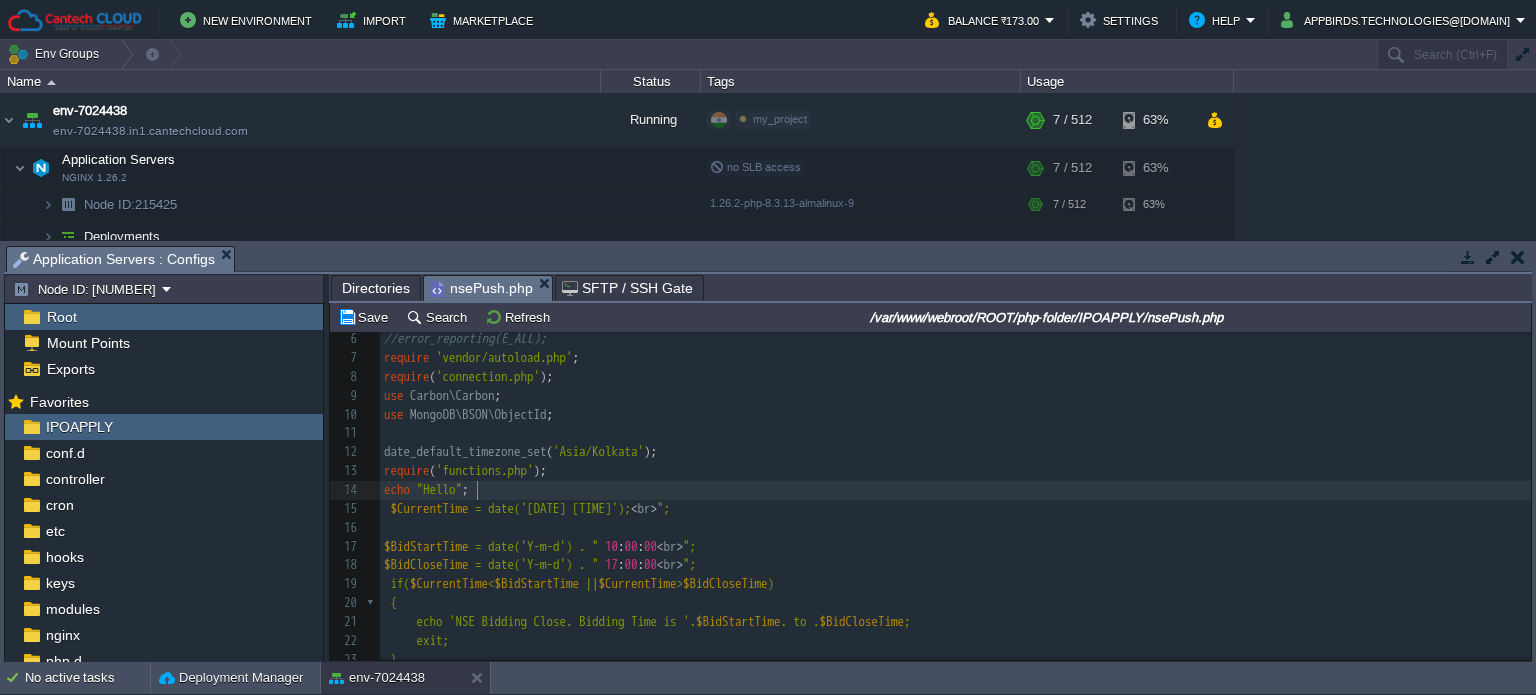 scroll, scrollTop: 6, scrollLeft: 93, axis: both 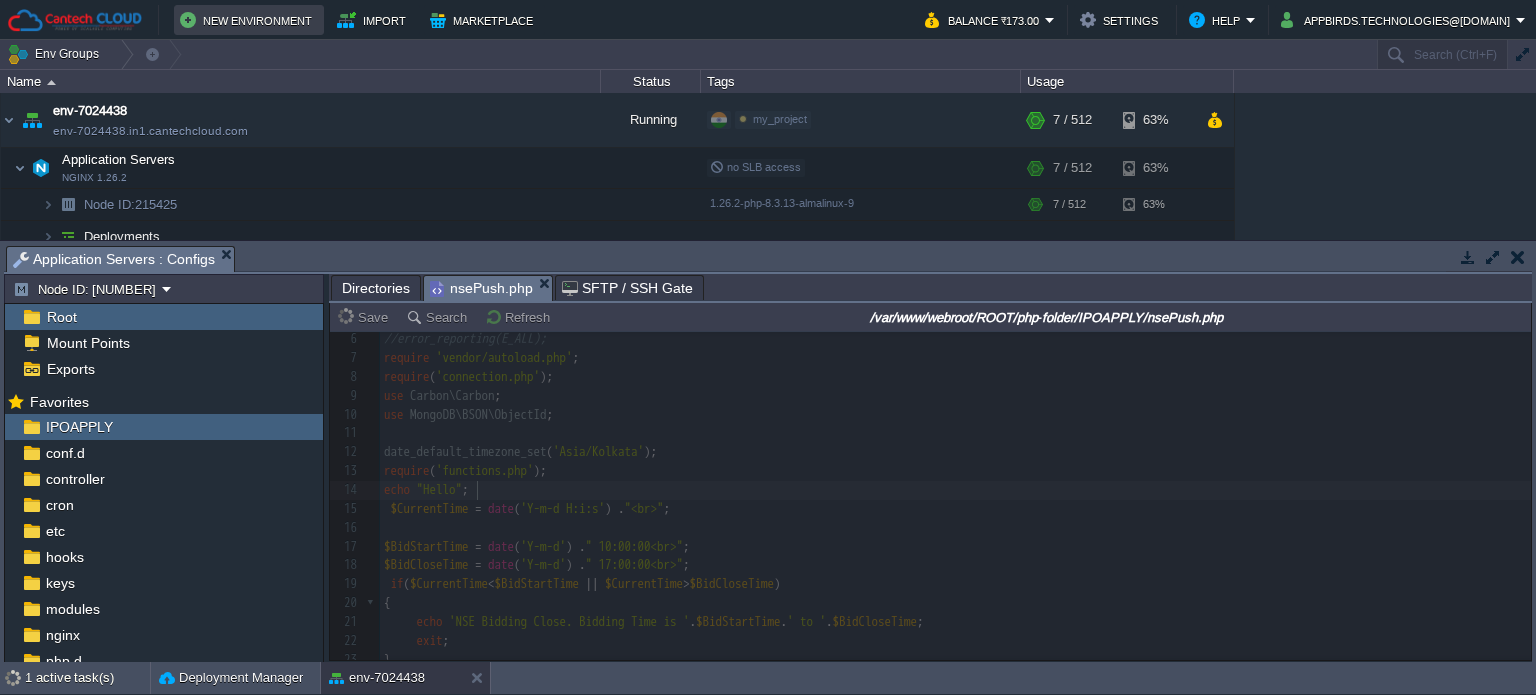 type on "echo "Hello";" 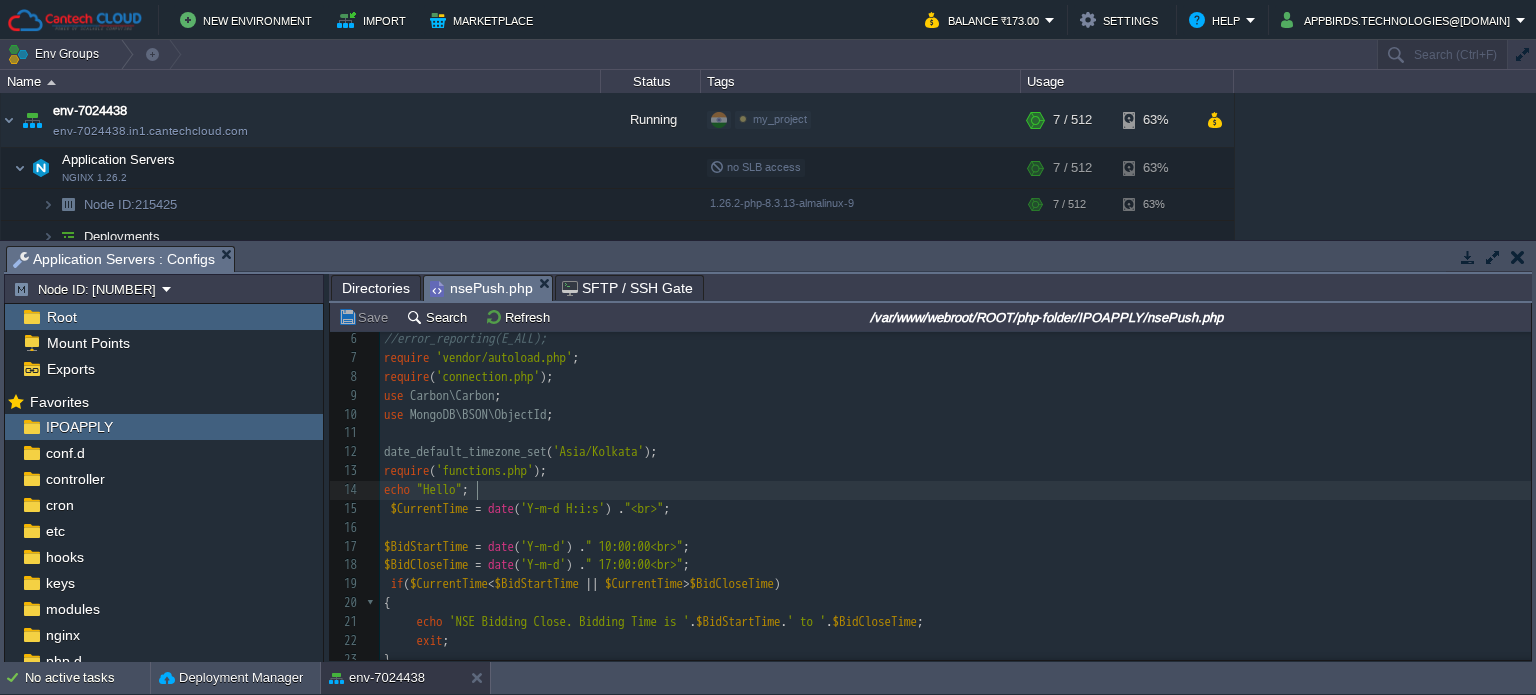click on "Directories" at bounding box center [376, 288] 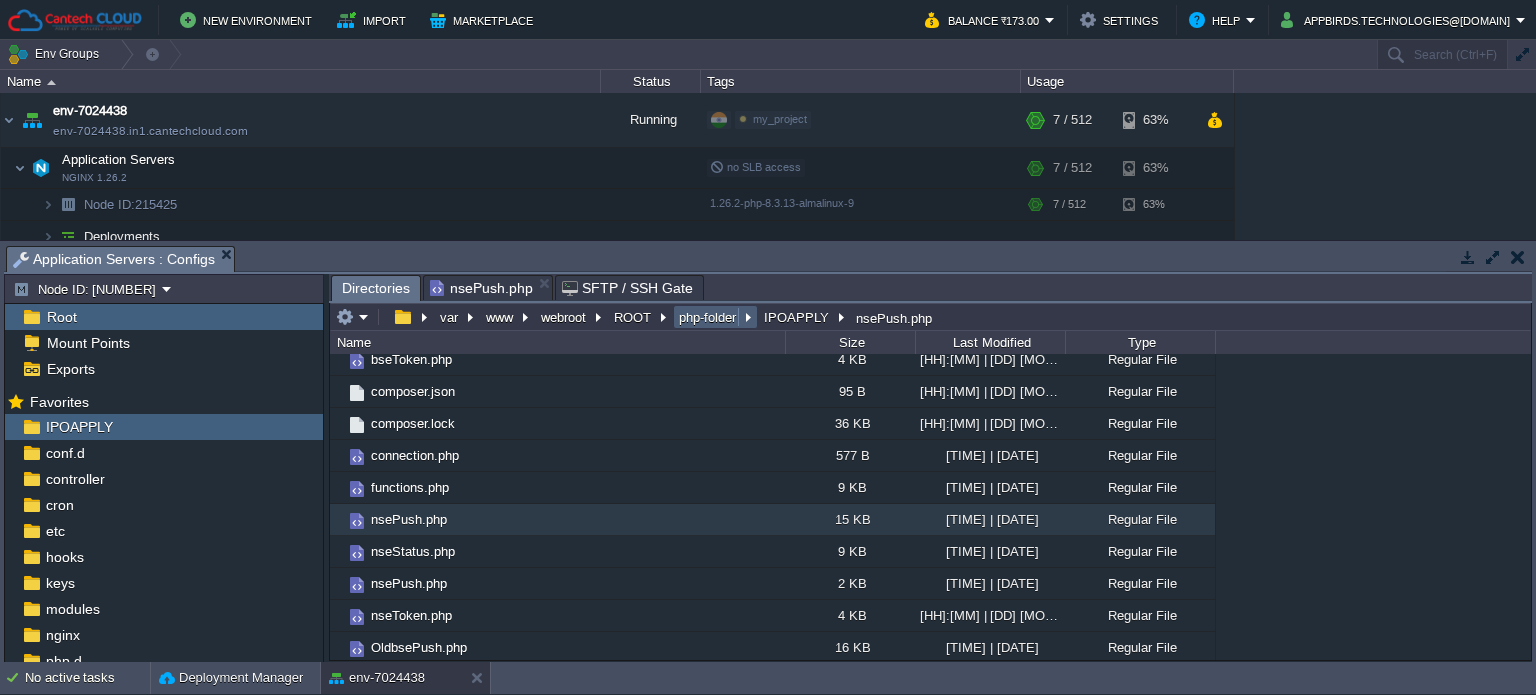 click on "php-folder" at bounding box center (708, 317) 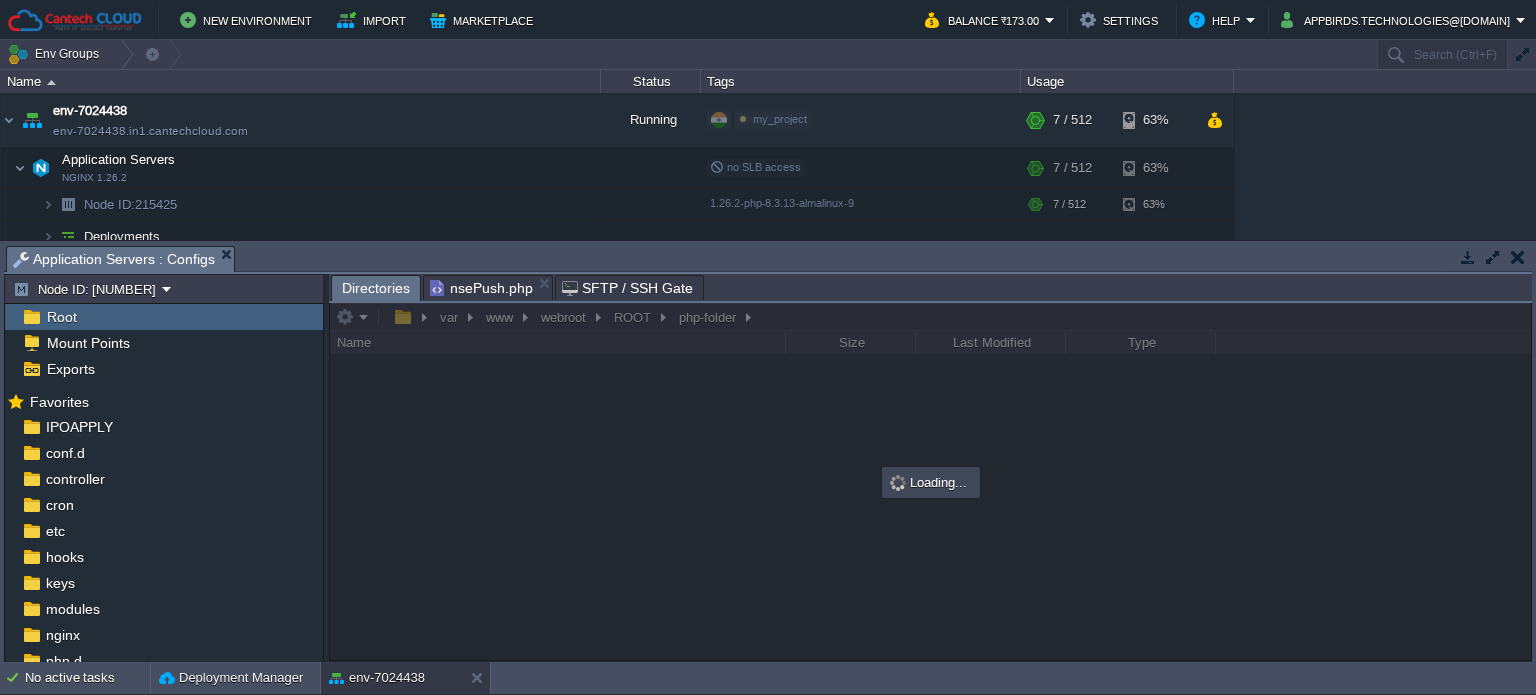 scroll, scrollTop: 137, scrollLeft: 0, axis: vertical 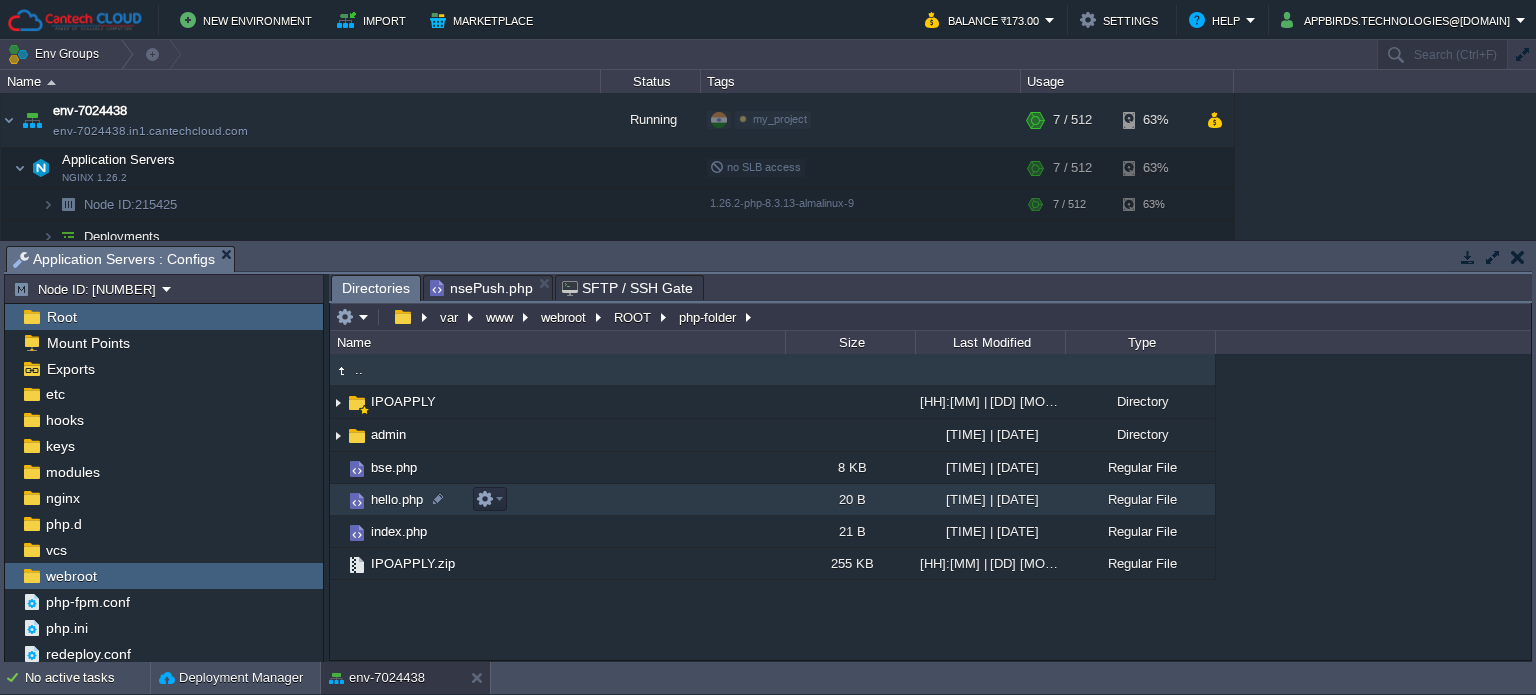 click on "hello.php" at bounding box center [397, 499] 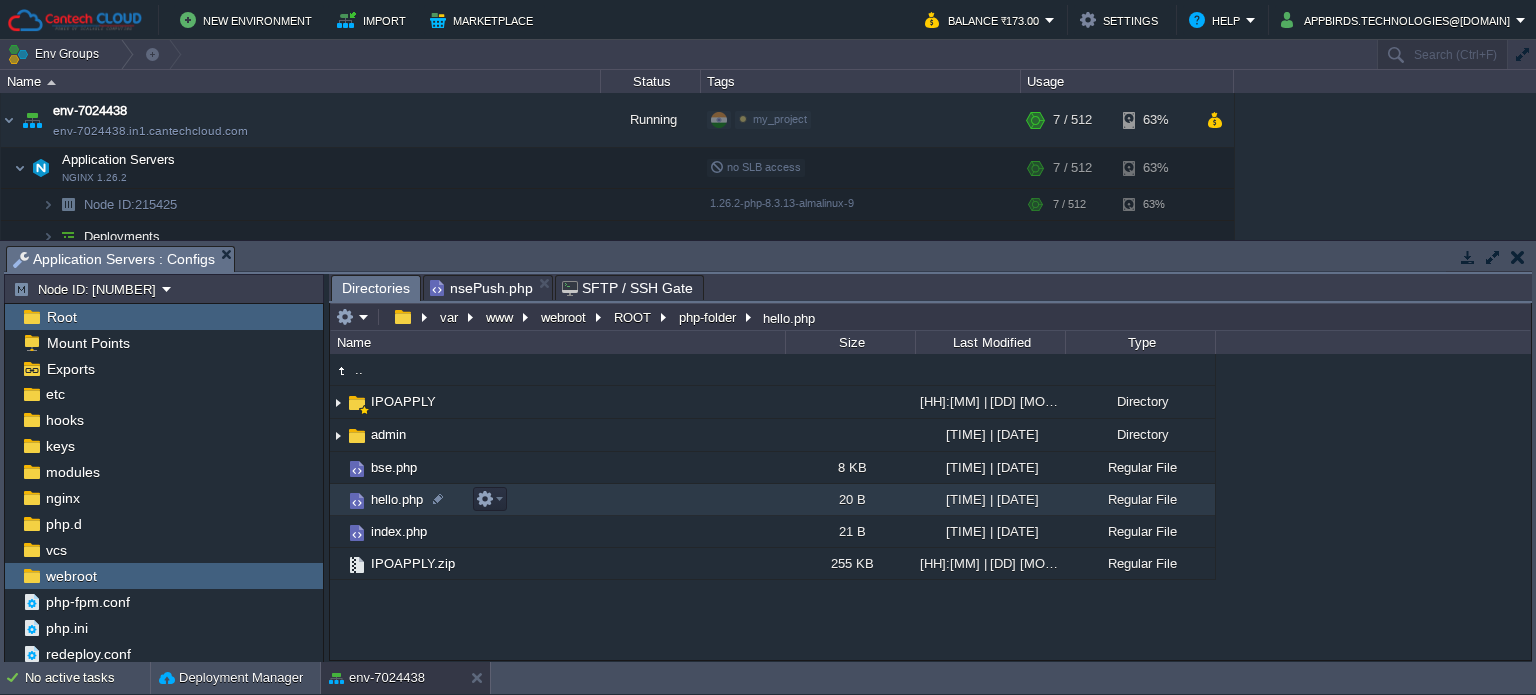 click on "hello.php" at bounding box center (397, 499) 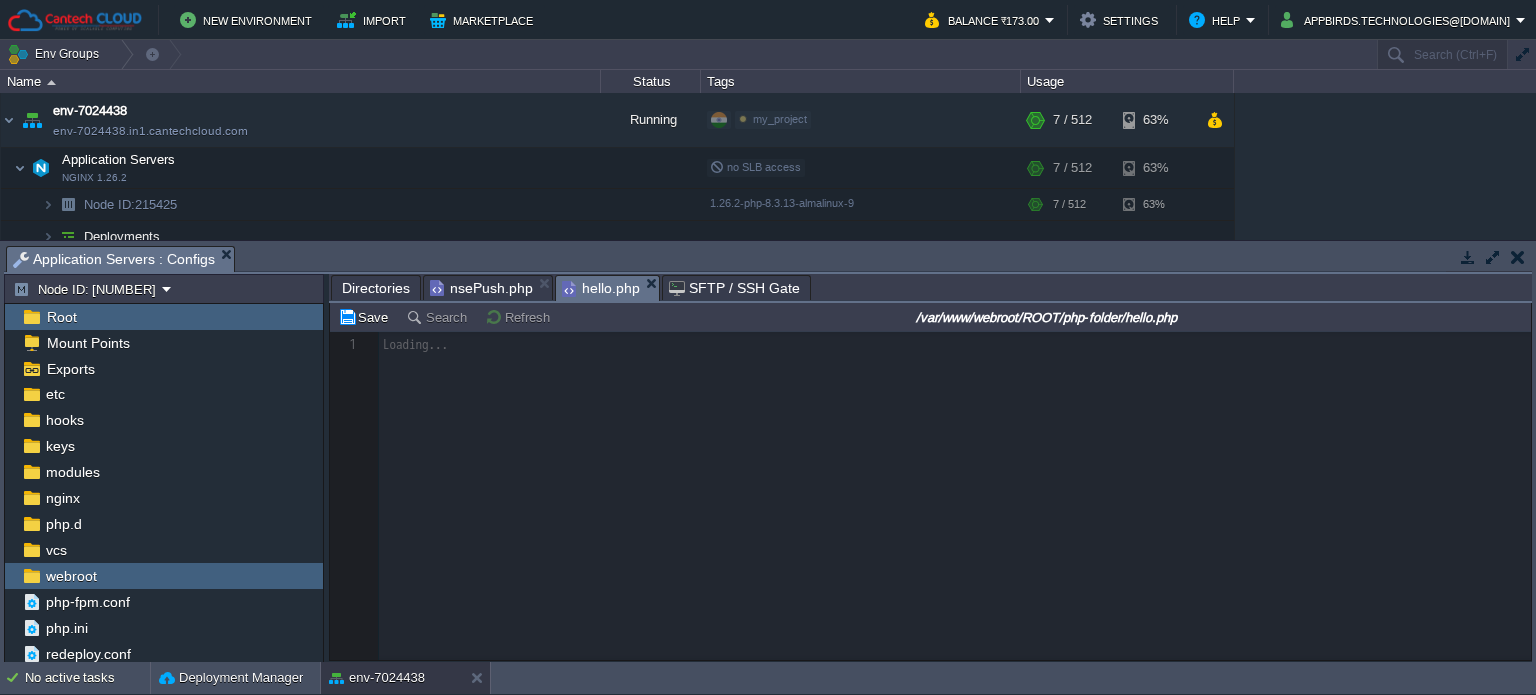 scroll, scrollTop: 6, scrollLeft: 0, axis: vertical 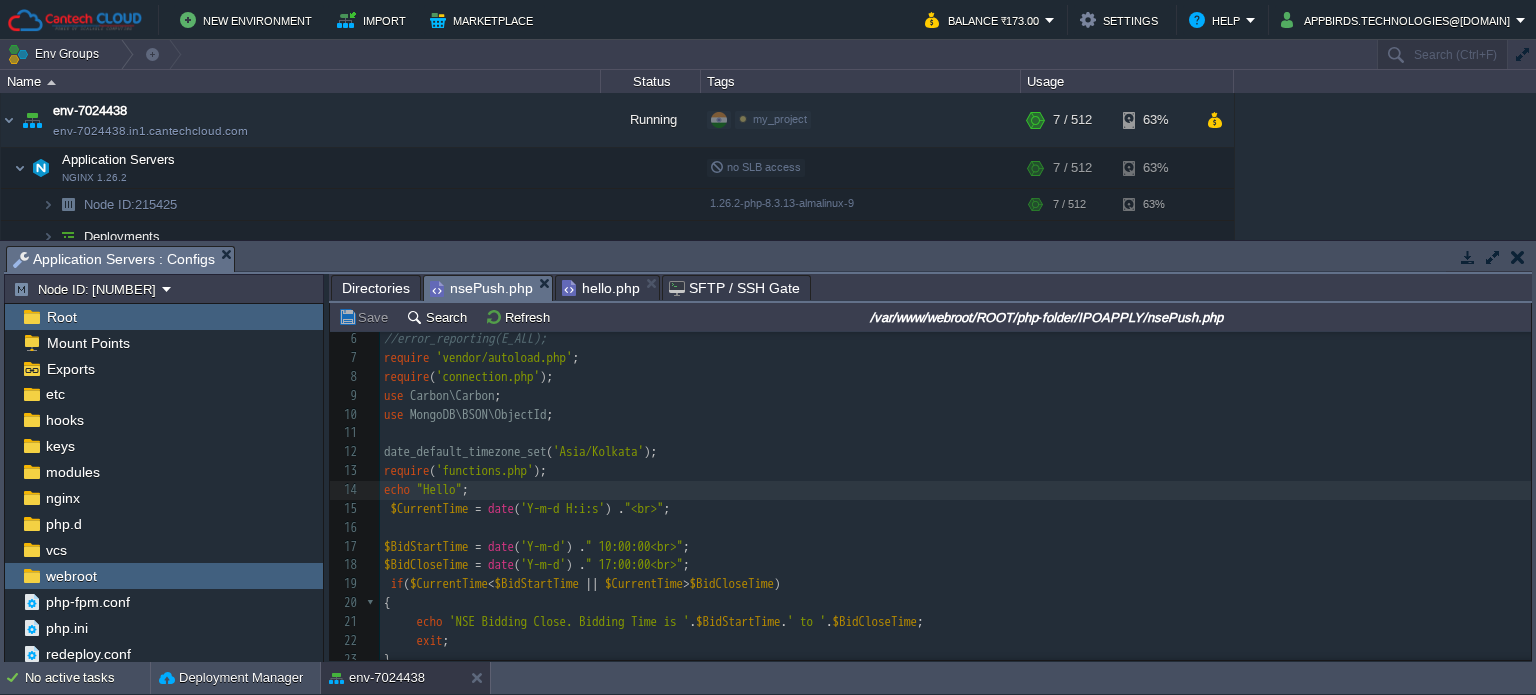 click on "nsePush.php" at bounding box center (481, 288) 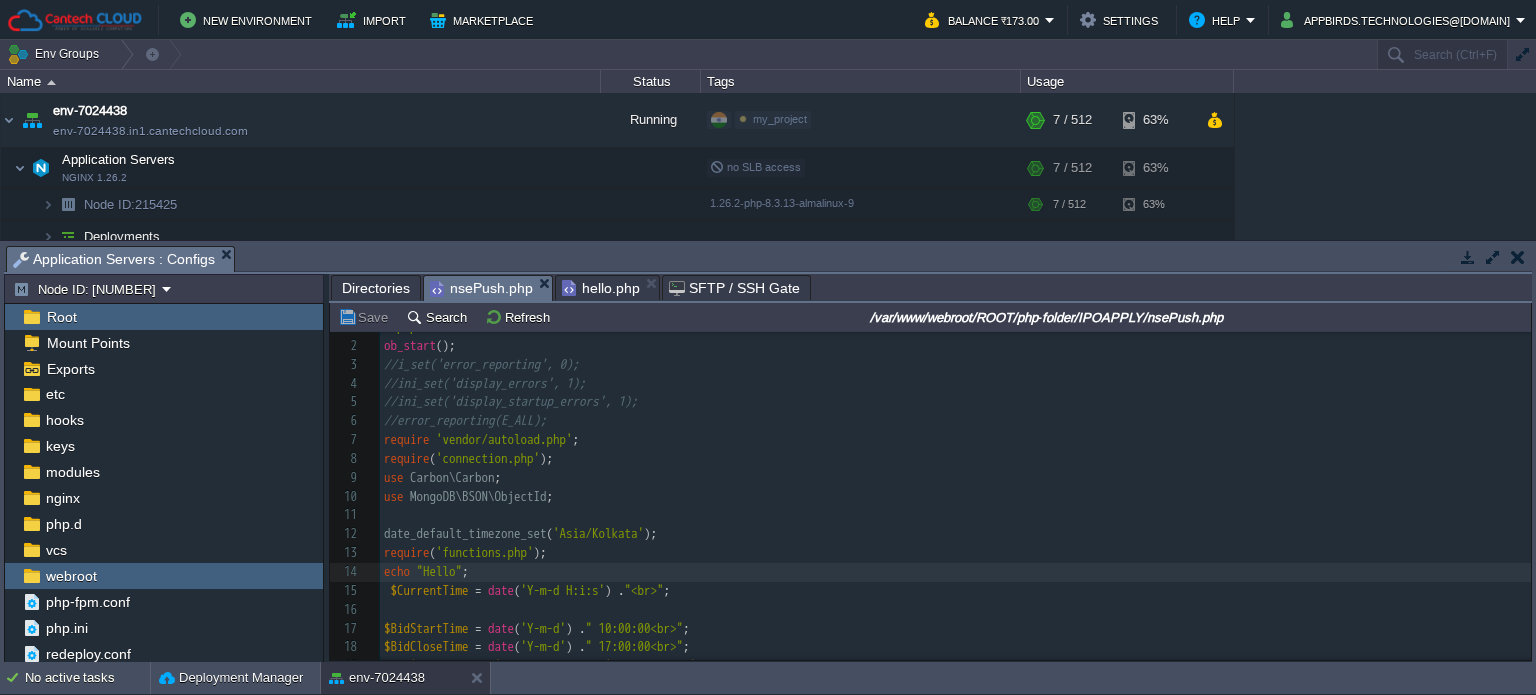 scroll, scrollTop: 0, scrollLeft: 0, axis: both 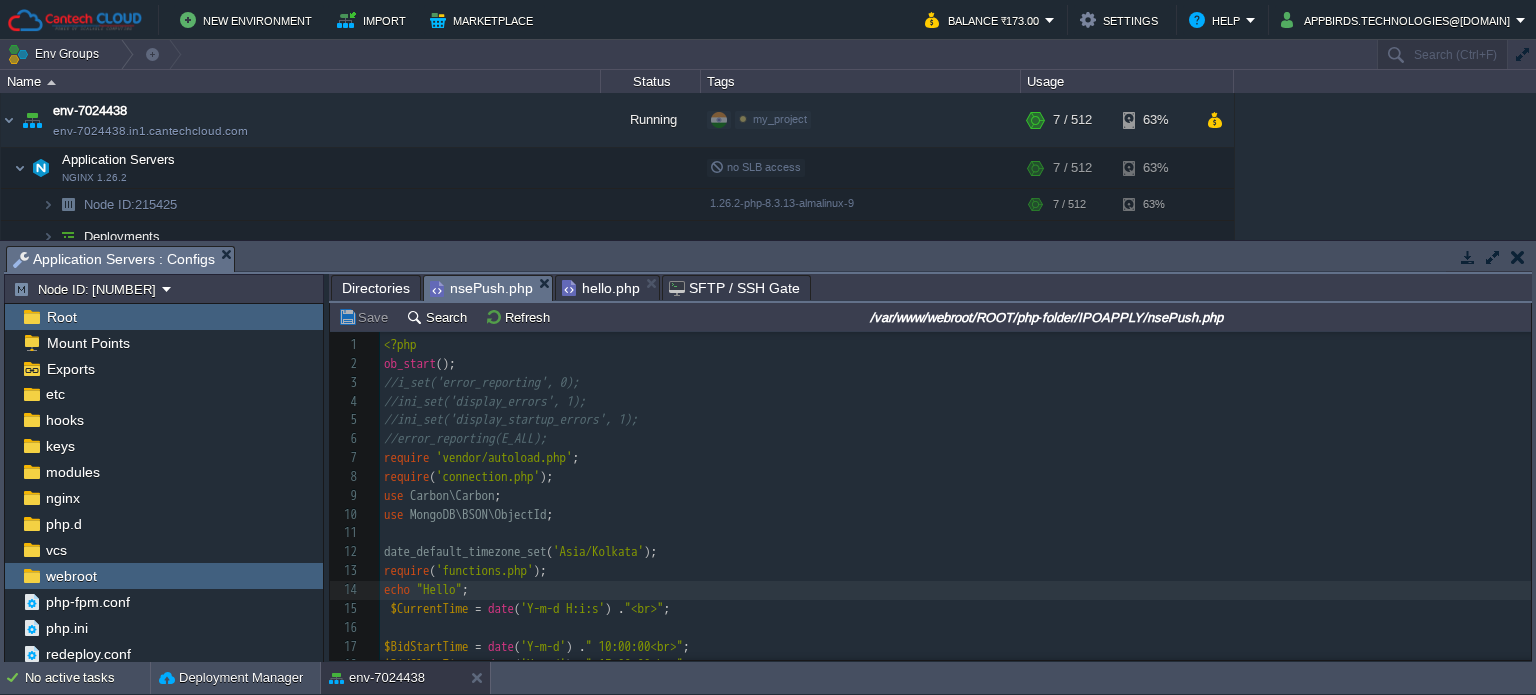click on "//error_reporting(E_ALL);" at bounding box center (465, 438) 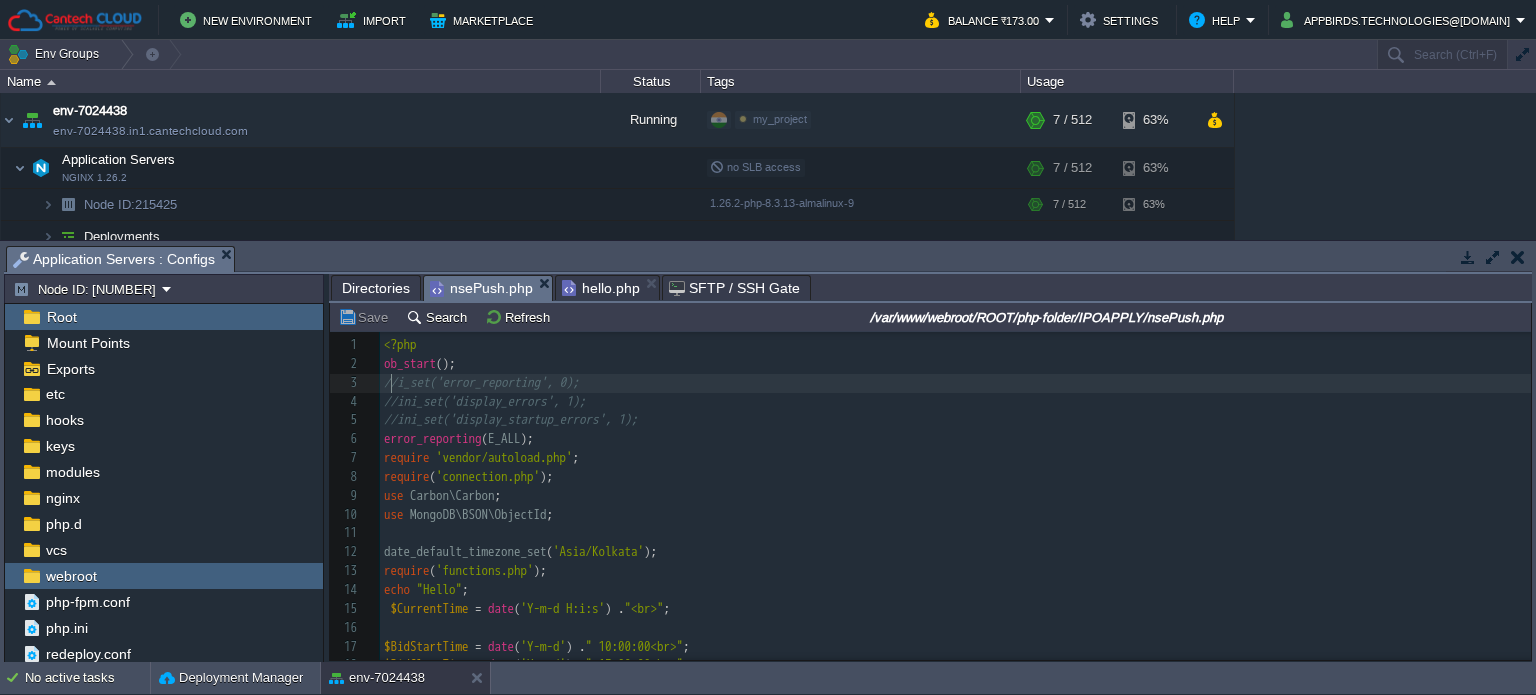 click on "xxxxxxxxxx   1 <php 2 ob_start (); 3 //i_set('error_reporting', 0); 4 //ini_set('display_errors', 1); 5 //ini_set('display_startup_errors', 1); 6 error_reporting ( E_ALL ); 7 require   'vendor/autoload.php' ; 8 require ( 'connection.php' ); 9 use   Carbon\Carbon ; 10 use   MongoDB\BSON\ObjectId ; 11 ​ 12 date_default_timezone_set ( 'Asia/Kolkata' ); 13 require ( 'functions.php' ); 14 echo   "Hello" ; 15   $CurrentTime   =   date ( 'Y-m-d H:i:s' ) .  "<br>" ; 16 ​ 17 $BidStartTime   =   date ( 'Y-m-d' ) .  "   10:00:00<br>" ; 18 $BidCloseTime   =   date ( 'Y-m-d' ) .  "   17:00:00<br>" ; 19   if ( $CurrentTime < $BidStartTime   ||   $CurrentTime > $BidCloseTime ) 20  { 21        echo   'NSE Bidding Close. Bidding Time is ' . $BidStartTime . ' to ' . $BidCloseTime ; 22        exit ; 23  } 24   25   $startOfDay   =   Carbon :: now ( 'Asia/Kolkata' ) -> startOfDay () -> timestamp   *   1000 ;  // 00:00:00 AM 26   $endOfDay   =   Carbon :: now ( 'Asia/Kolkata' ) -> endOfDay () -> timestamp   *   1000 ;  27" at bounding box center (955, 590) 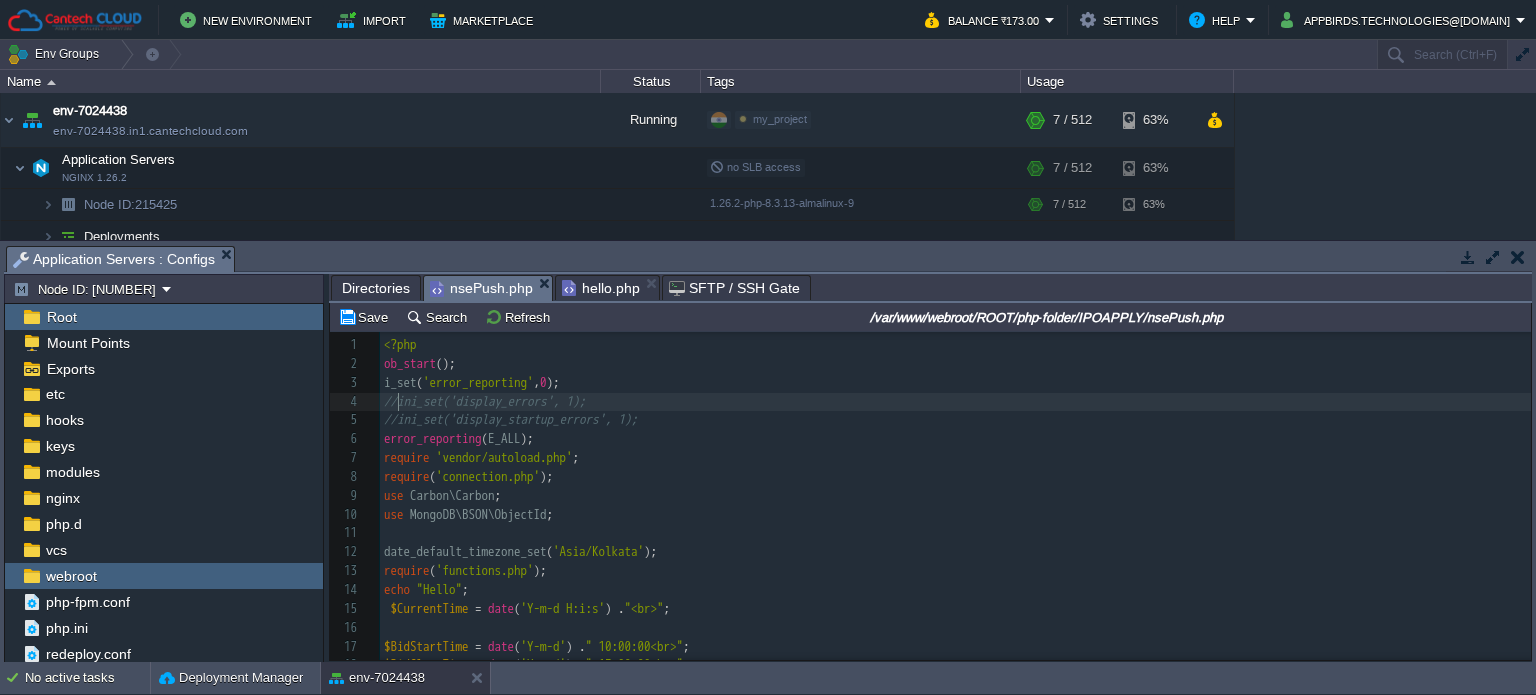 click on "xxxxxxxxxx   1 <php 2 ob_start (); 3 i_set ( 'error_reporting' ,  0 ); 4 //ini_set('display_errors', 1); 5 //ini_set('display_startup_errors', 1); 6 error_reporting ( E_ALL ); 7 require   'vendor/autoload.php' ; 8 require ( 'connection.php' ); 9 use   Carbon\Carbon ; 10 use   MongoDB\BSON\ObjectId ; 11 ​ 12 date_default_timezone_set ( 'Asia/Kolkata' ); 13 require ( 'functions.php' ); 14 echo   "Hello" ; 15   $CurrentTime   =   date ( 'Y-m-d H:i:s' ) .  "<br>" ; 16 ​ 17 $BidStartTime   =   date ( 'Y-m-d' ) .  "   10:00:00<br>" ; 18 $BidCloseTime   =   date ( 'Y-m-d' ) .  "   17:00:00<br>" ; 19   if ( $CurrentTime < $BidStartTime   ||   $CurrentTime > $BidCloseTime ) 20  { 21        echo   'NSE Bidding Close. Bidding Time is ' . $BidStartTime . ' to ' . $BidCloseTime ; 22        exit ; 23  } 24   25   $startOfDay   =   Carbon :: now ( 'Asia/Kolkata' ) -> startOfDay () -> timestamp   *   1000 ;  // 00:00:00 AM 26   $endOfDay   =   Carbon :: now ( 'Asia/Kolkata' ) -> endOfDay () -> timestamp   *   1000 ;" at bounding box center (955, 600) 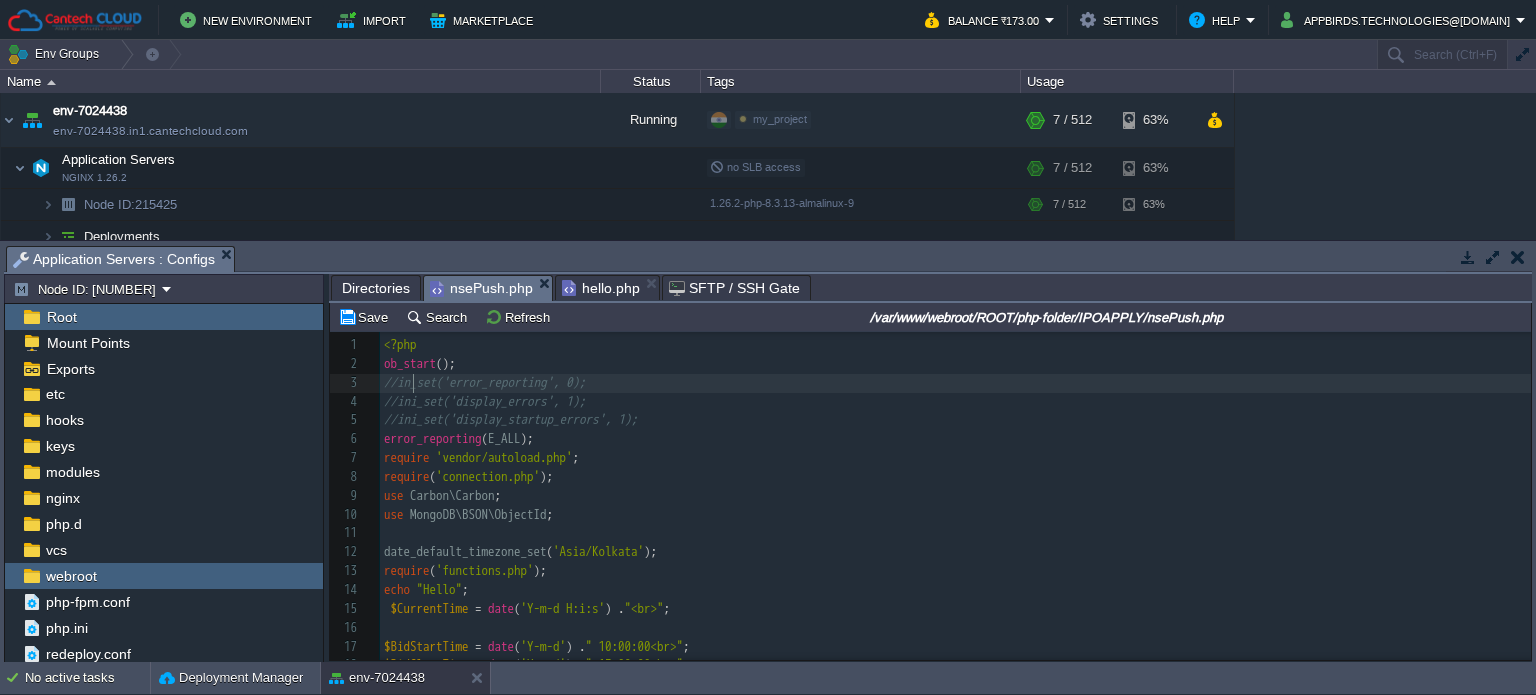 scroll, scrollTop: 6, scrollLeft: 13, axis: both 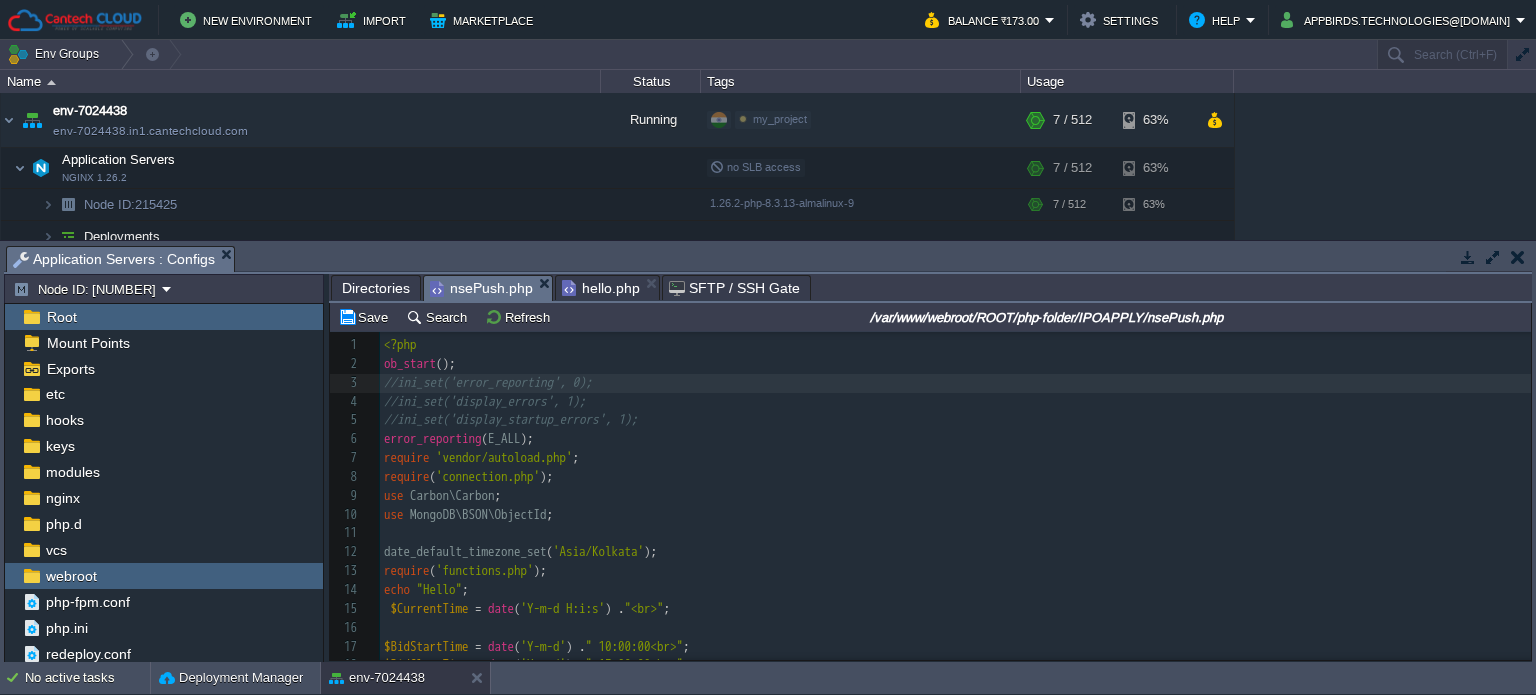 click on "//ini_set('error_reporting', 0);" at bounding box center (488, 382) 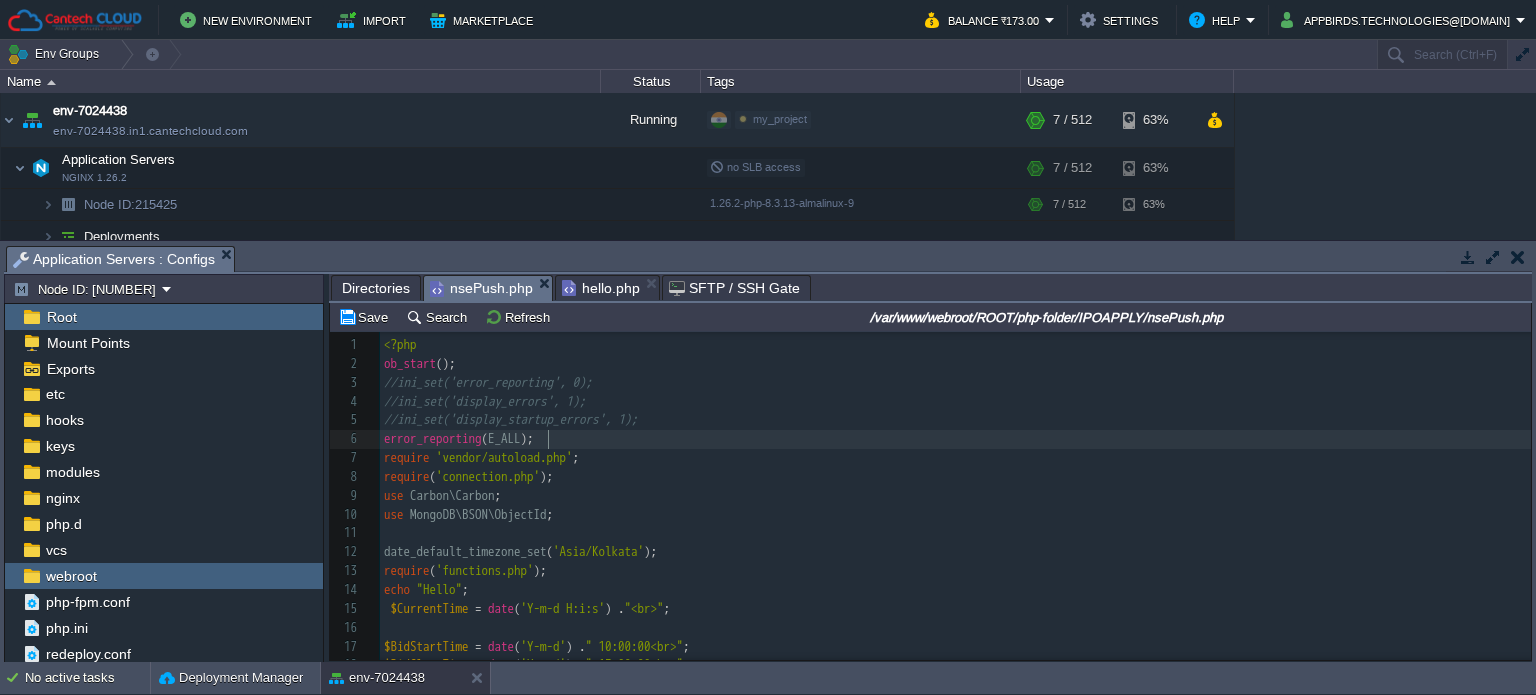 click on "error_reporting ( E_ALL );" at bounding box center (955, 439) 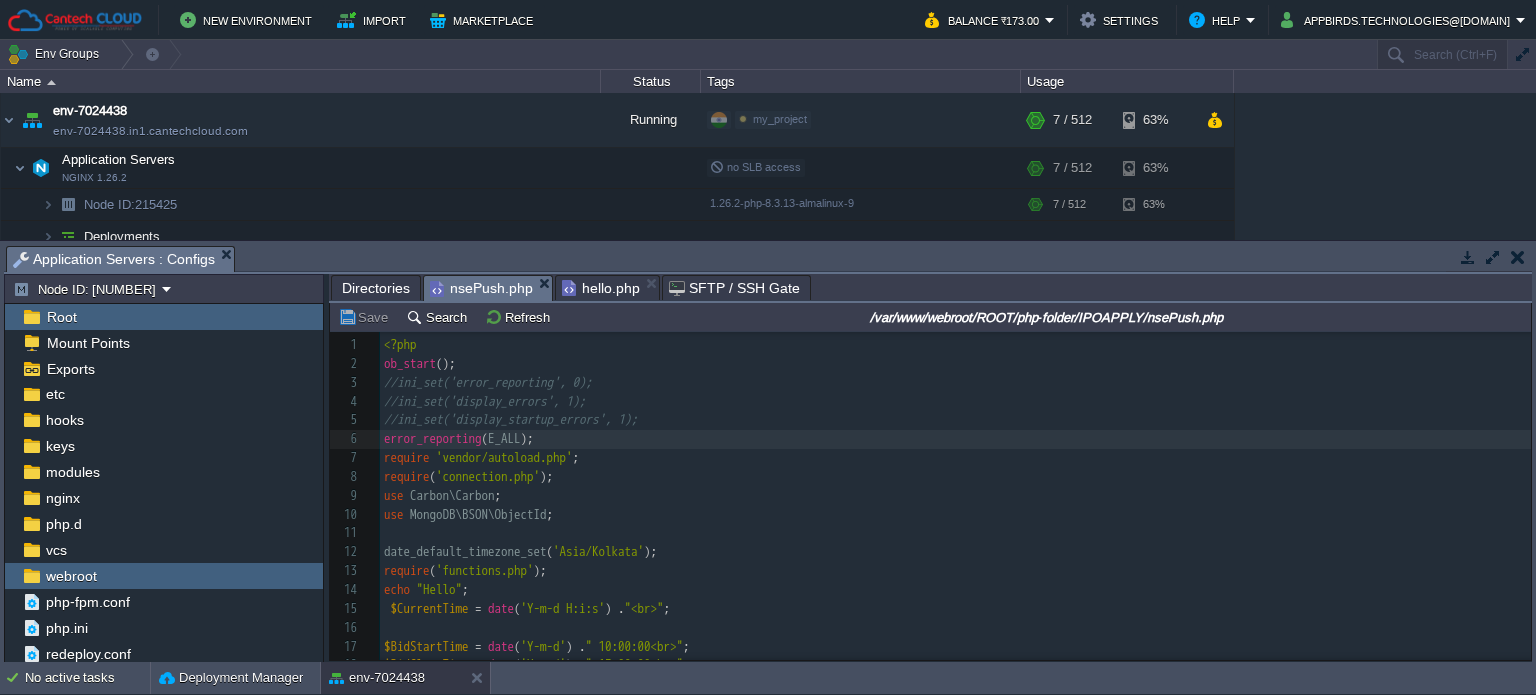 click on "Directories" at bounding box center (376, 288) 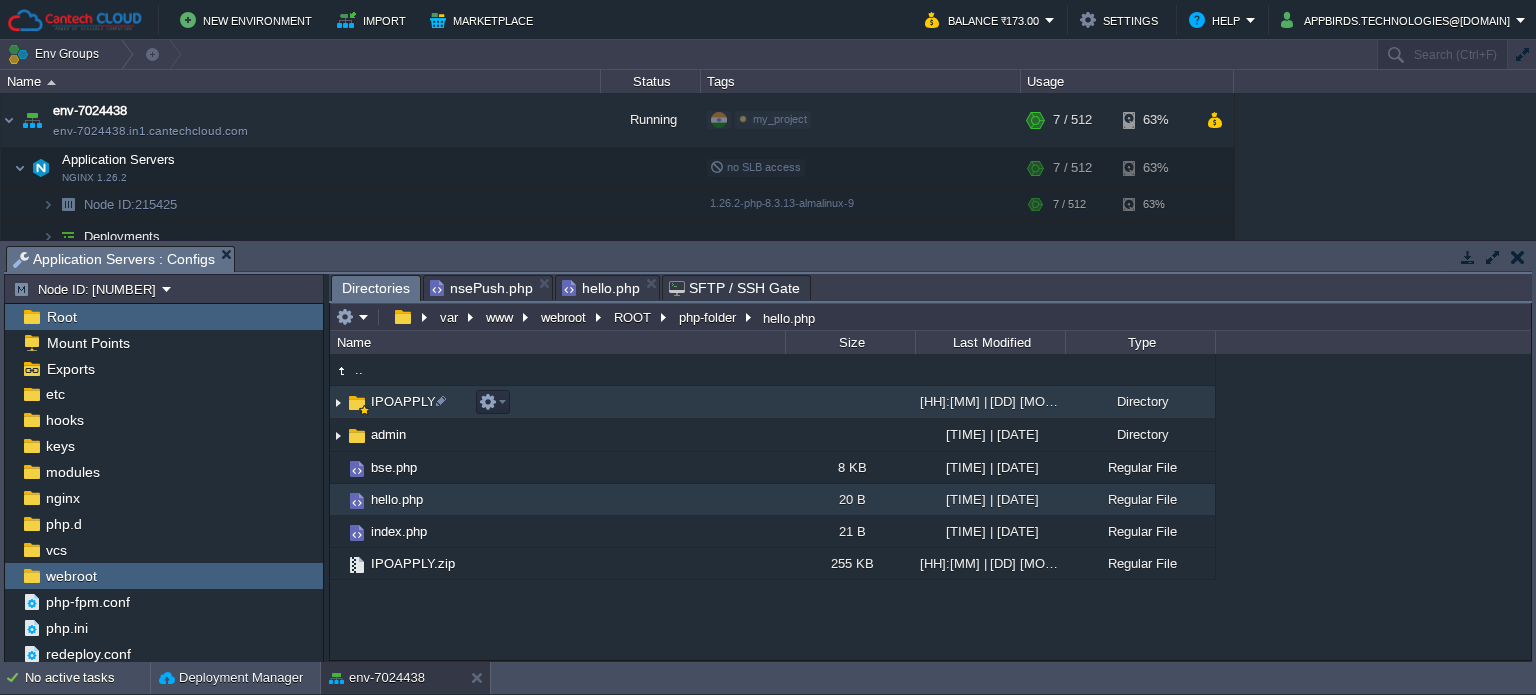 click on "IPOAPPLY" at bounding box center (403, 401) 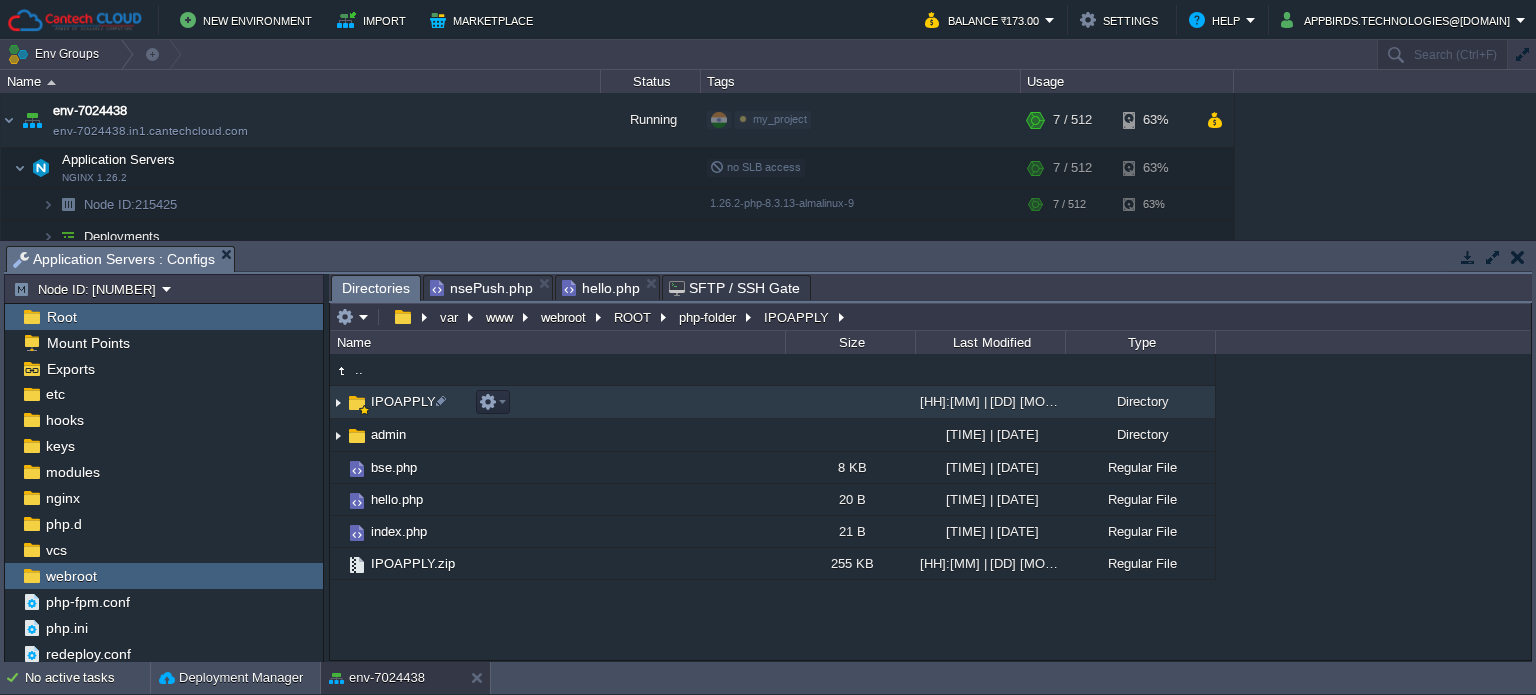 click on "IPOAPPLY" at bounding box center (403, 401) 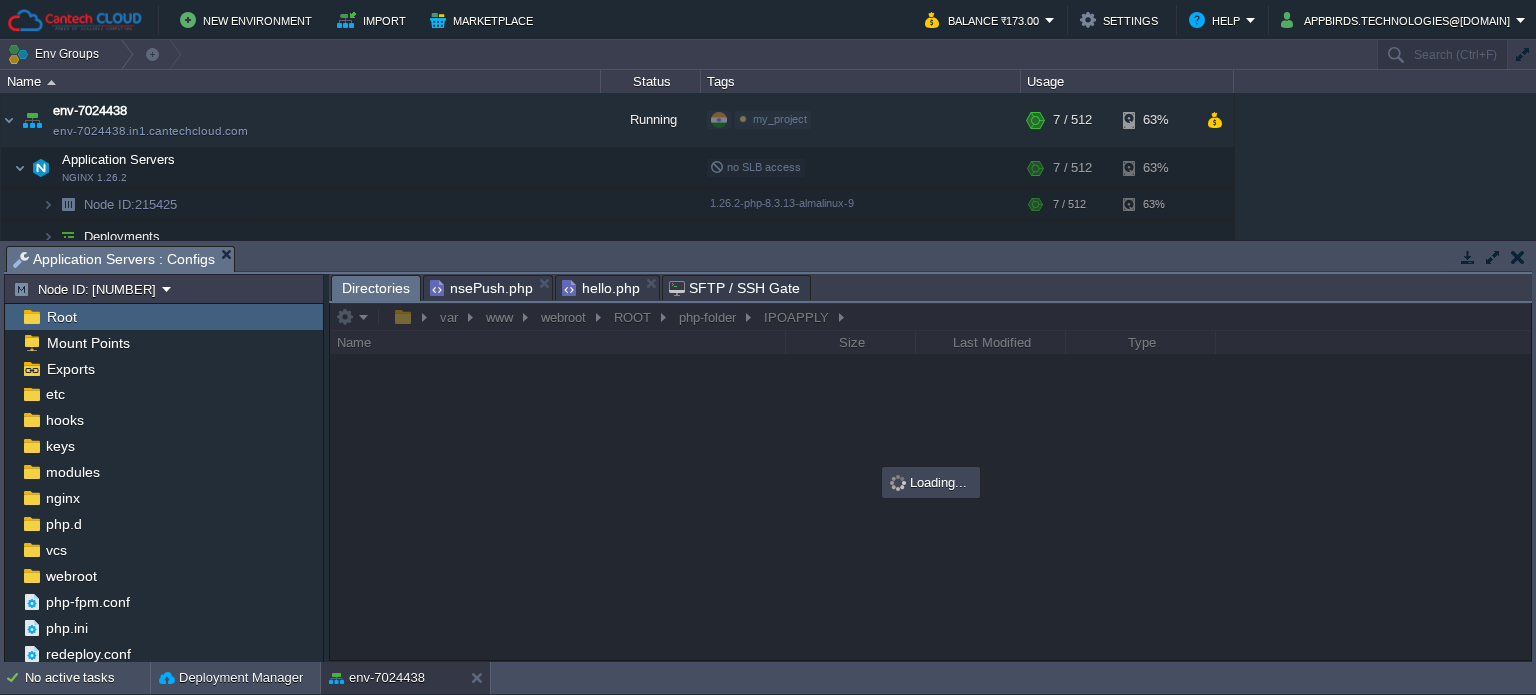 scroll, scrollTop: 0, scrollLeft: 0, axis: both 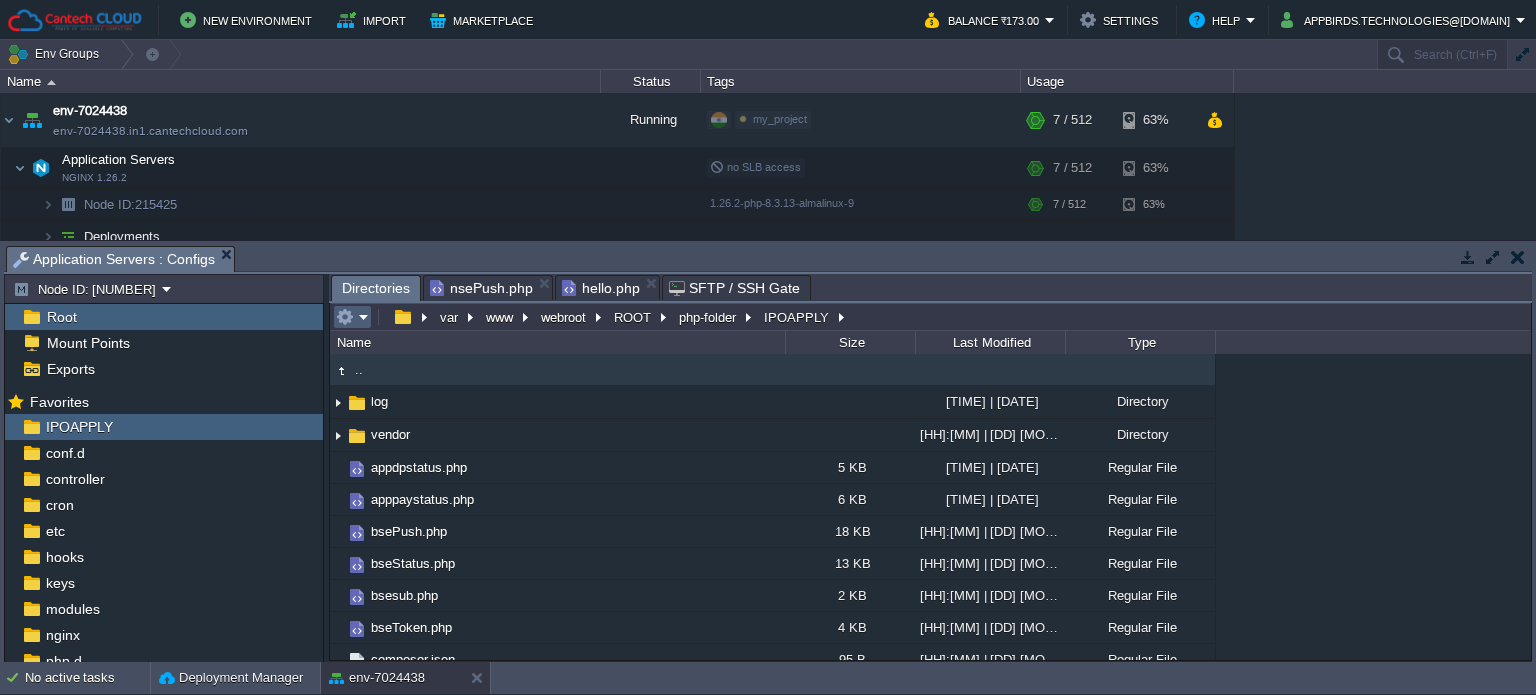 click at bounding box center [345, 317] 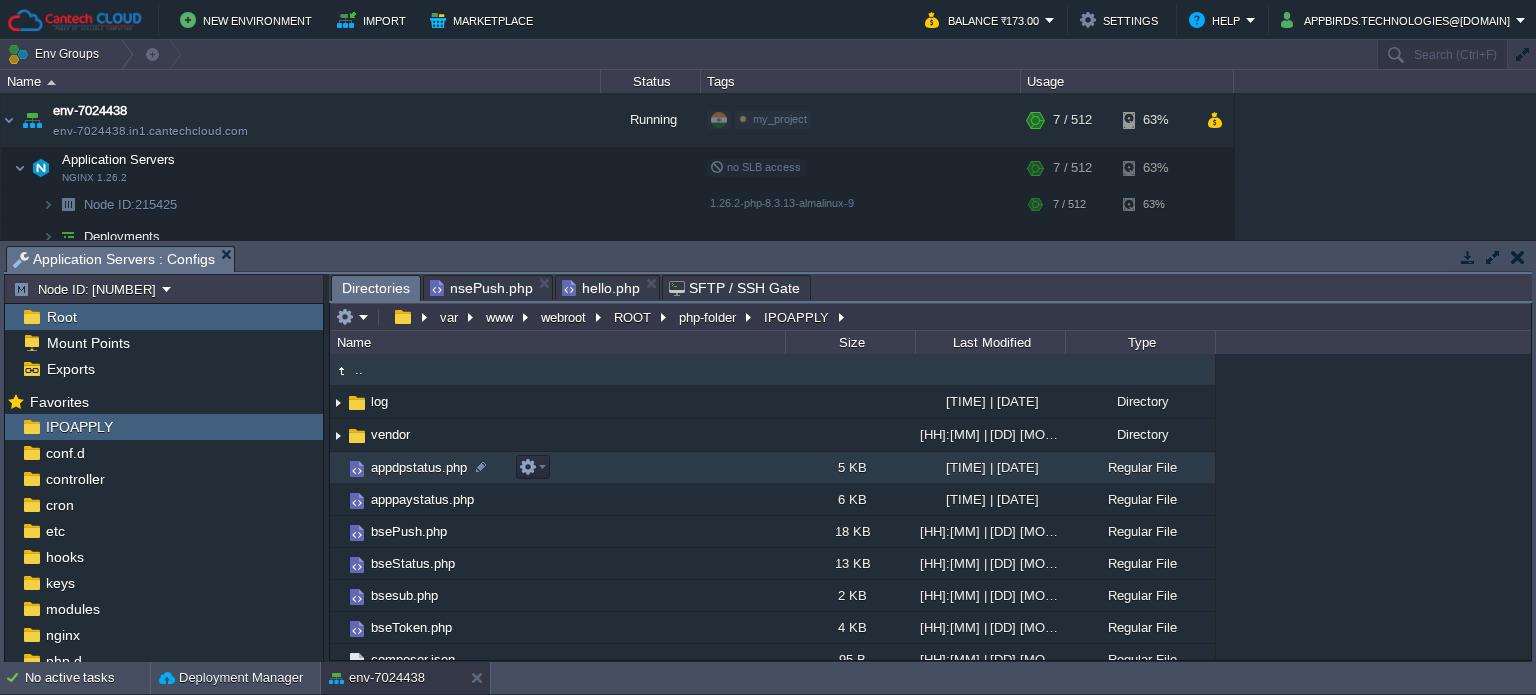 click on "appdpstatus.php" at bounding box center [557, 468] 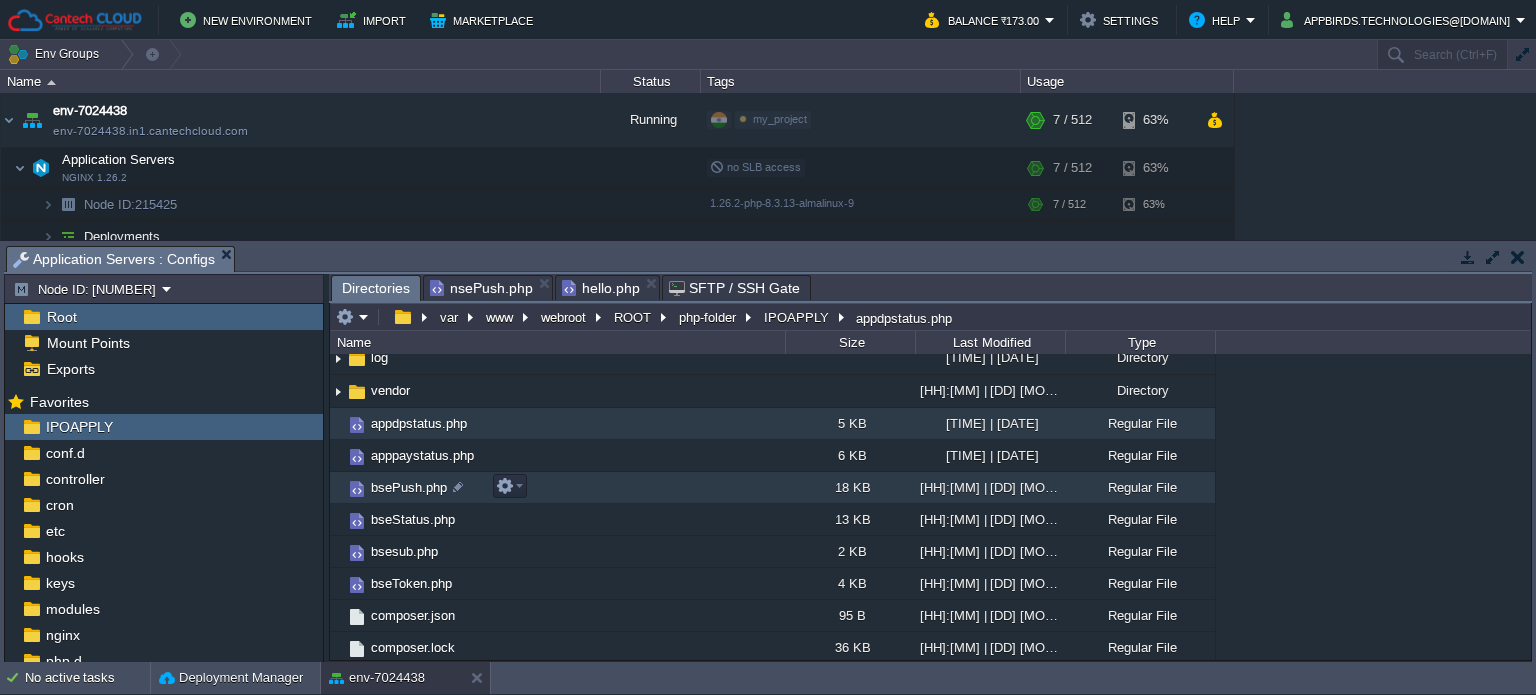 scroll, scrollTop: 0, scrollLeft: 0, axis: both 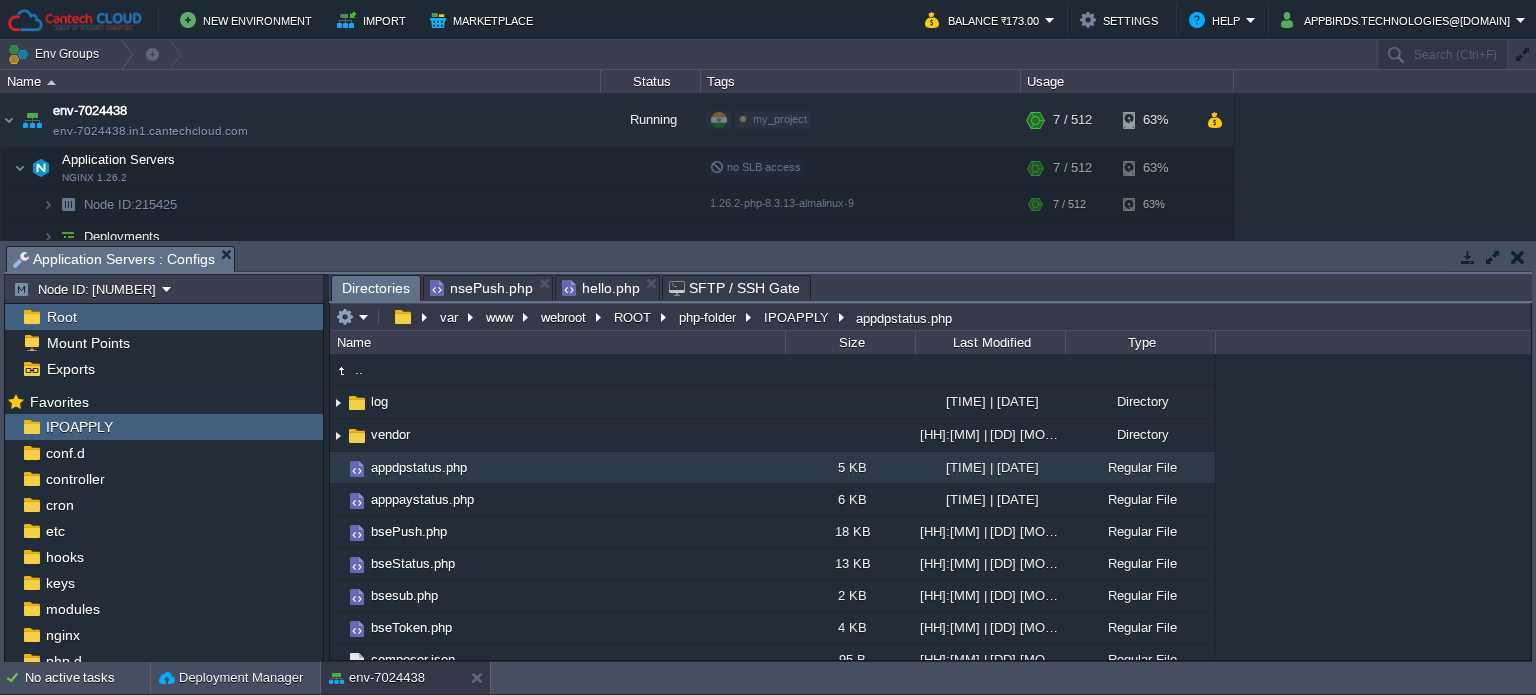click on "nsePush.php" at bounding box center (481, 288) 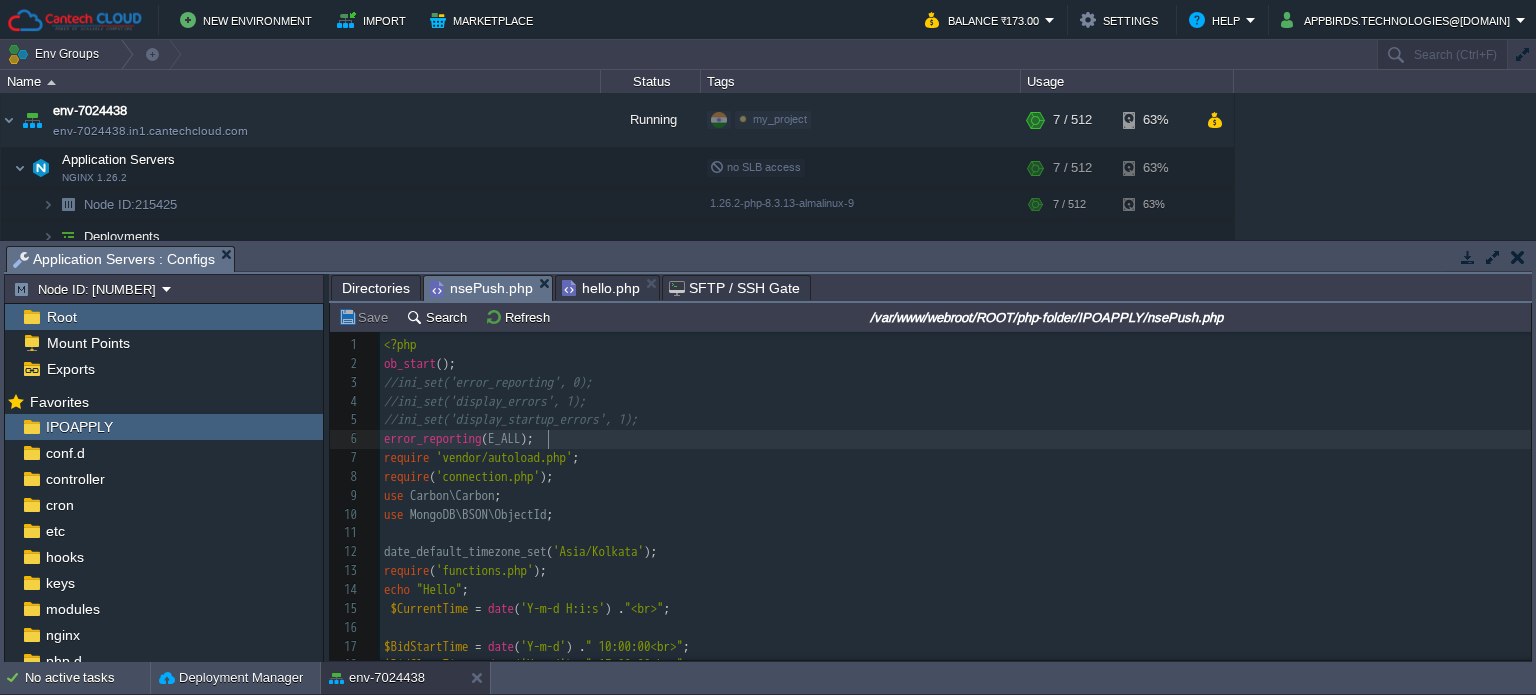 click on "require   'vendor/autoload.php' ;" at bounding box center [955, 458] 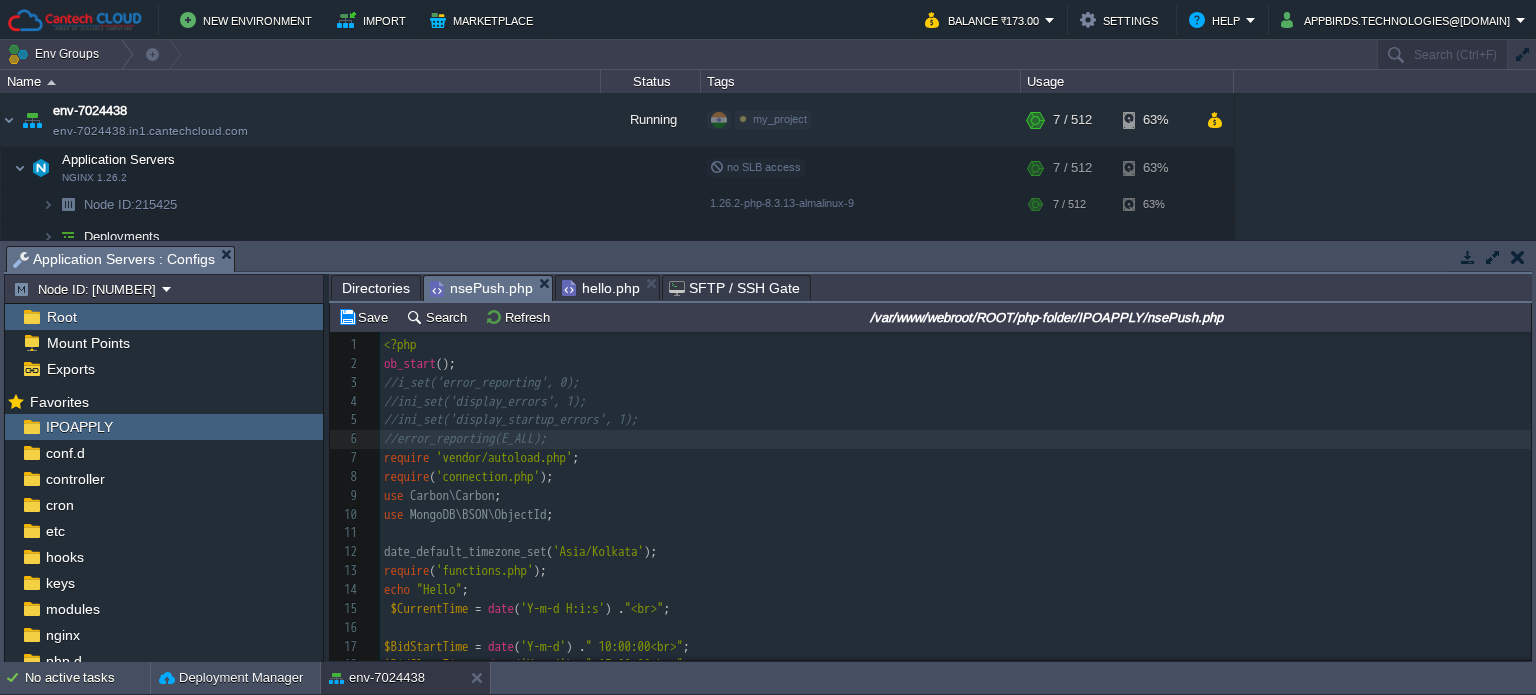 type on "ob_start();" 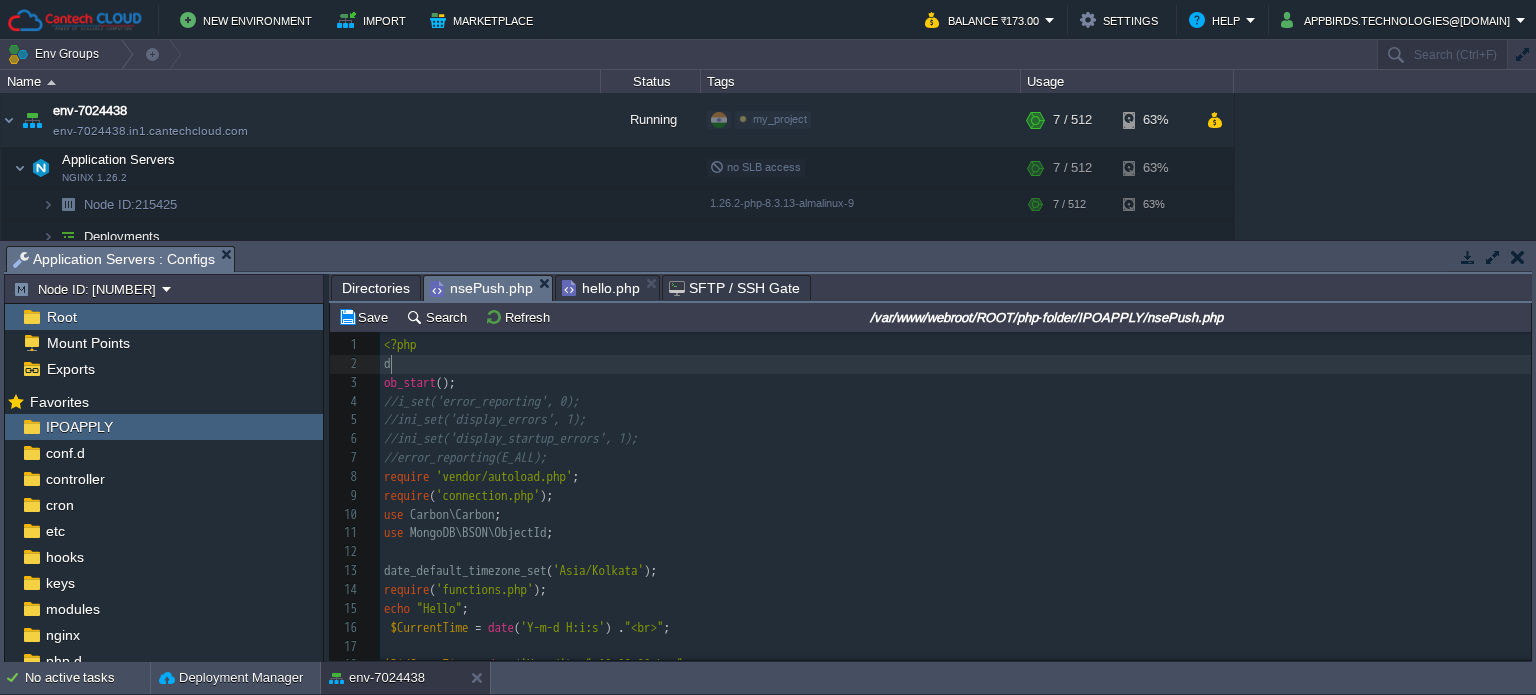 scroll, scrollTop: 6, scrollLeft: 20, axis: both 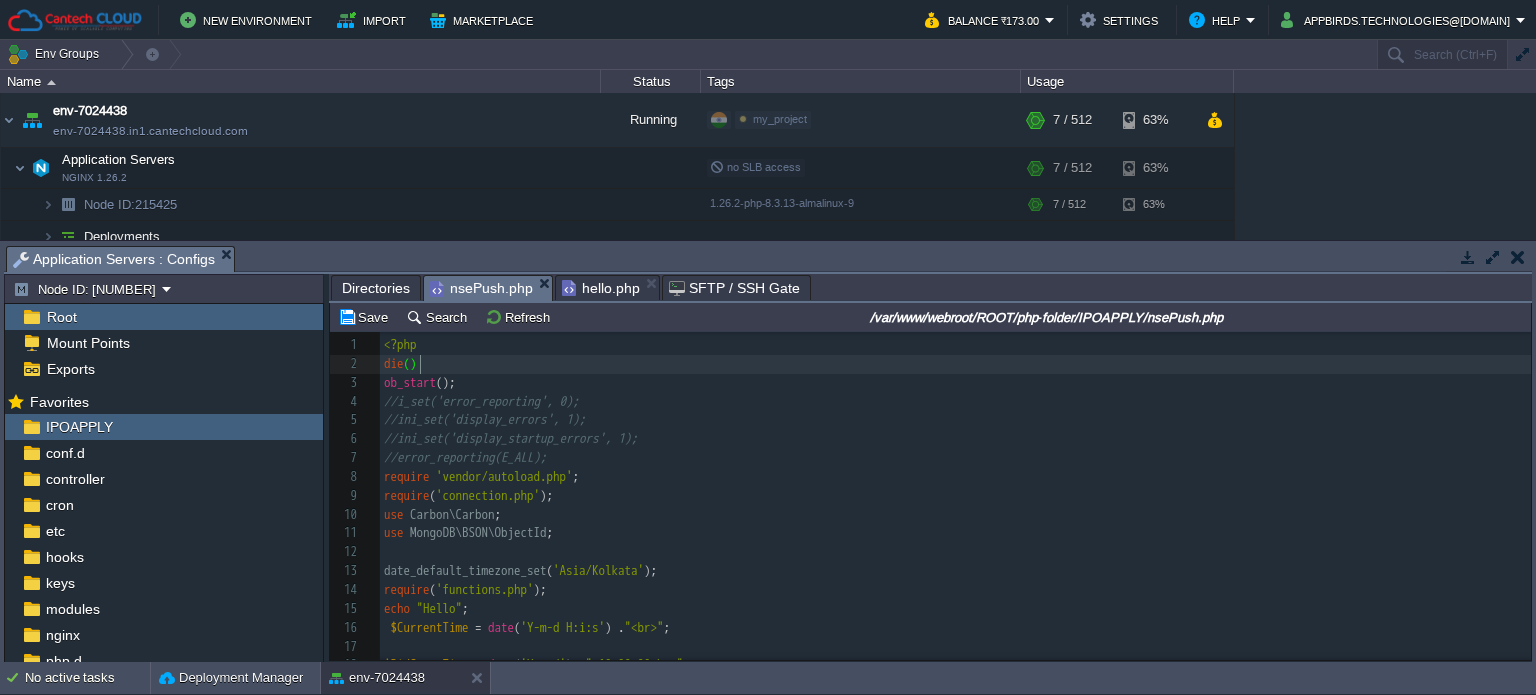 type on "die();" 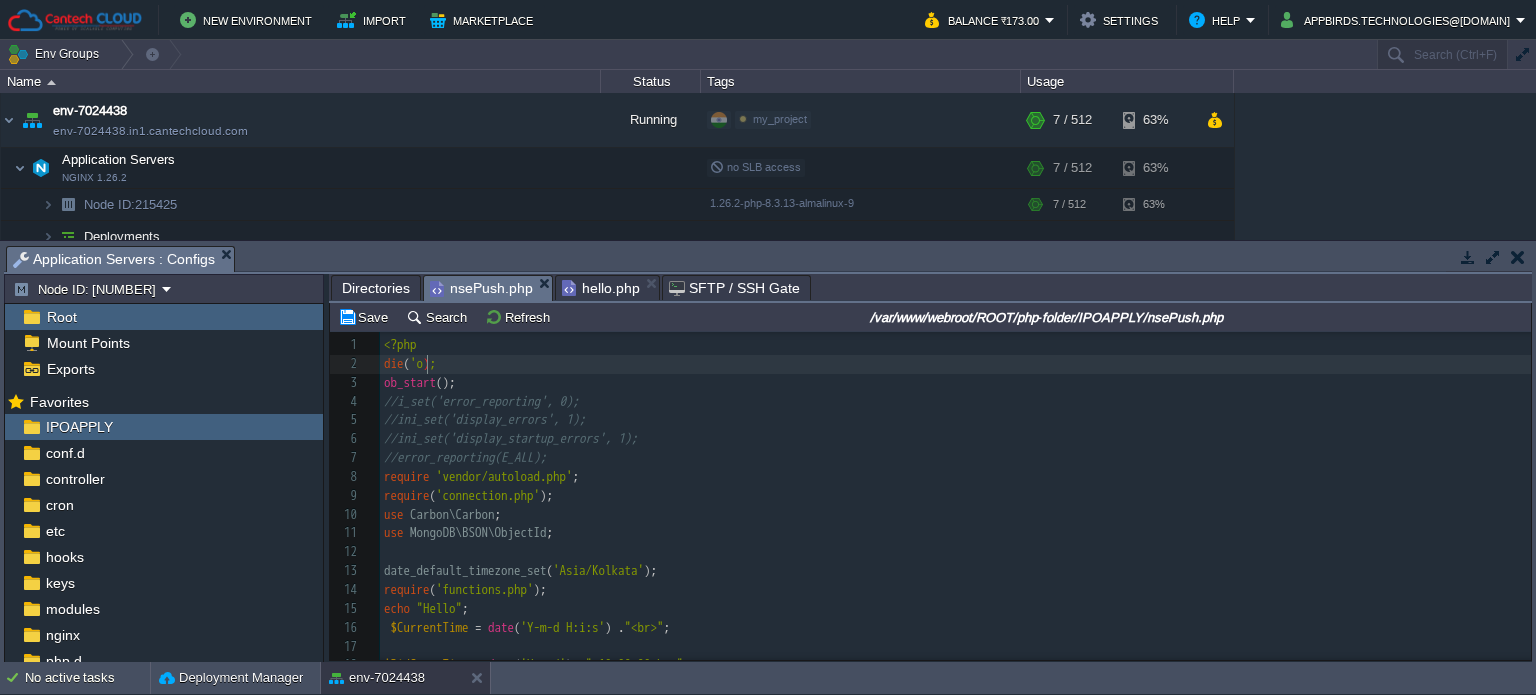 scroll, scrollTop: 6, scrollLeft: 20, axis: both 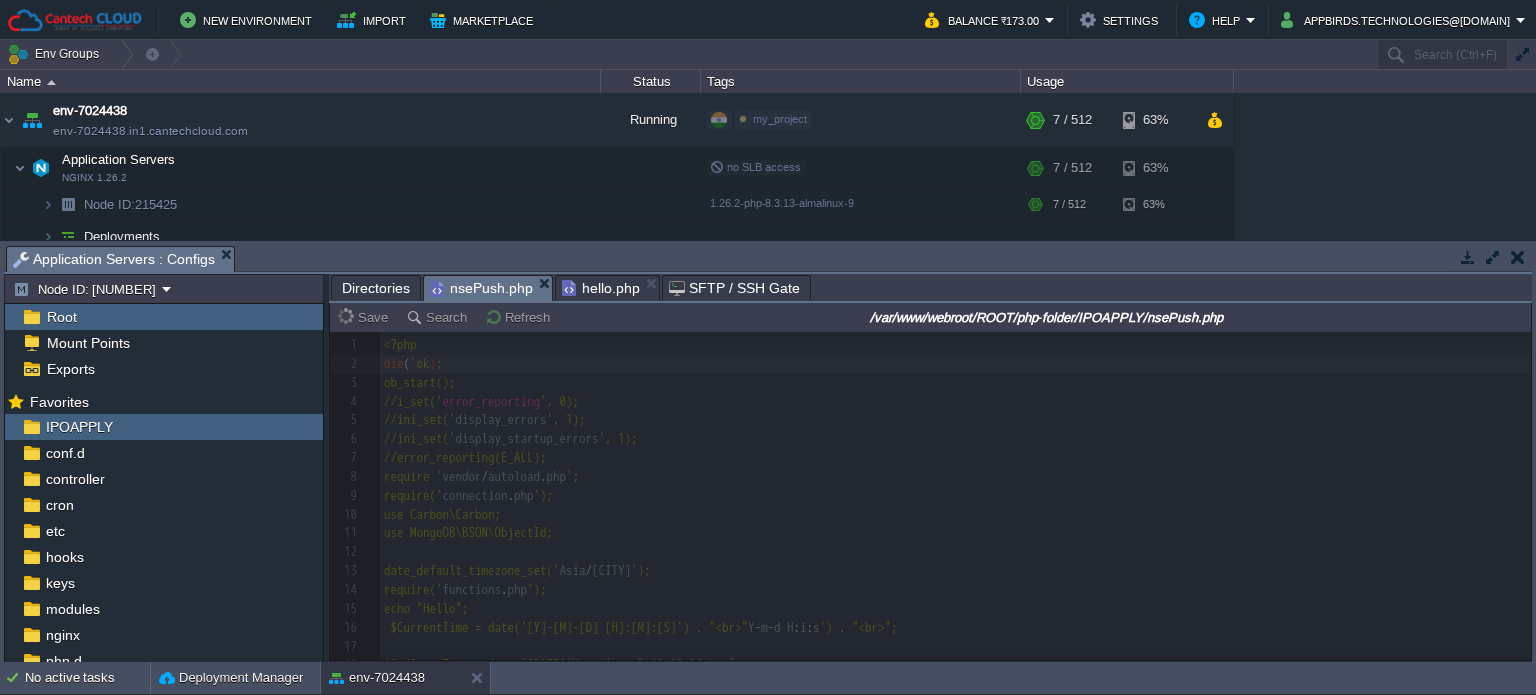 type on "'ok;" 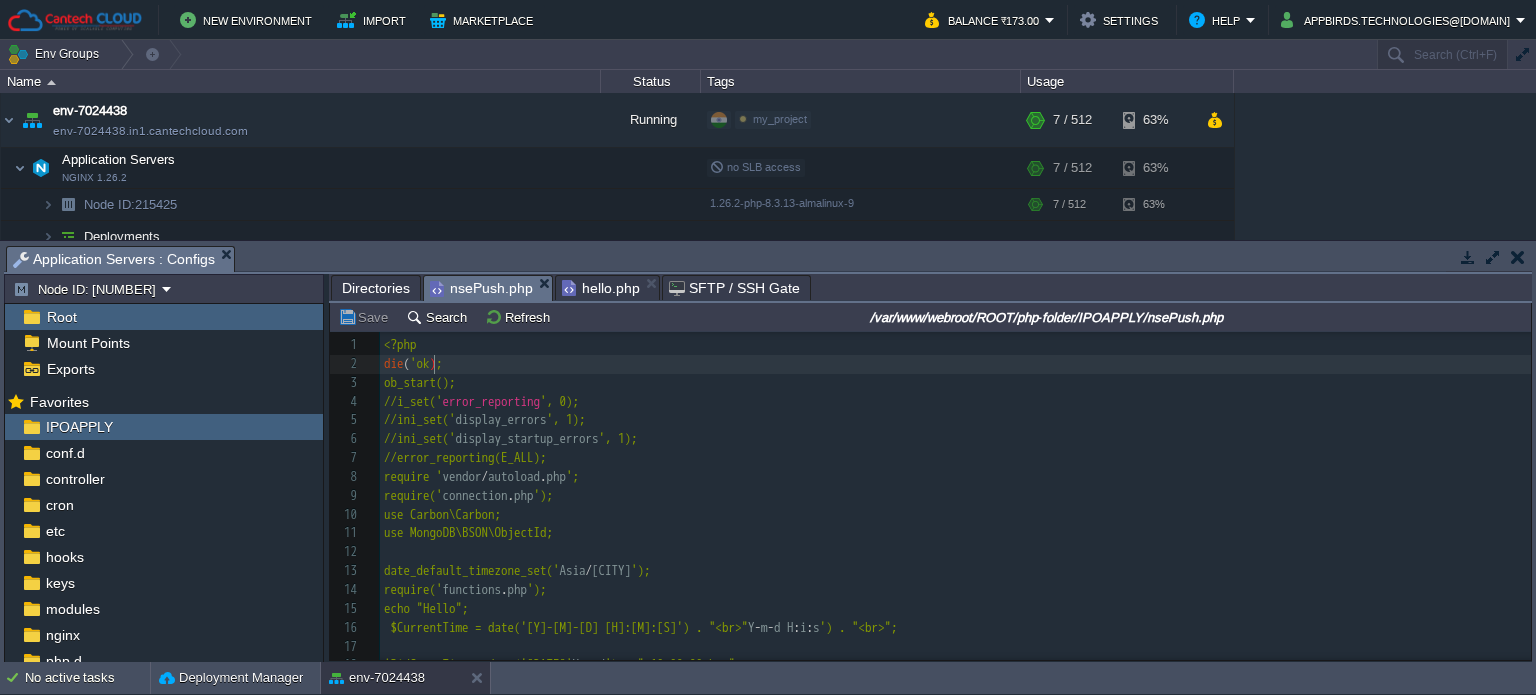 scroll, scrollTop: 6, scrollLeft: 8, axis: both 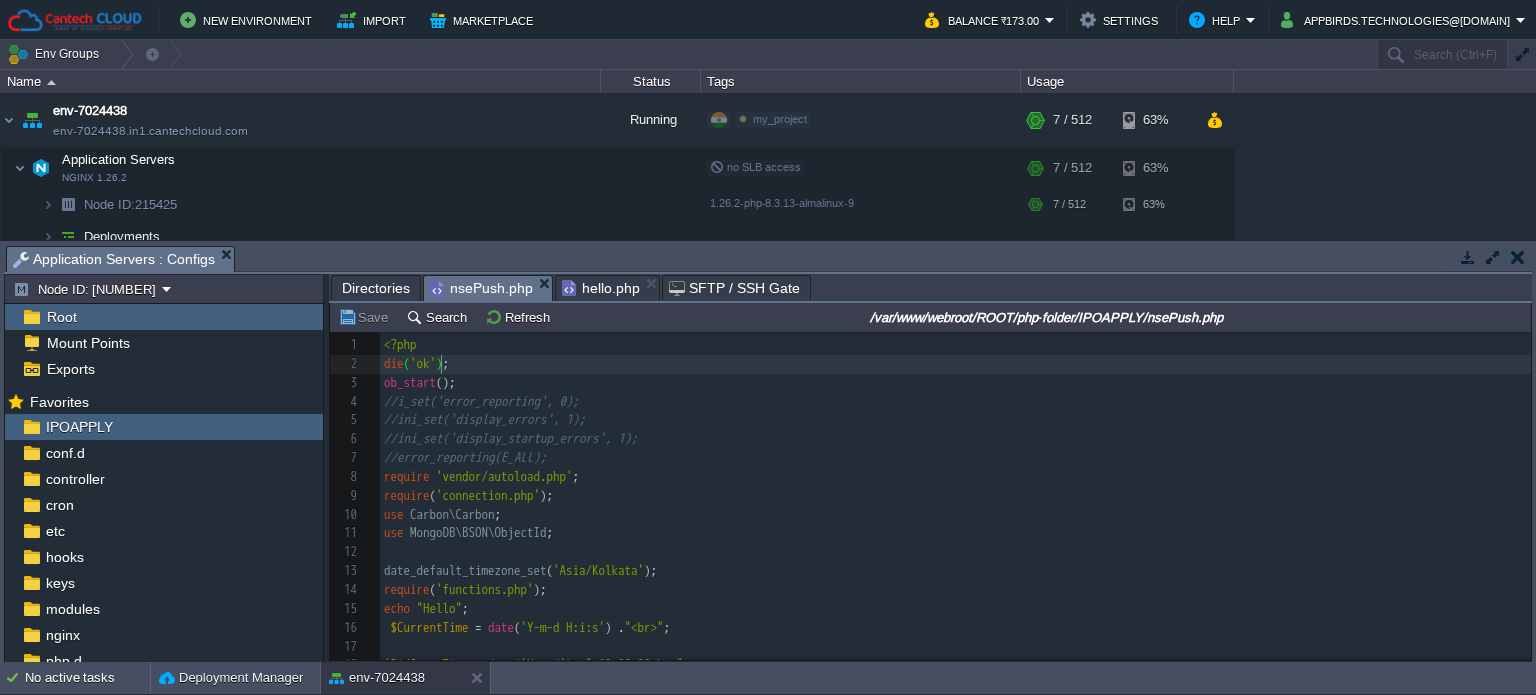 type on "'" 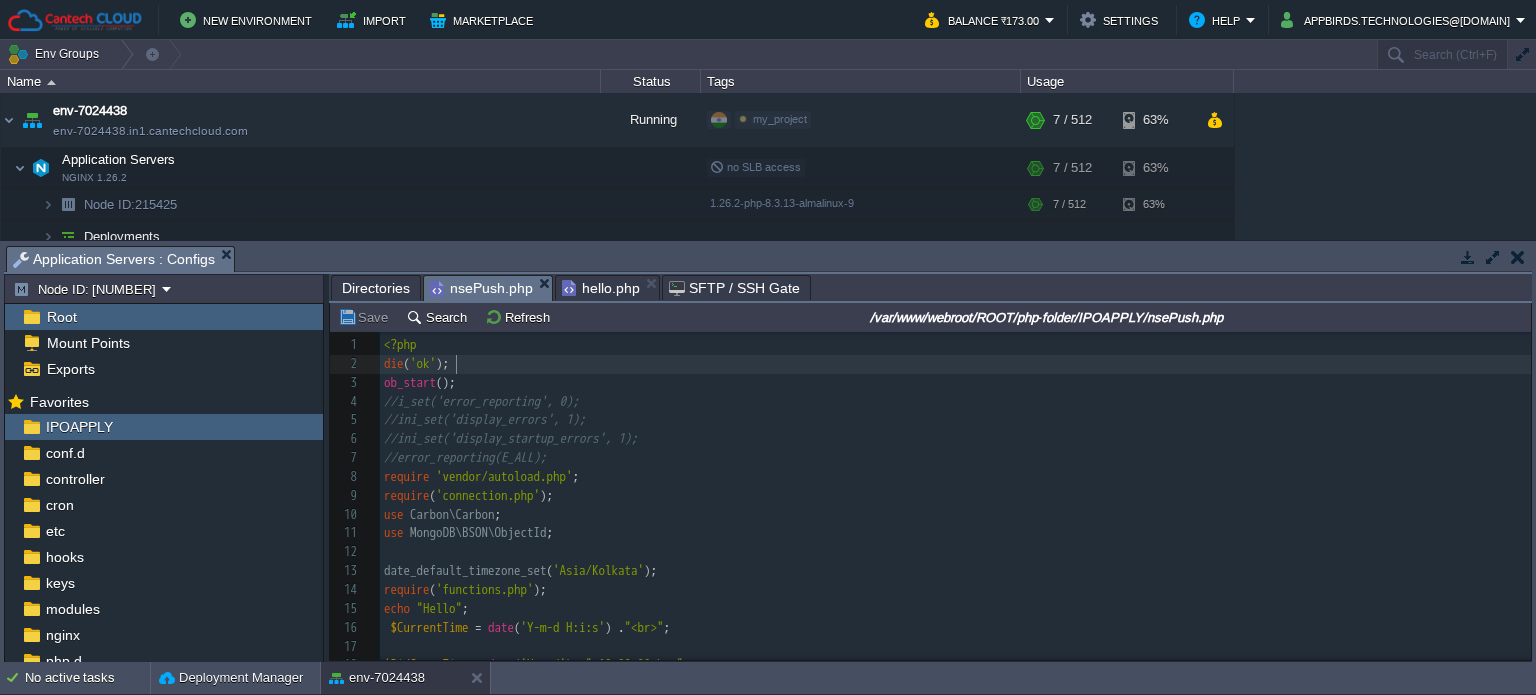 type on "die('ok');" 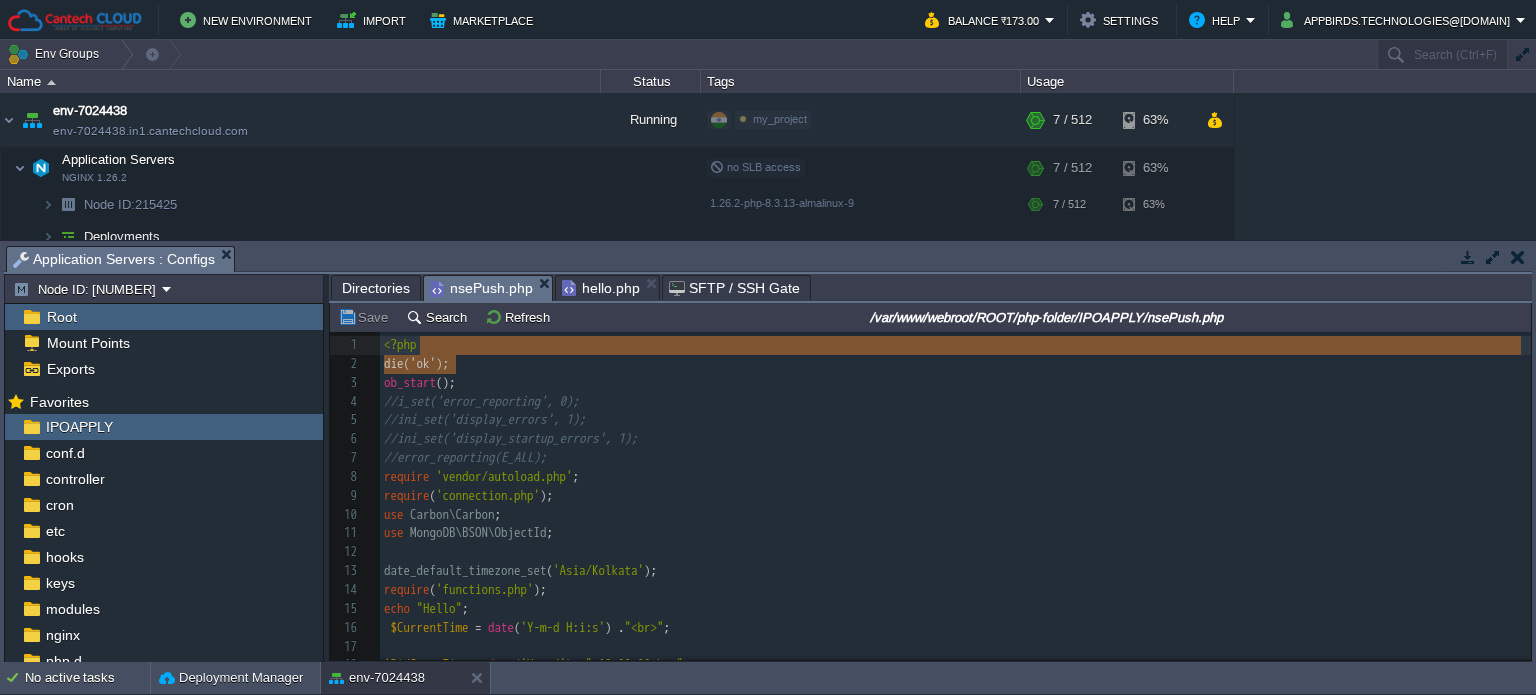 drag, startPoint x: 480, startPoint y: 367, endPoint x: 481, endPoint y: 356, distance: 11.045361 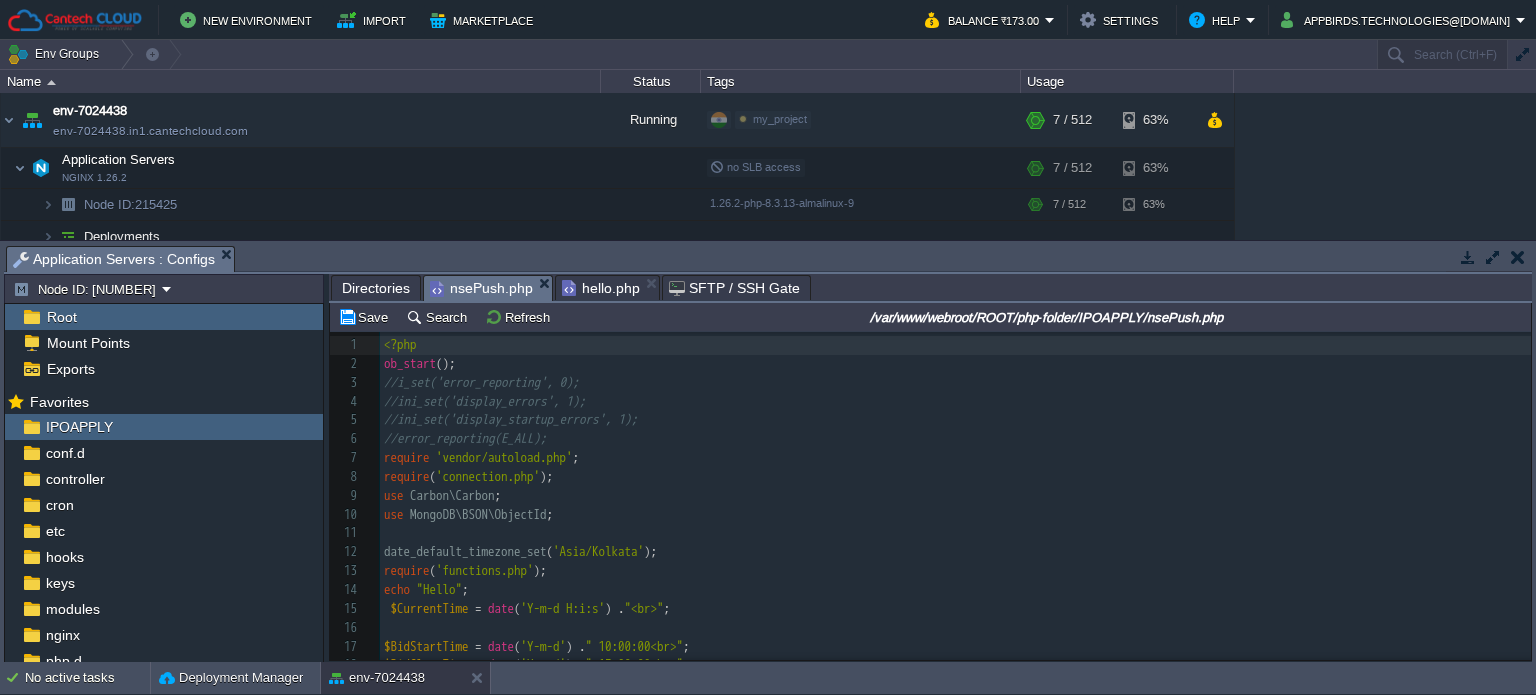 click on "//error_reporting(E_ALL);" at bounding box center (955, 439) 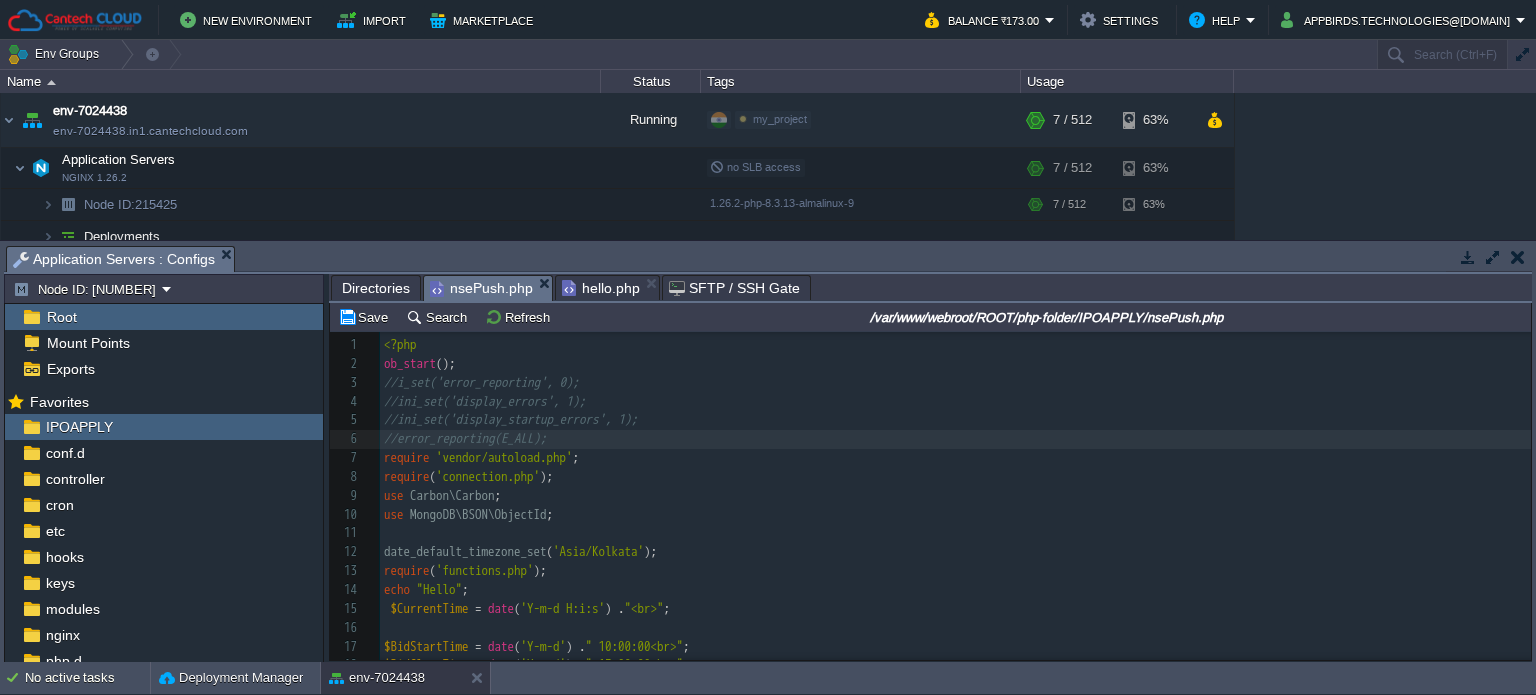 click on "date_default_timezone_set ( 'Asia/Kolkata' );" at bounding box center [955, 552] 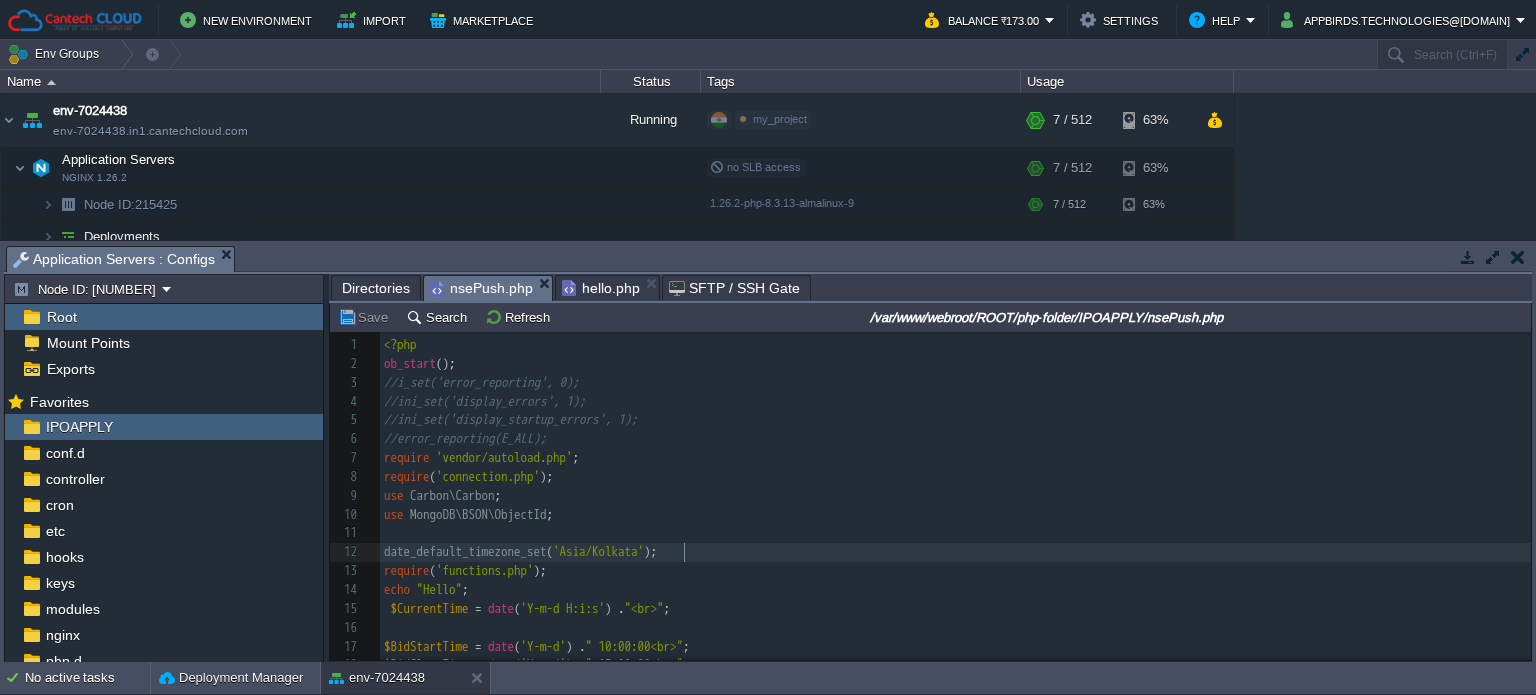 click on "date_default_timezone_set ( 'Asia/Kolkata' );" at bounding box center [955, 552] 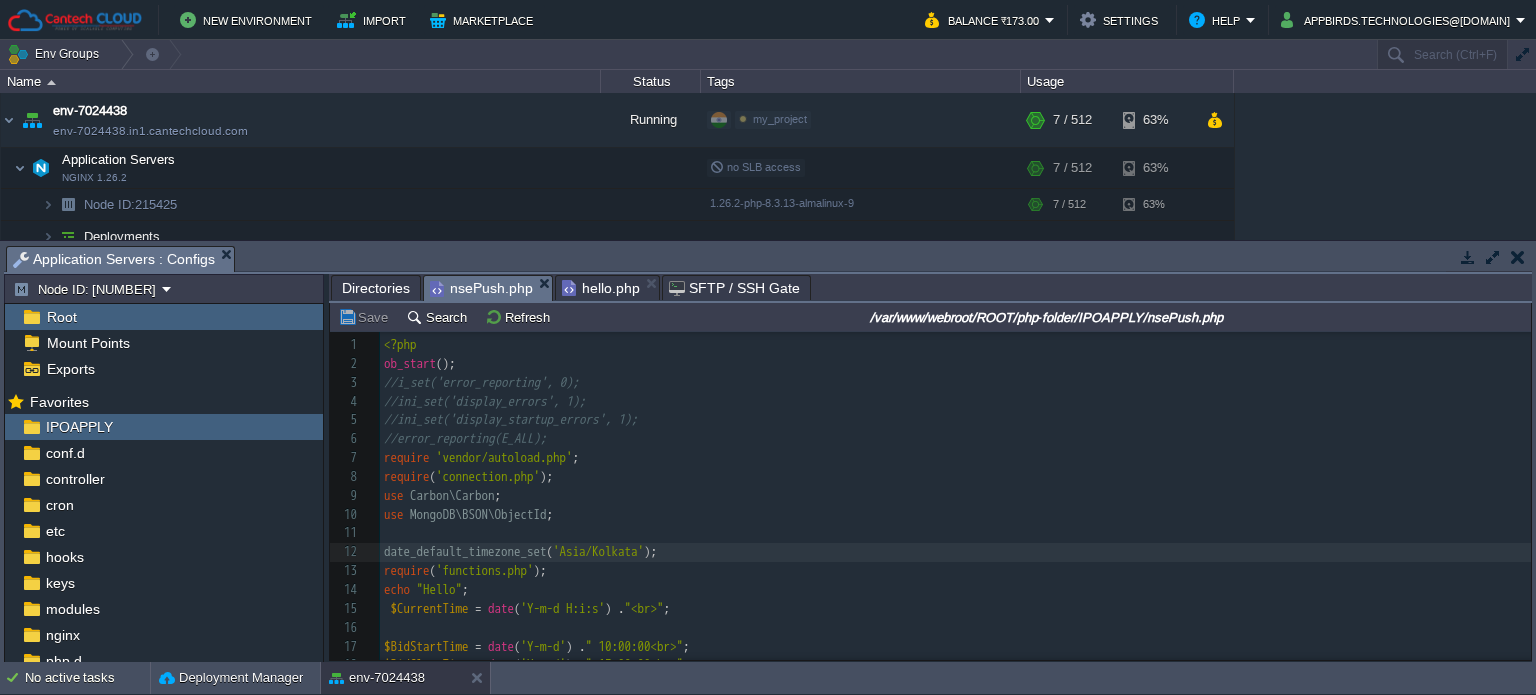 click on "use   MongoDB\BSON\ObjectId ;" at bounding box center (955, 515) 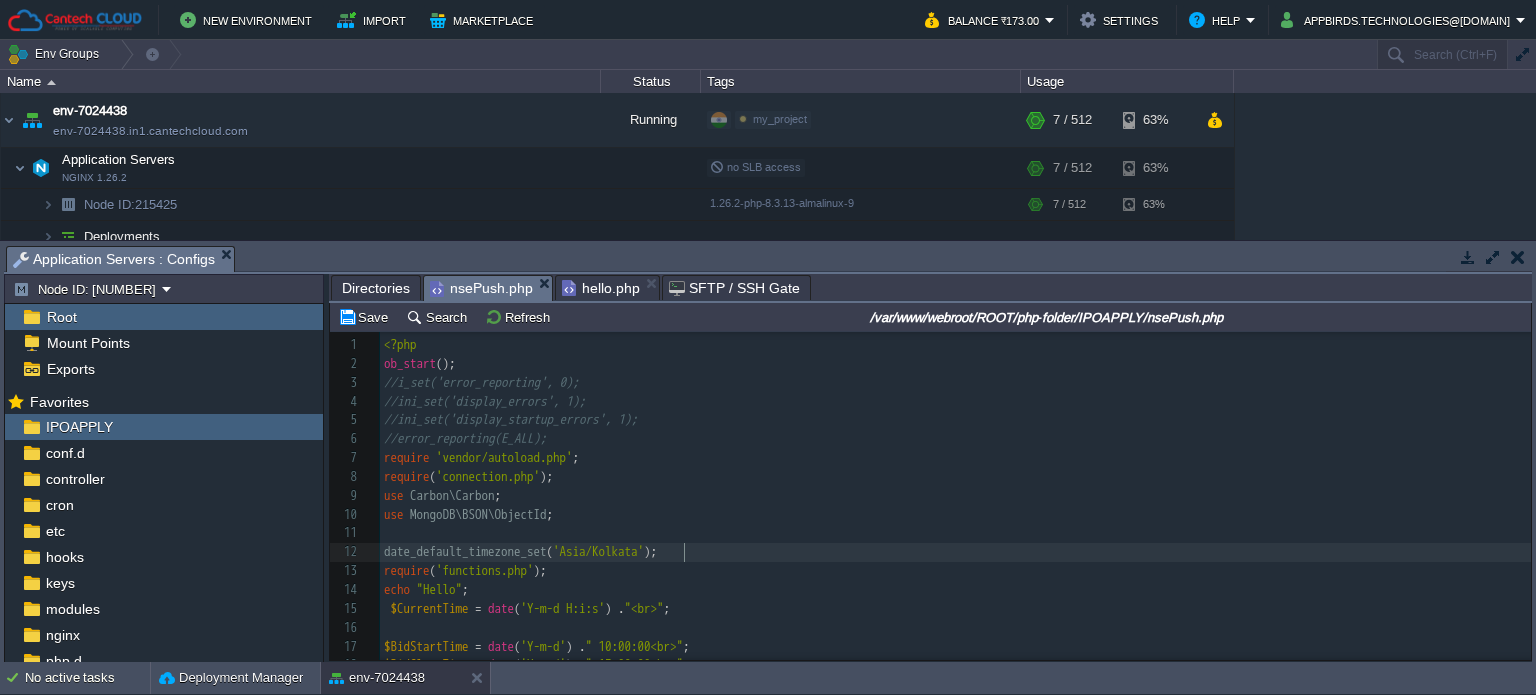click on "date_default_timezone_set ( 'Asia/Kolkata' );" at bounding box center (955, 552) 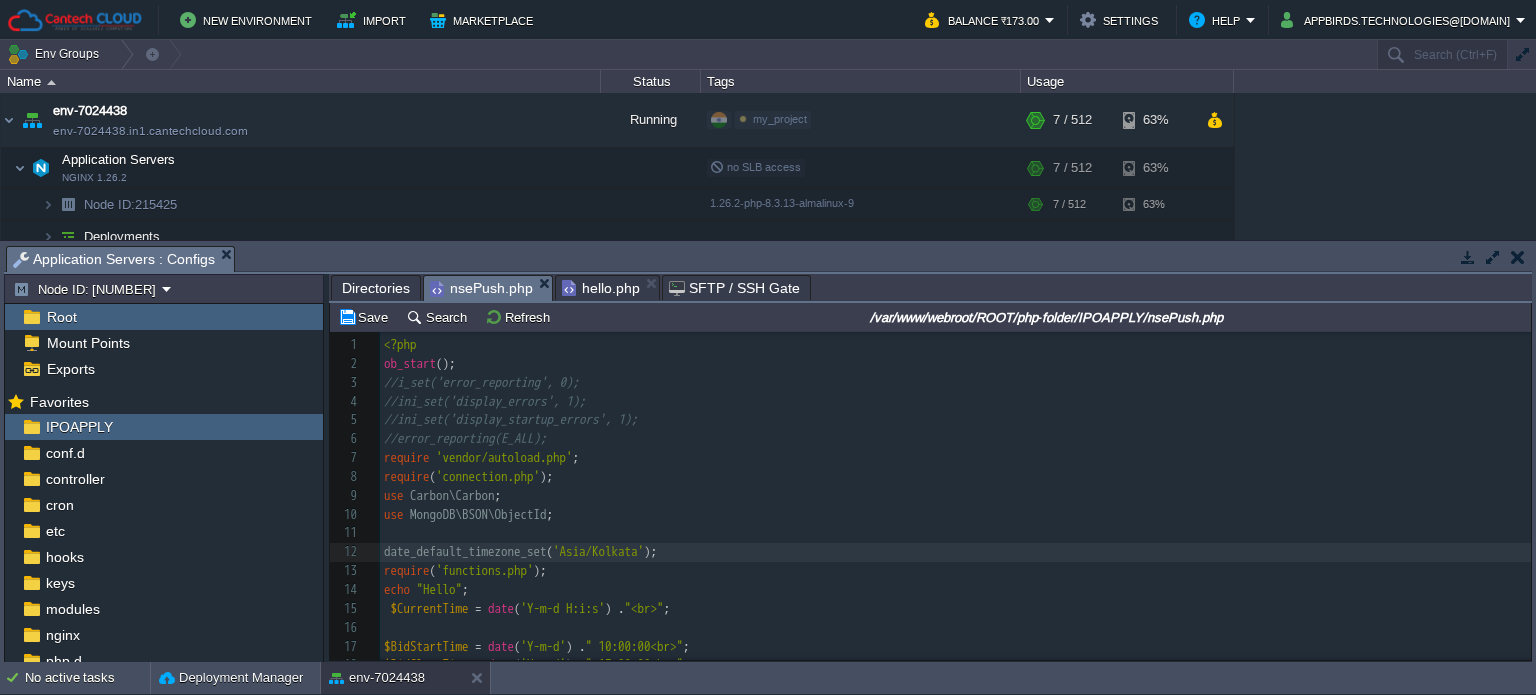 click on "x   1 <?php 2 ob_start (); 3 //i_set('error_reporting', 0); 4 //ini_set('display_errors', 1); 5 //ini_set('display_startup_errors', 1); 6 //error_reporting(E_ALL); 7 require   'vendor/autoload.php' ; 8 require ( 'connection.php' ); 9 use   Carbon\Carbon ; 10 use   MongoDB\BSON\ObjectId ; 11 ​ 12 date_default_timezone_set ( '[TIMEZONE]' ); 13 require ( 'functions.php' ); 14 echo   "Hello" ; 15   $CurrentTime   =   date ( '[DATE] [TIME]' ) .  "<br>" ; 16 ​ 17 $BidStartTime   =   date ( '[DATE]' ) .  "   10:00:00<br>" ; 18 $BidCloseTime   =   date ( '[DATE]' ) .  "   17:00:00<br>" ; 19   if ( $CurrentTime < $BidStartTime   ||   $CurrentTime > $BidCloseTime ) 20  { 21        echo   'NSE Bidding Close. Bidding Time is ' . $BidStartTime . ' to ' . $BidCloseTime ; 22        exit ; 23  } 24   25   $startOfDay   =   Carbon :: now ( '[TIMEZONE]' ) -> startOfDay () -> timestamp   *   1000 ;  // 00:00:00 AM 26   $endOfDay   =   Carbon :: now ( '[TIMEZONE]' ) -> endOfDay () -> timestamp   *   1000 ;  // 23:59:59 PM" at bounding box center [955, 600] 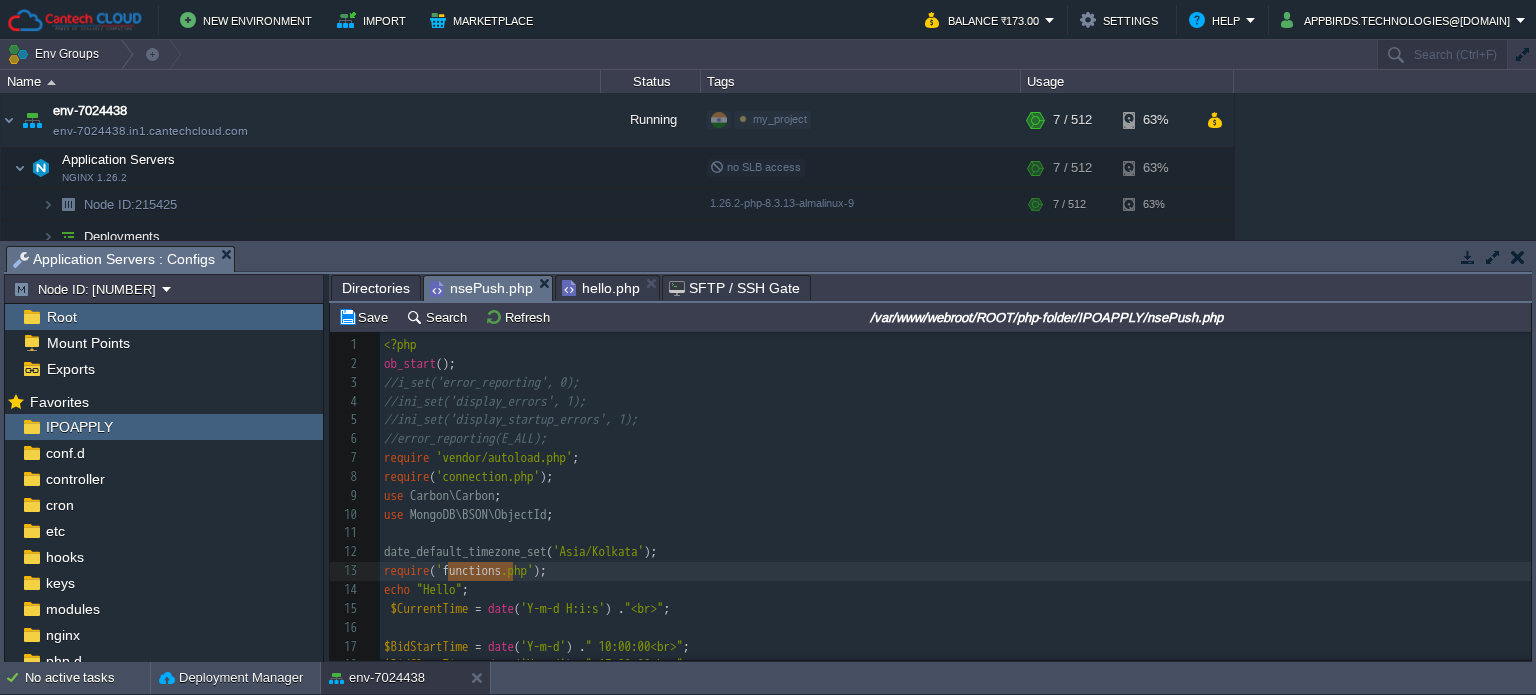 click on "Directories" at bounding box center [376, 288] 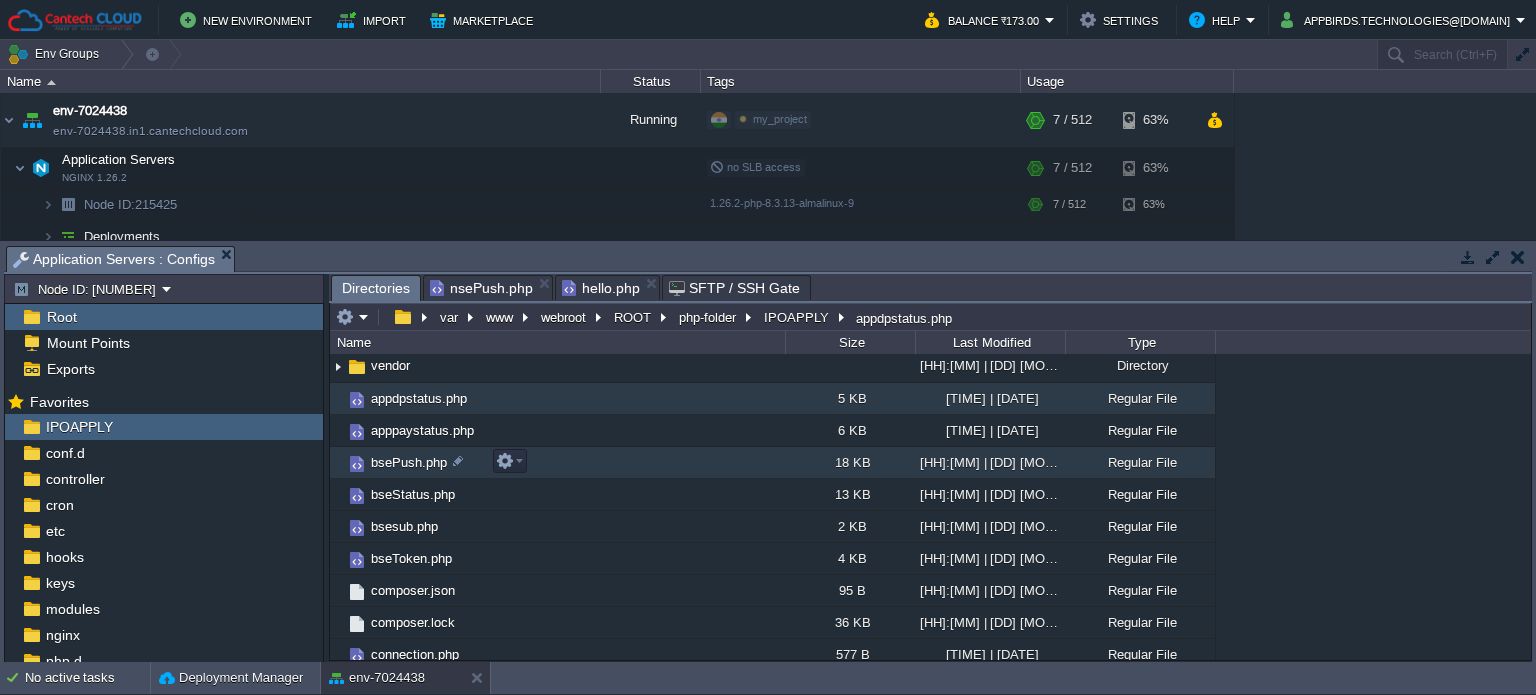 scroll, scrollTop: 200, scrollLeft: 0, axis: vertical 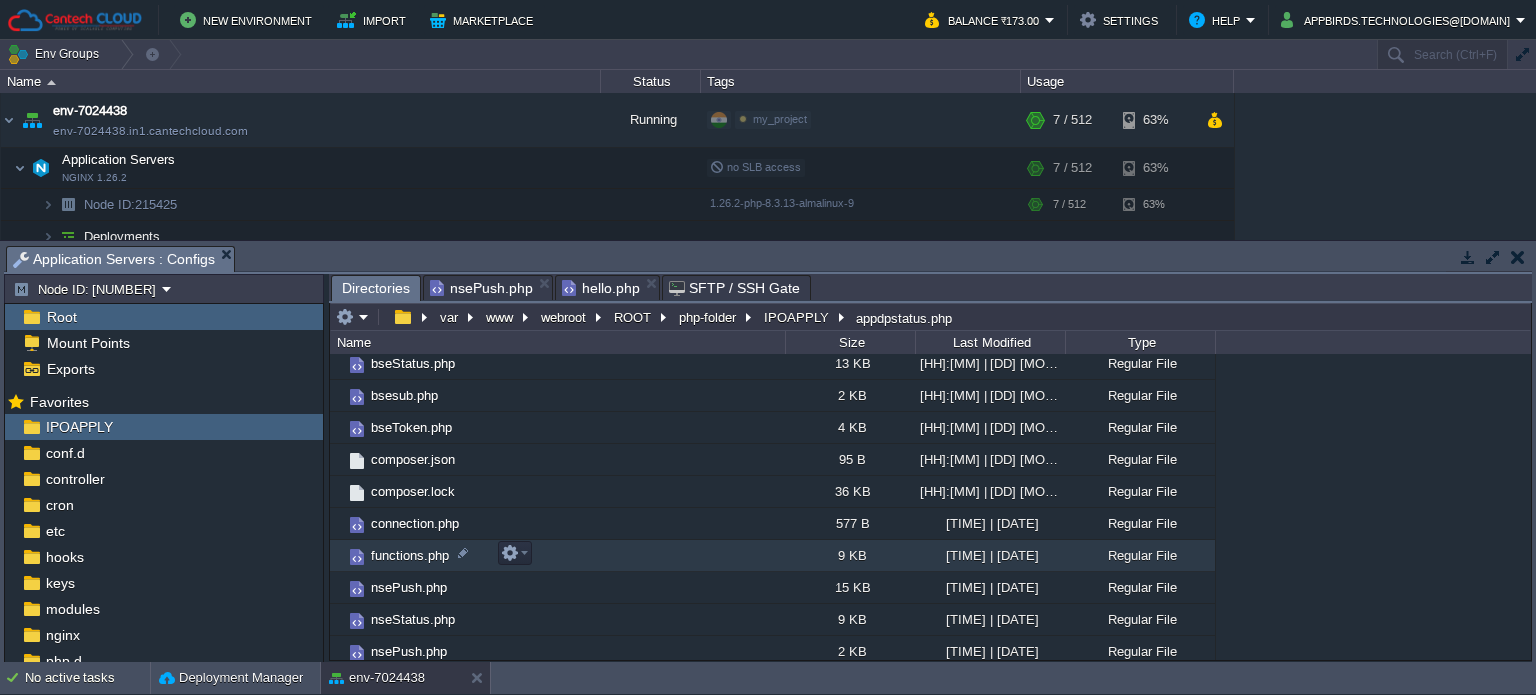 click on "functions.php" at bounding box center [557, 556] 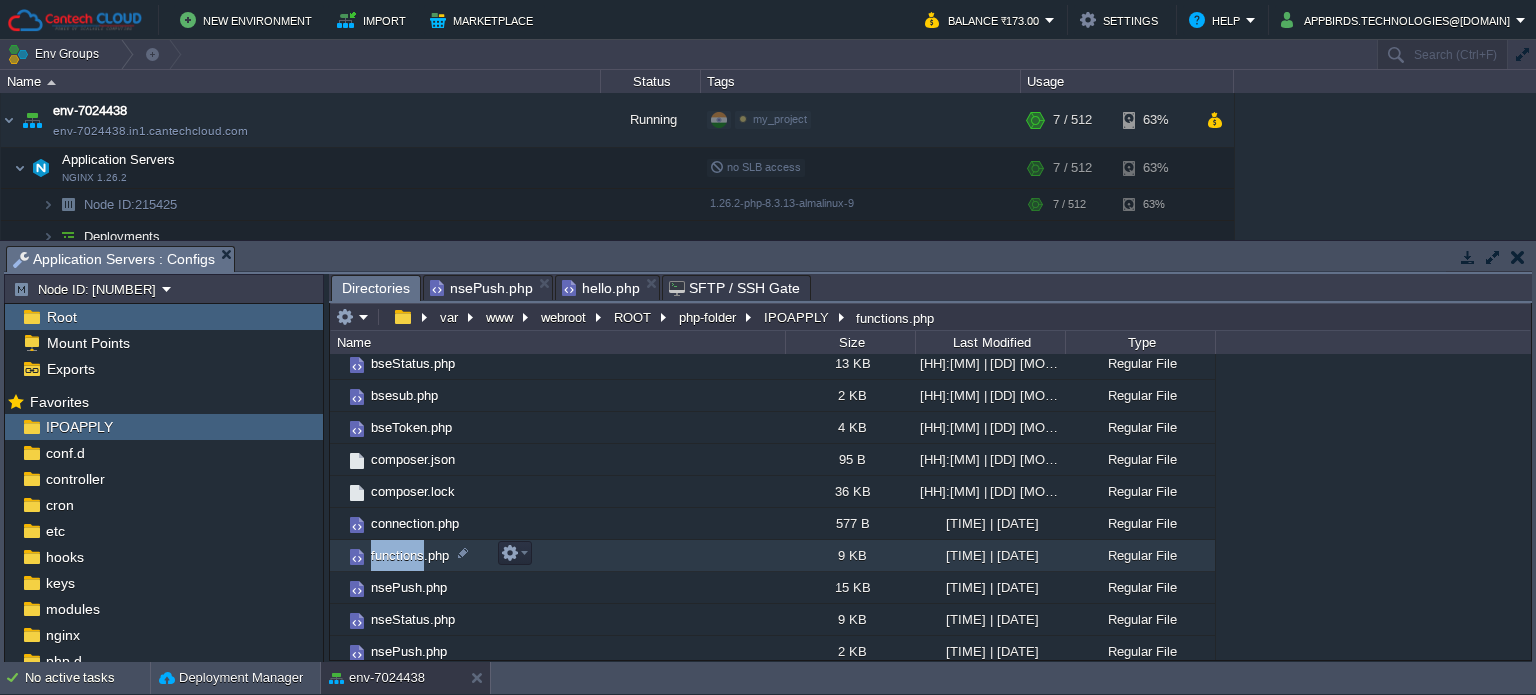 click on "functions.php" at bounding box center [557, 556] 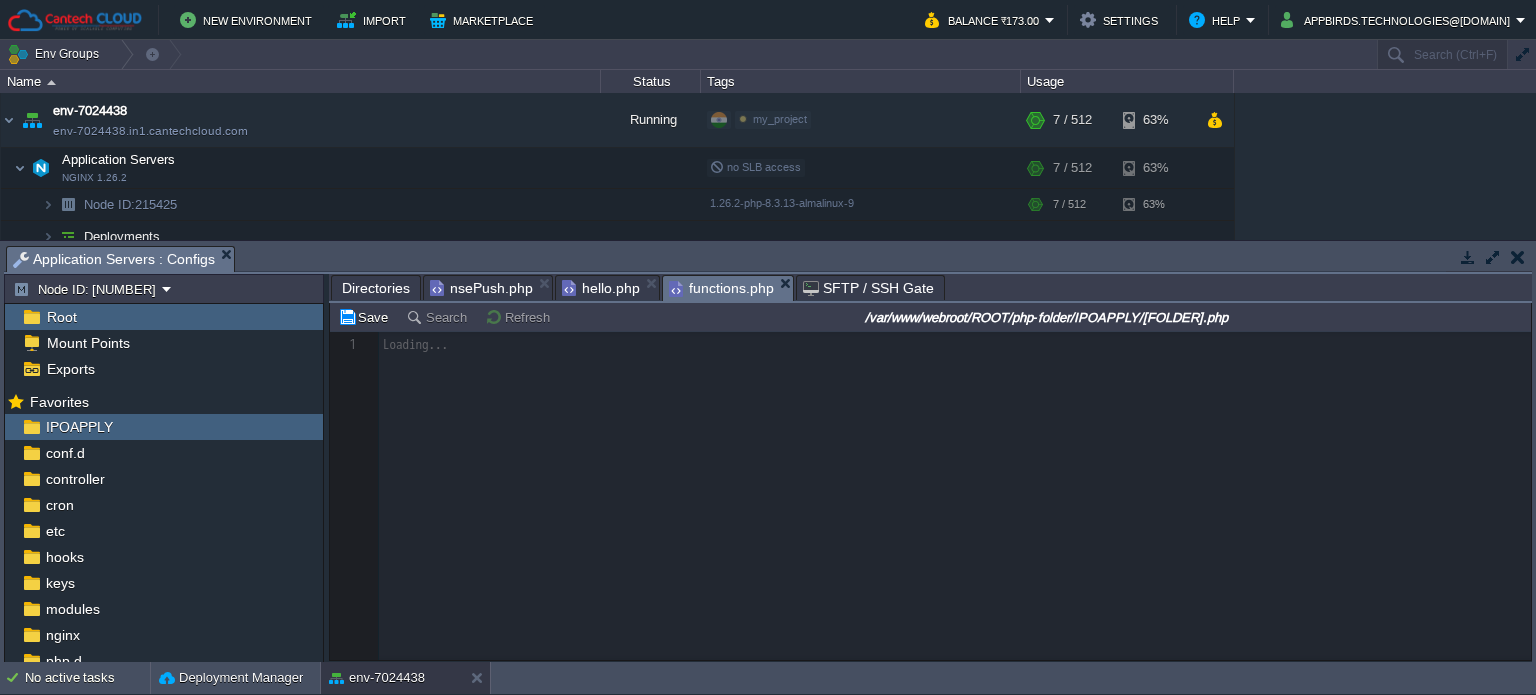 scroll, scrollTop: 6, scrollLeft: 0, axis: vertical 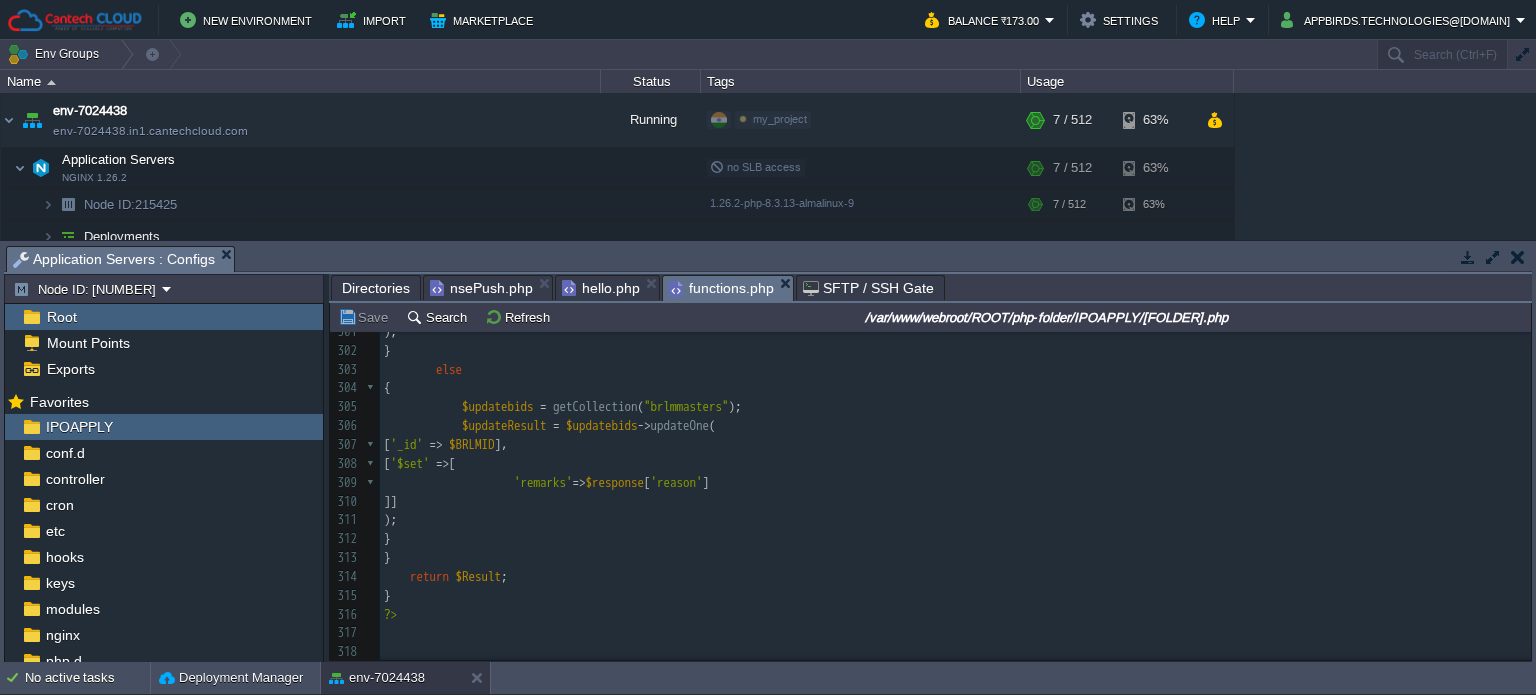click on "hello.php" at bounding box center (601, 288) 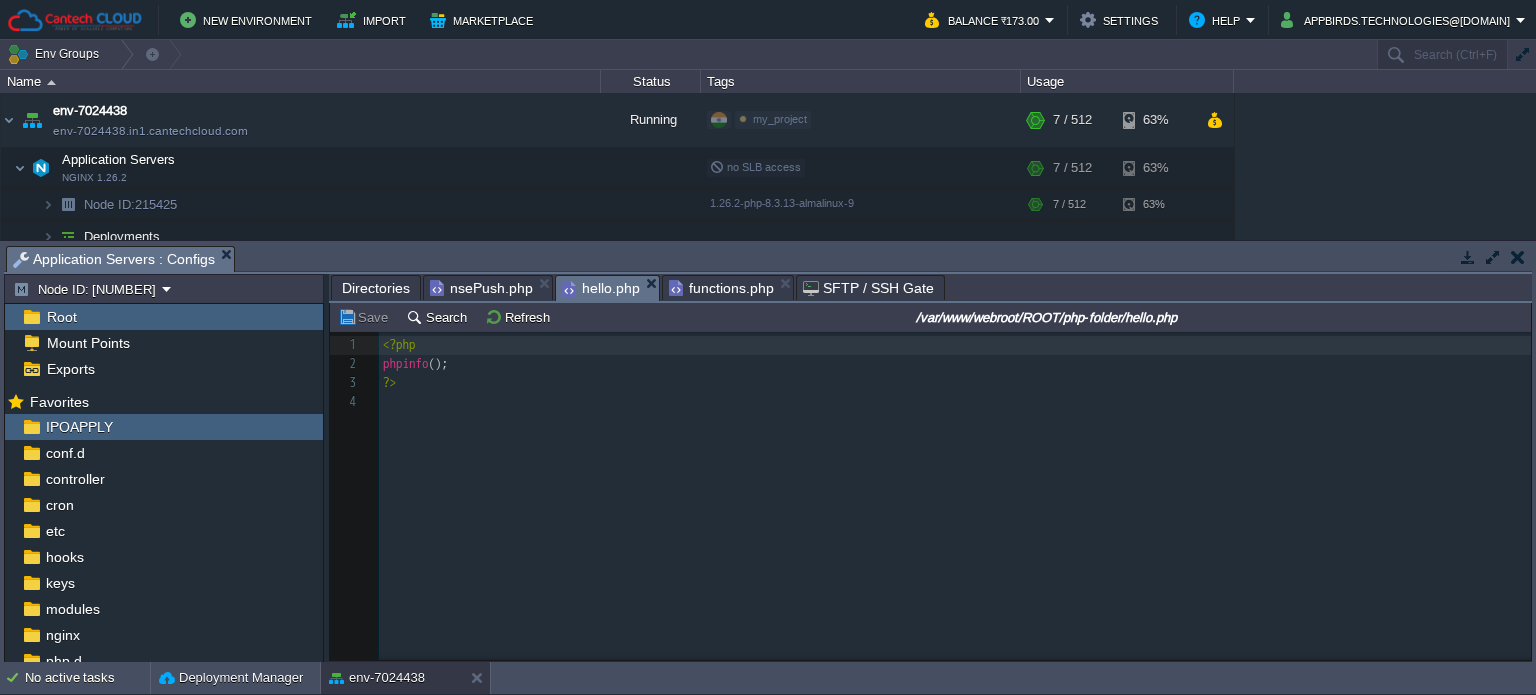 click on "nsePush.php" at bounding box center (481, 288) 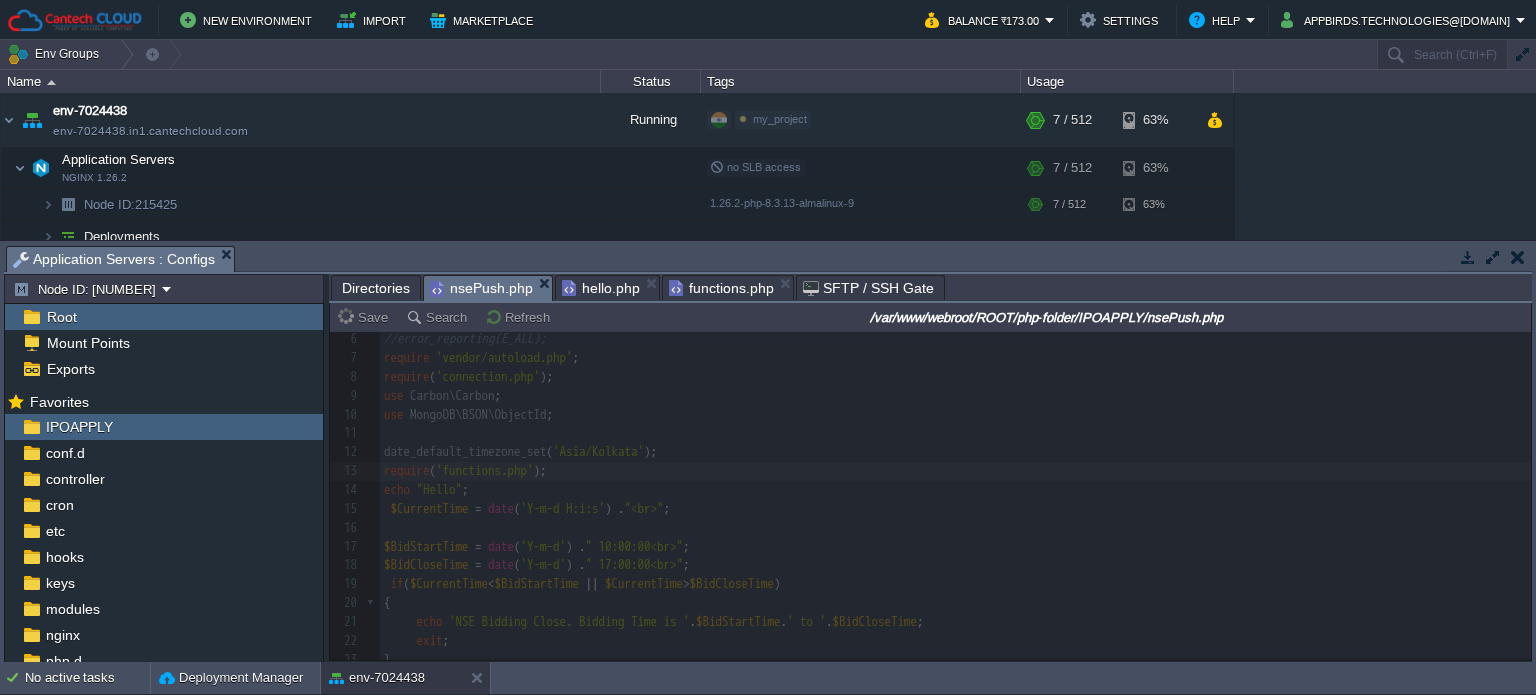 click at bounding box center [930, 496] 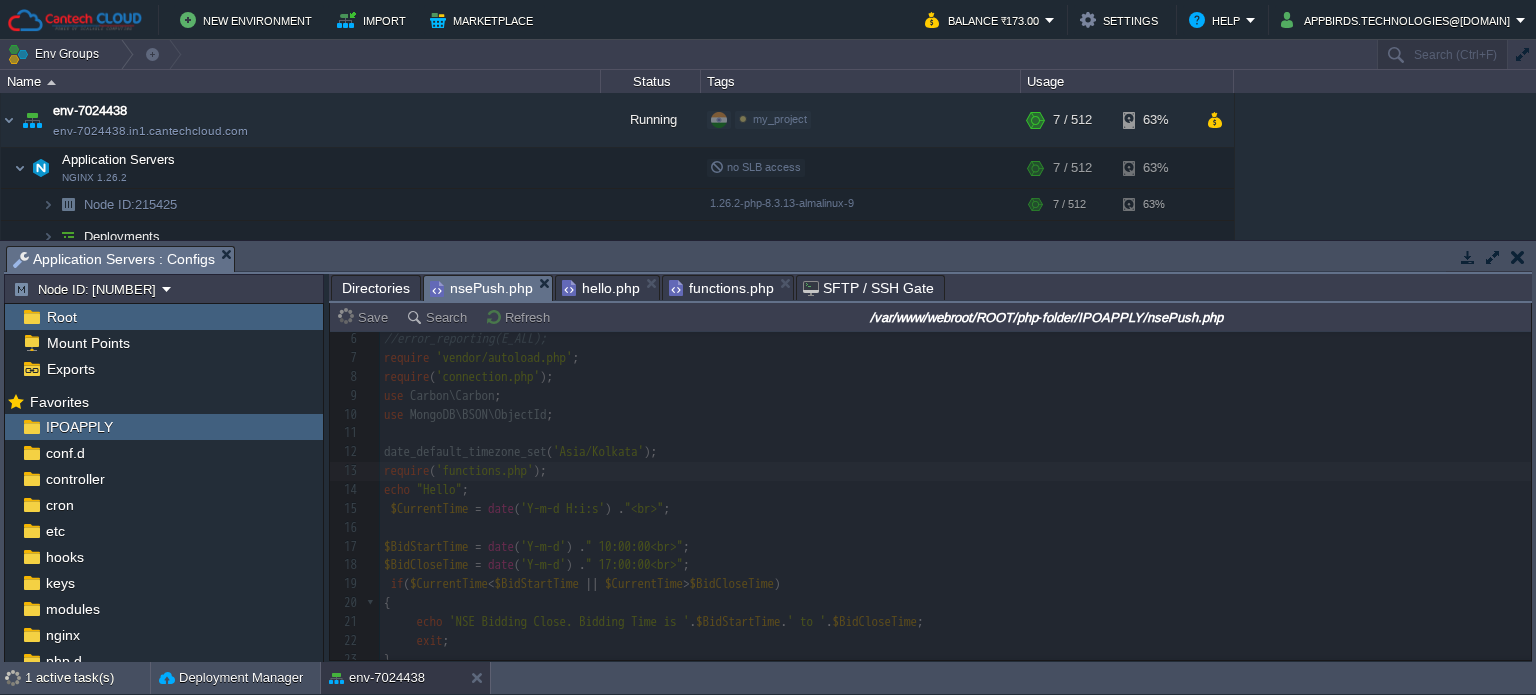 click at bounding box center (930, 496) 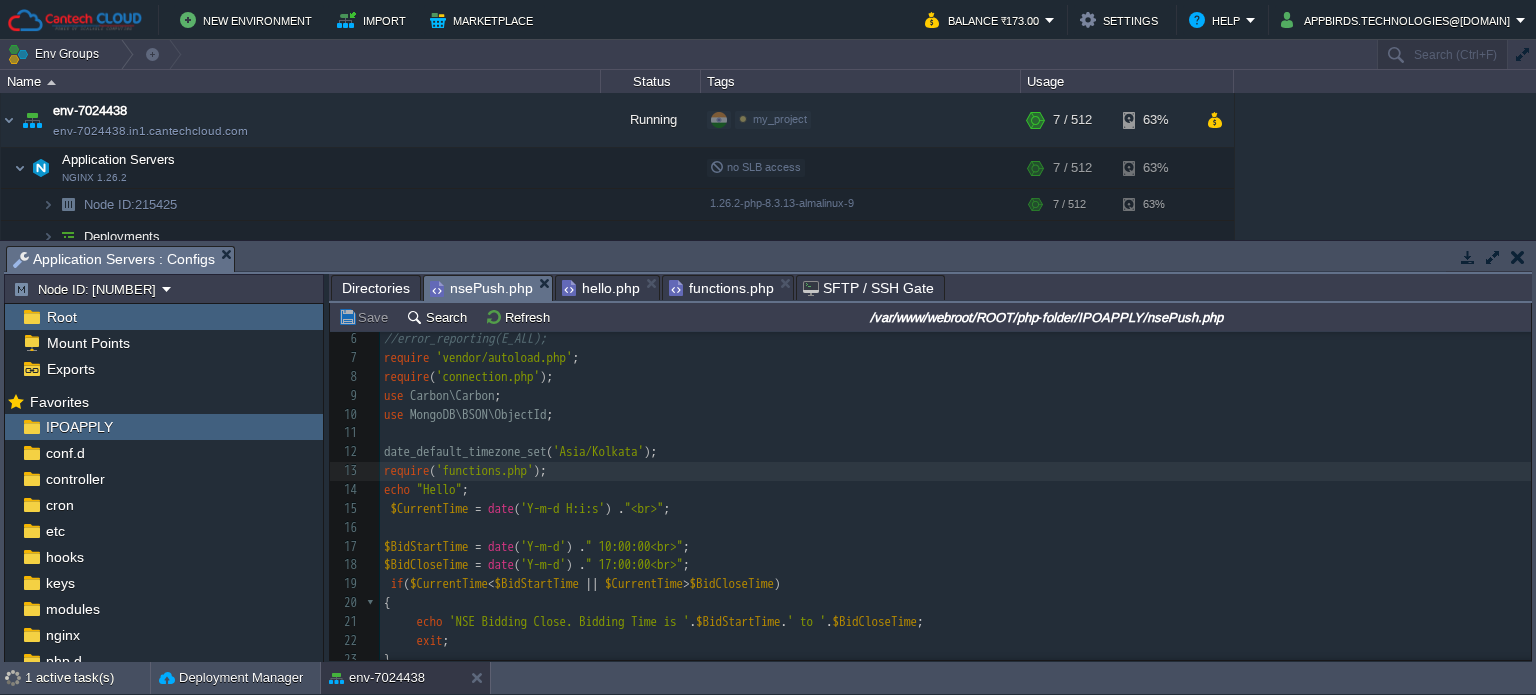 click on "echo   "Hello" ;" at bounding box center [955, 490] 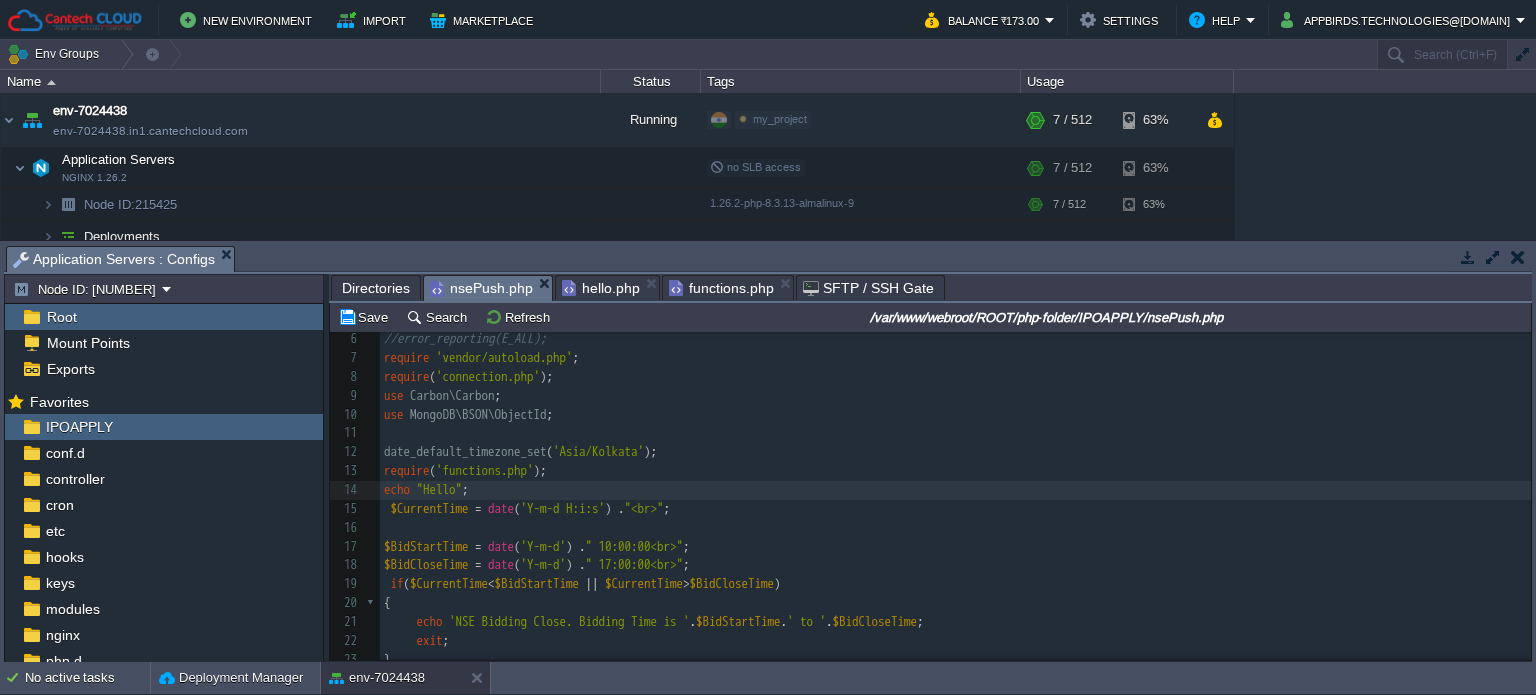 type on "die('ok');" 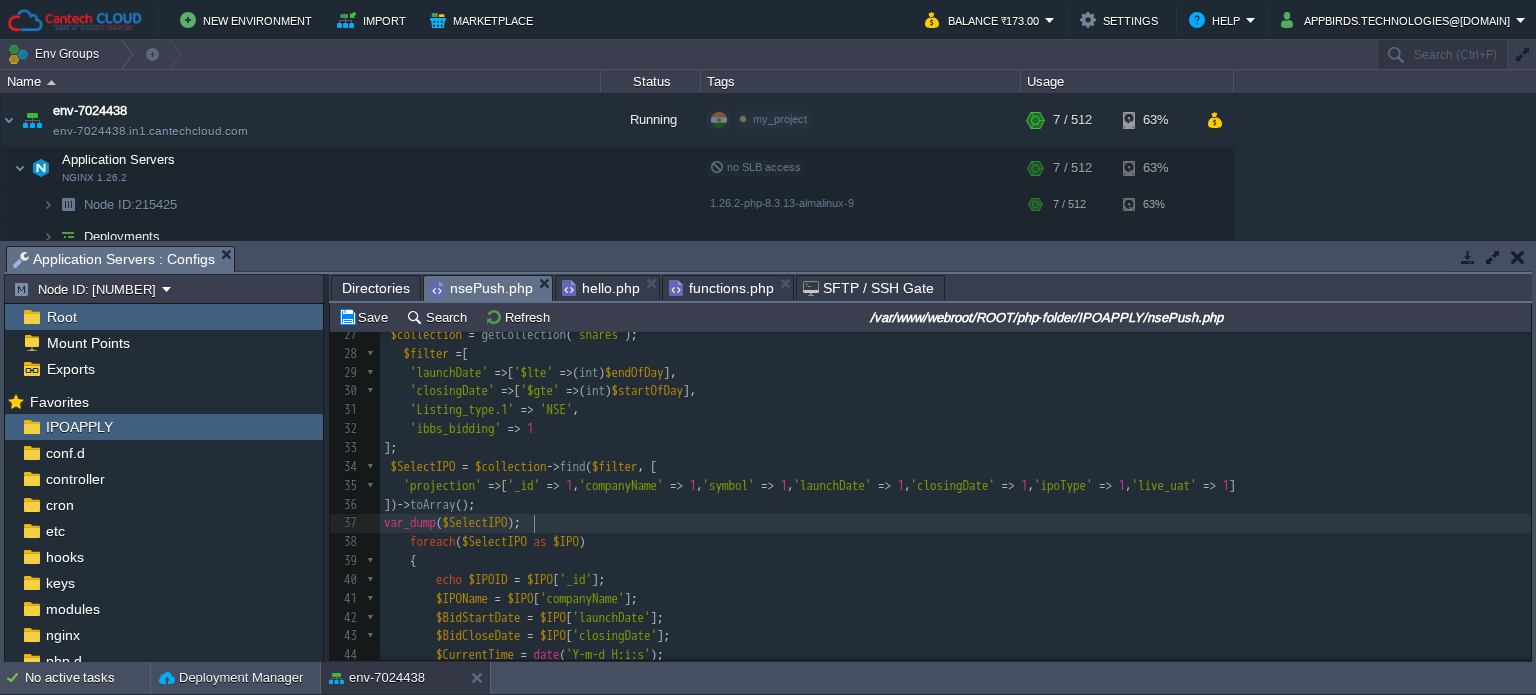 click on "var_dump ( $SelectIPO );" at bounding box center (955, 523) 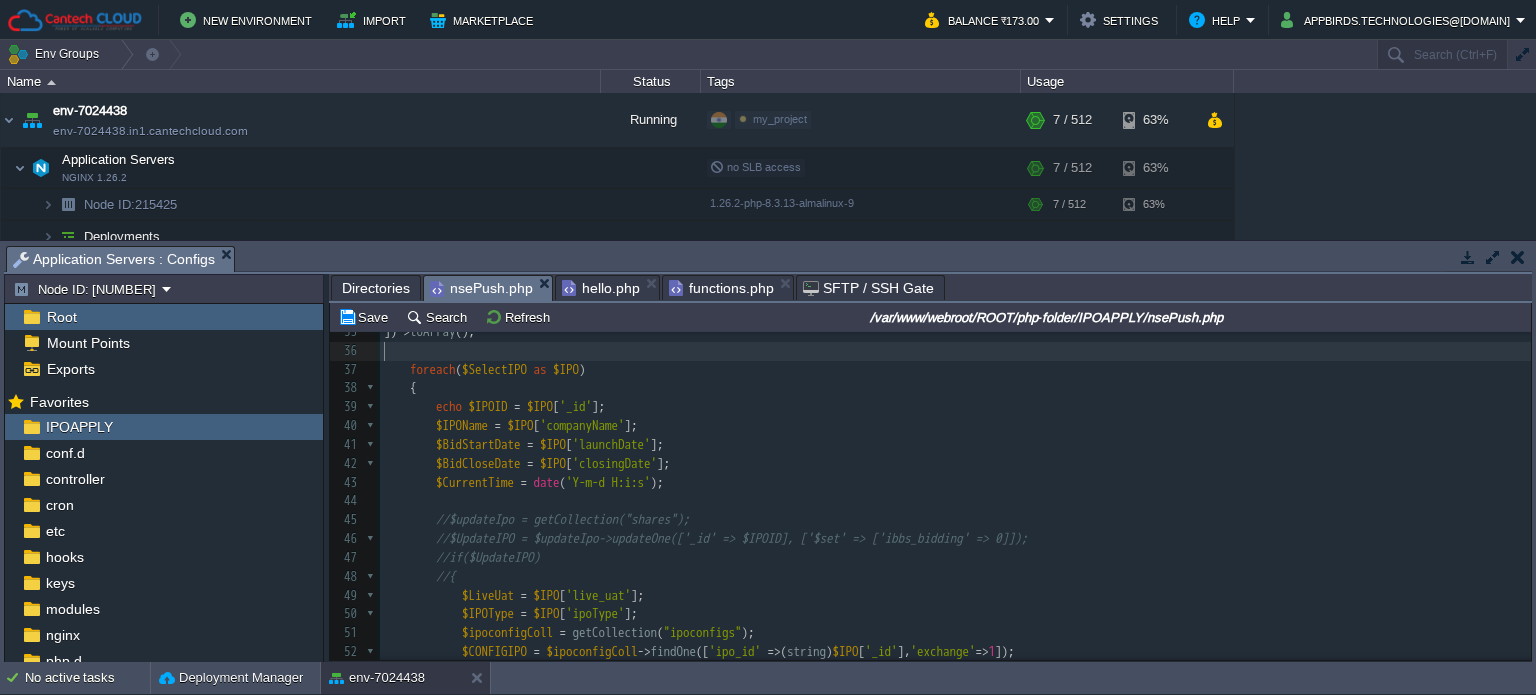 click on "$IPOName   =   $IPO [ 'companyName' ];" at bounding box center (955, 426) 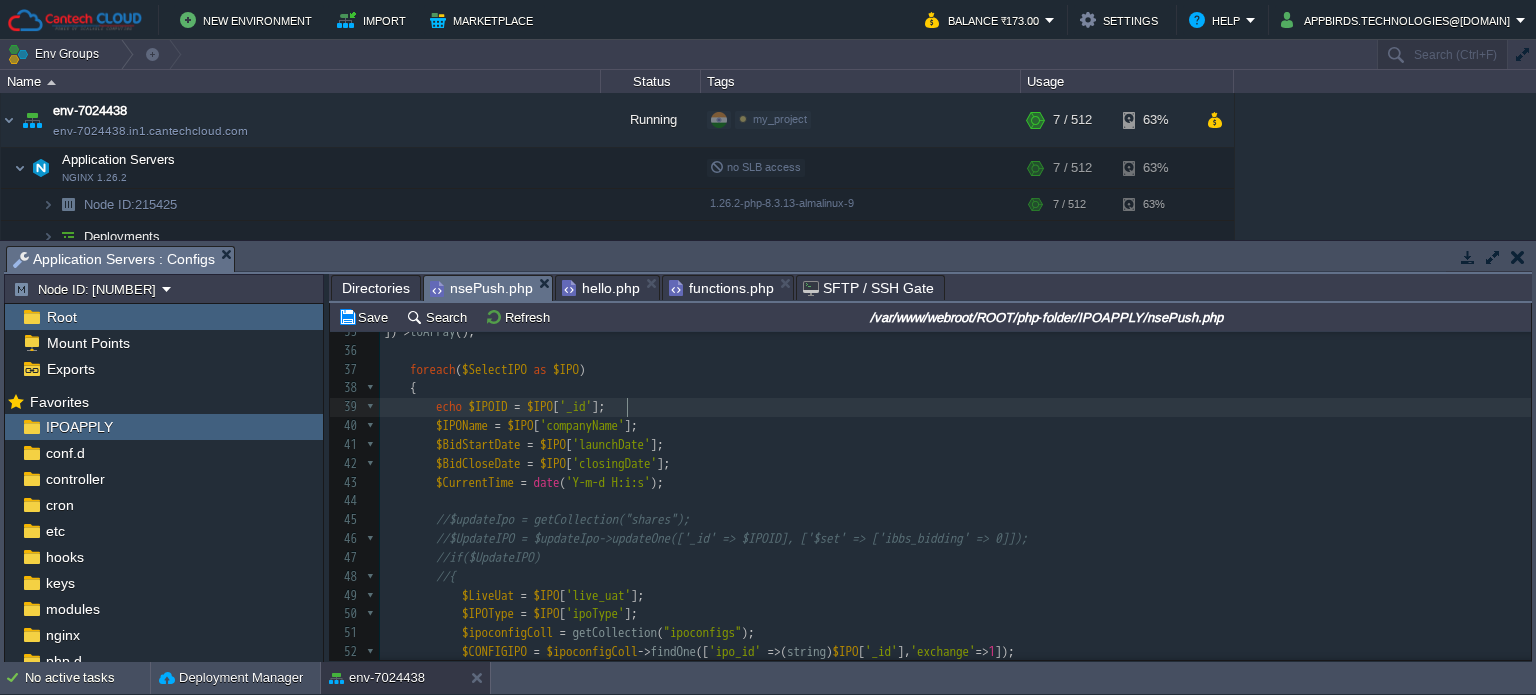 click on "echo   $IPOID   =   $IPO [ '_id' ];" at bounding box center (955, 407) 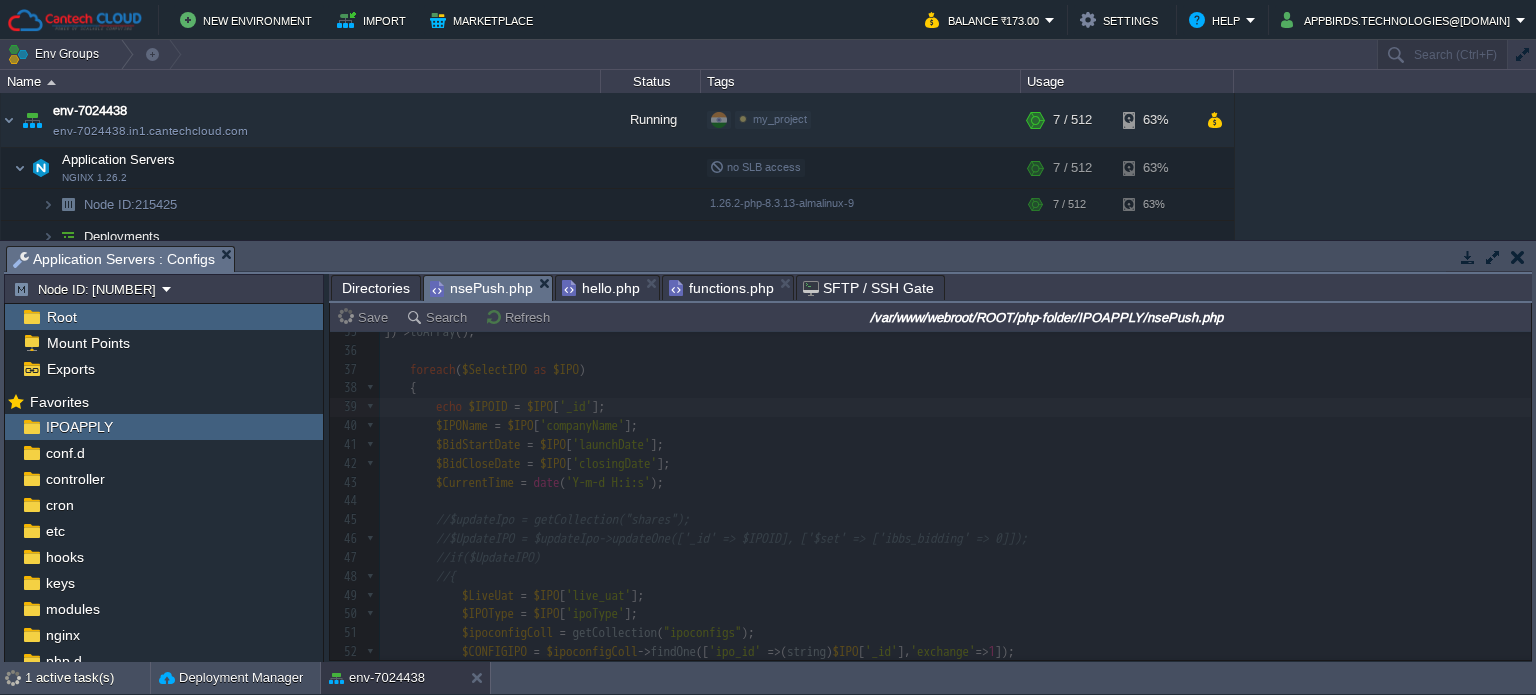 click at bounding box center (930, 496) 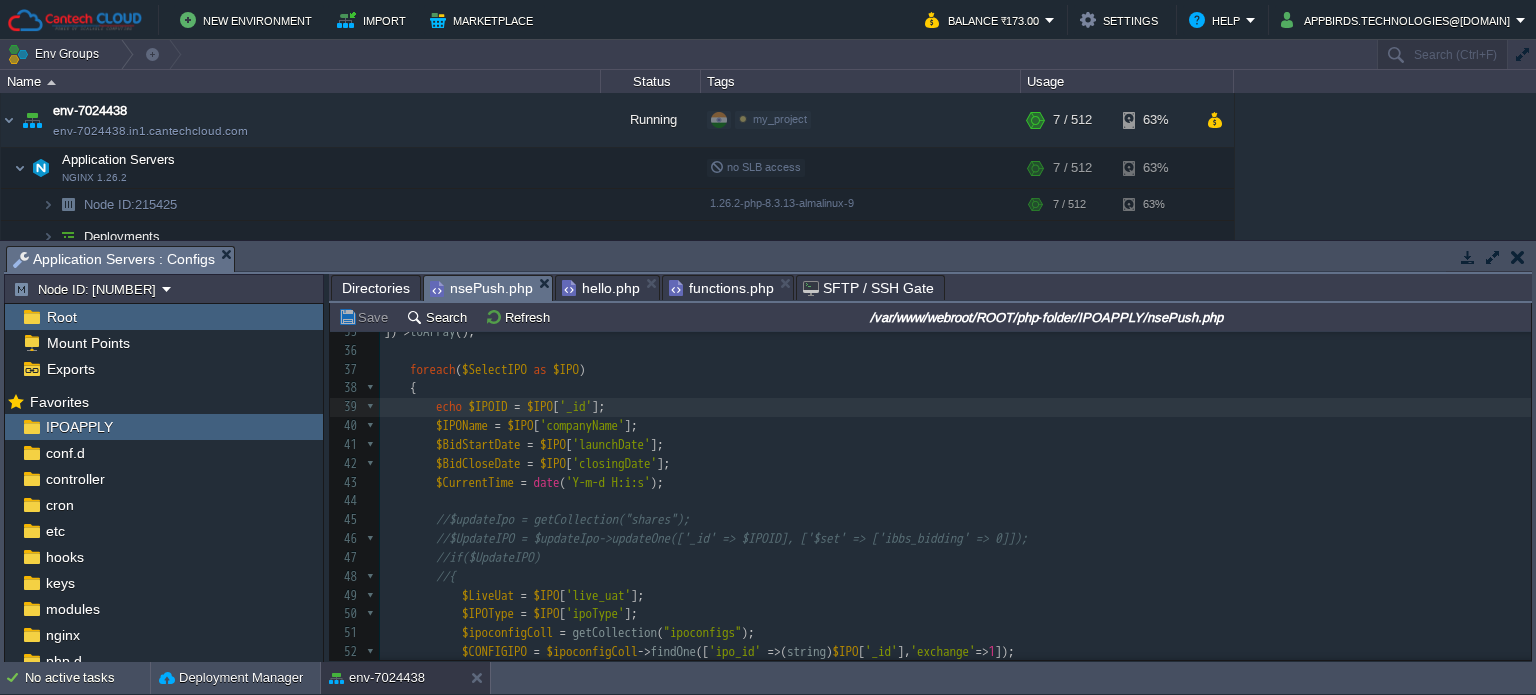 scroll, scrollTop: 813, scrollLeft: 0, axis: vertical 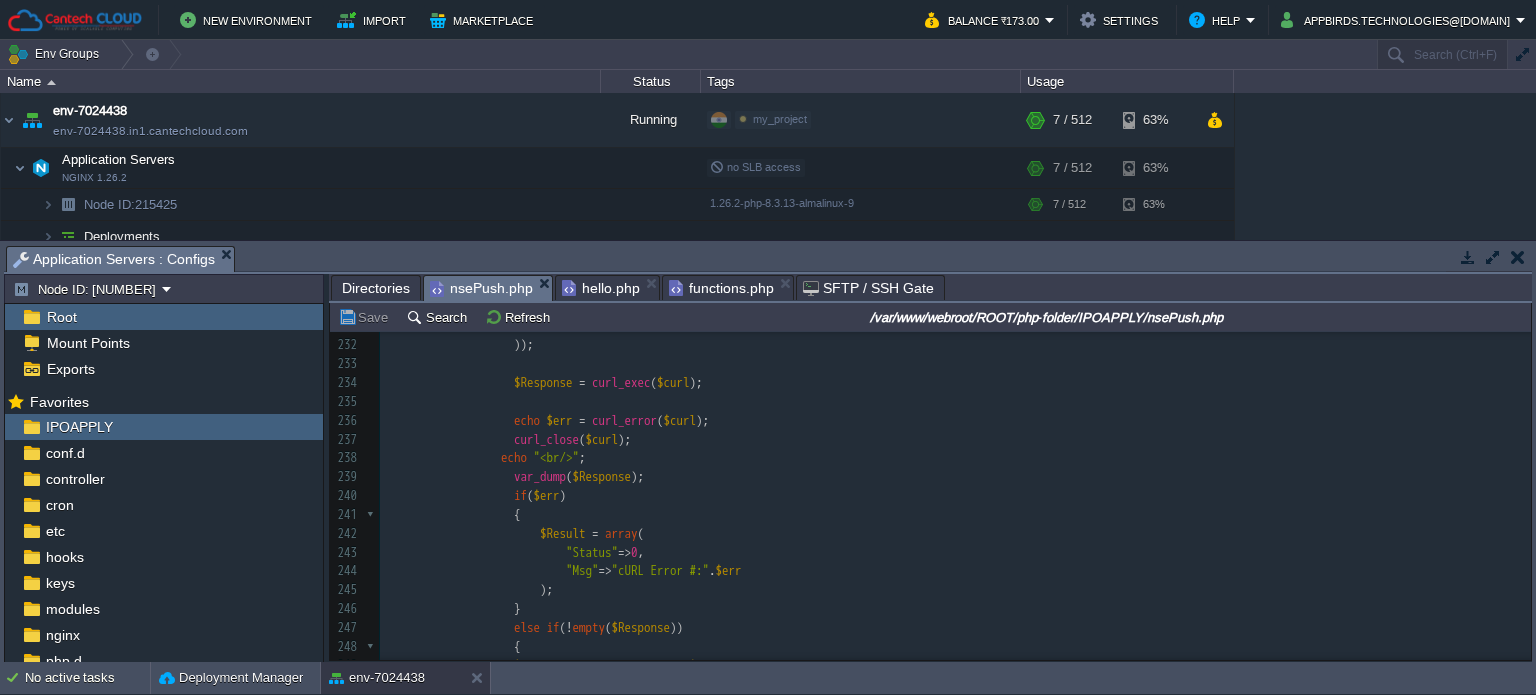 click on "Result   =   array ( 243                               =>" at bounding box center (955, 628) 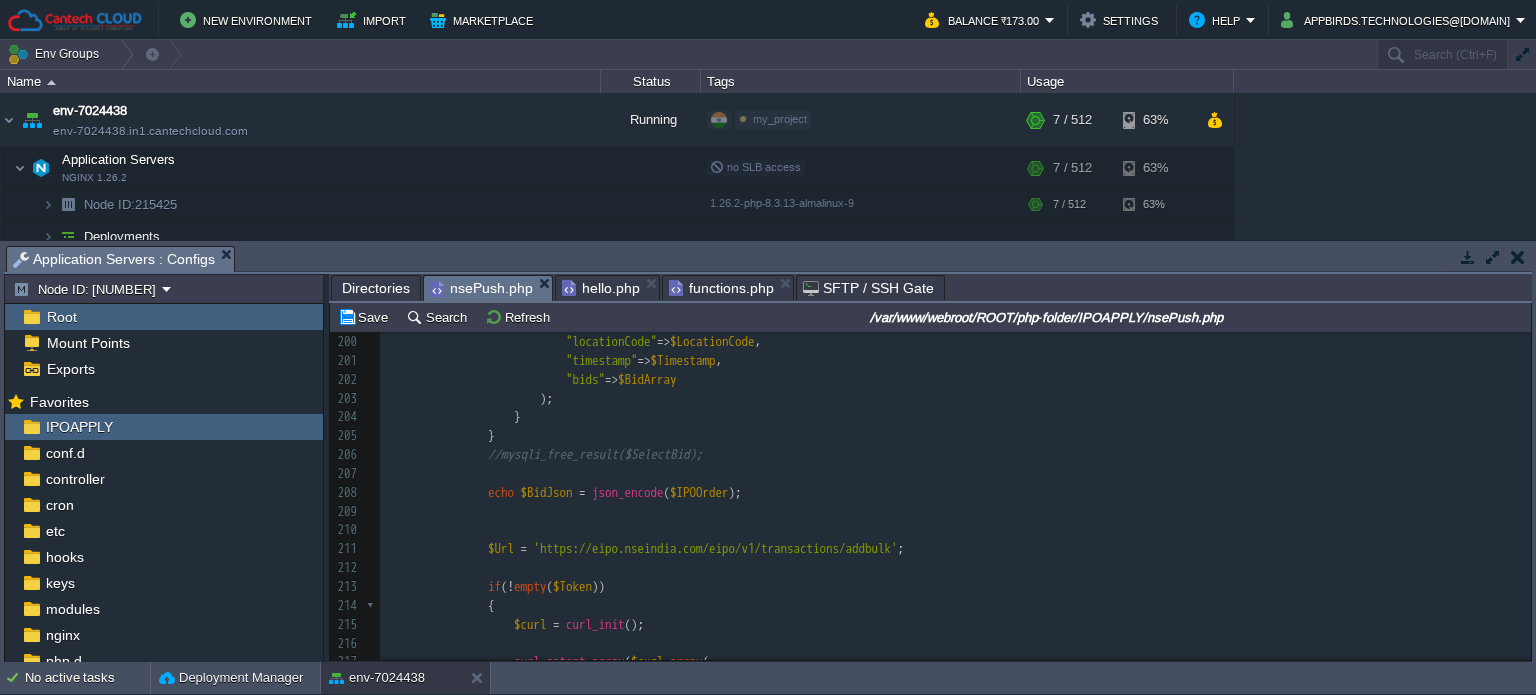 click at bounding box center (955, 474) 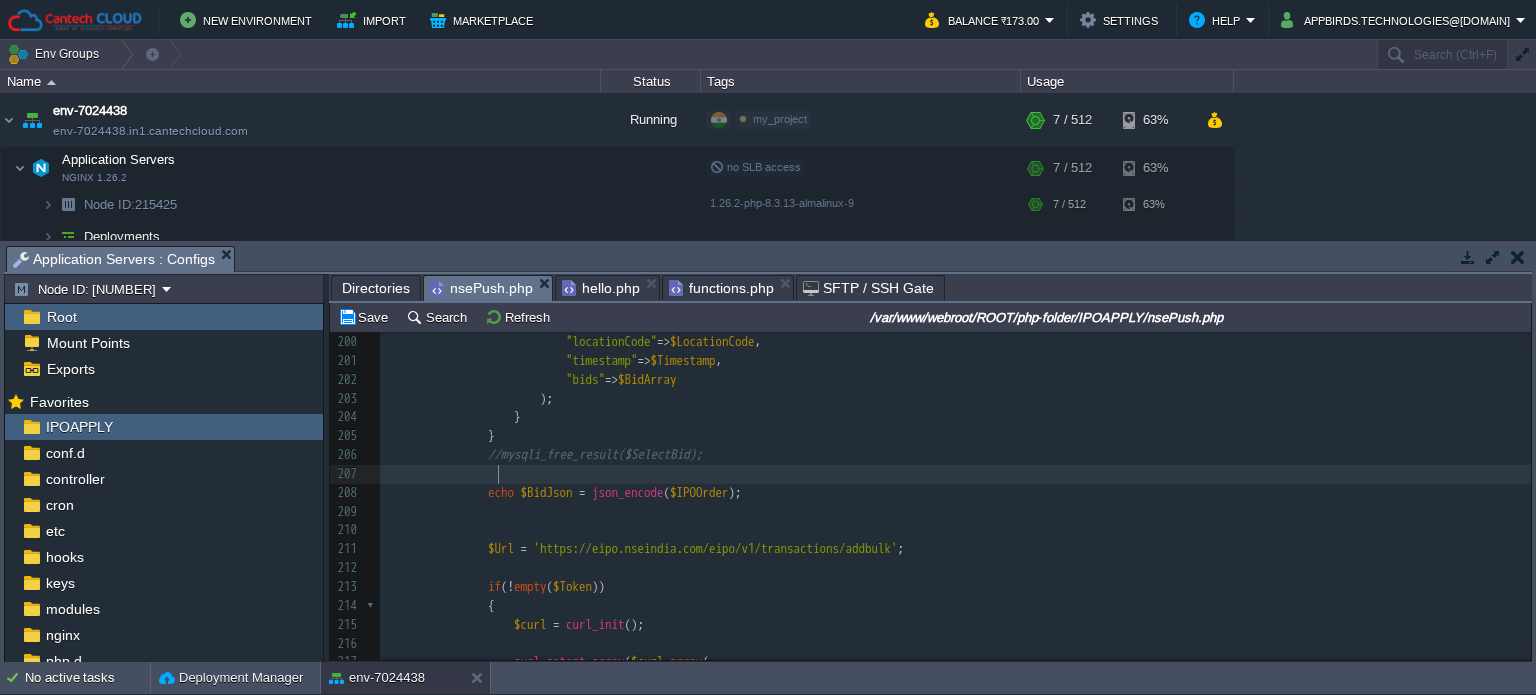 click at bounding box center (955, 512) 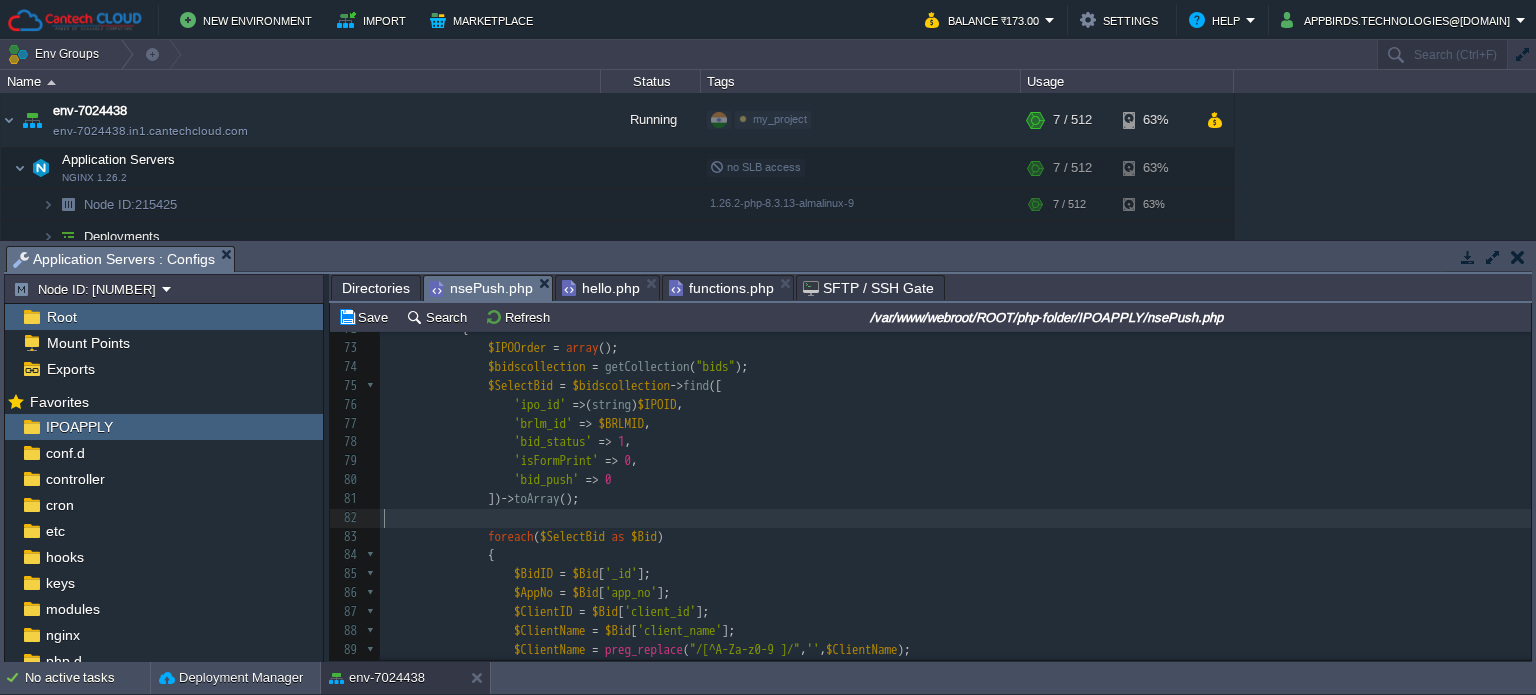 click on "​" at bounding box center (955, 518) 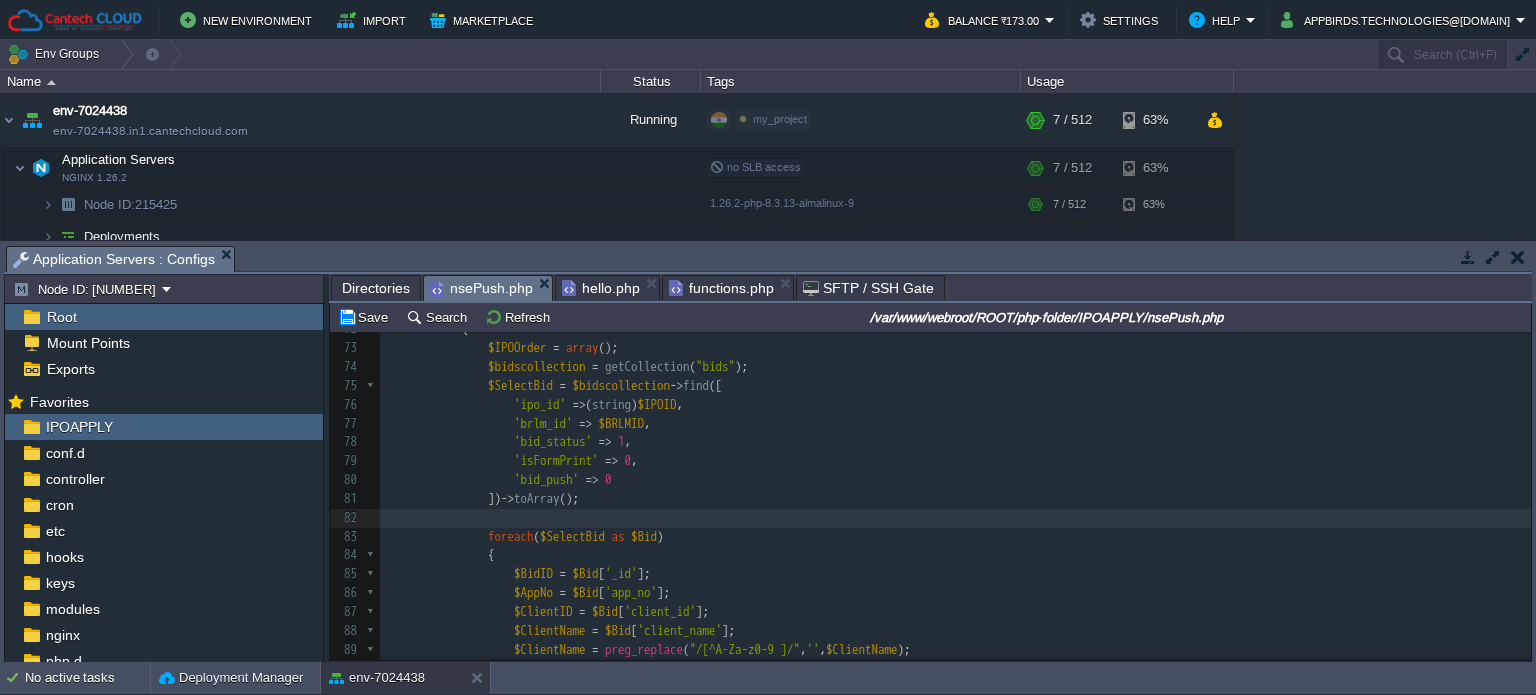 paste on "$SelectBid" 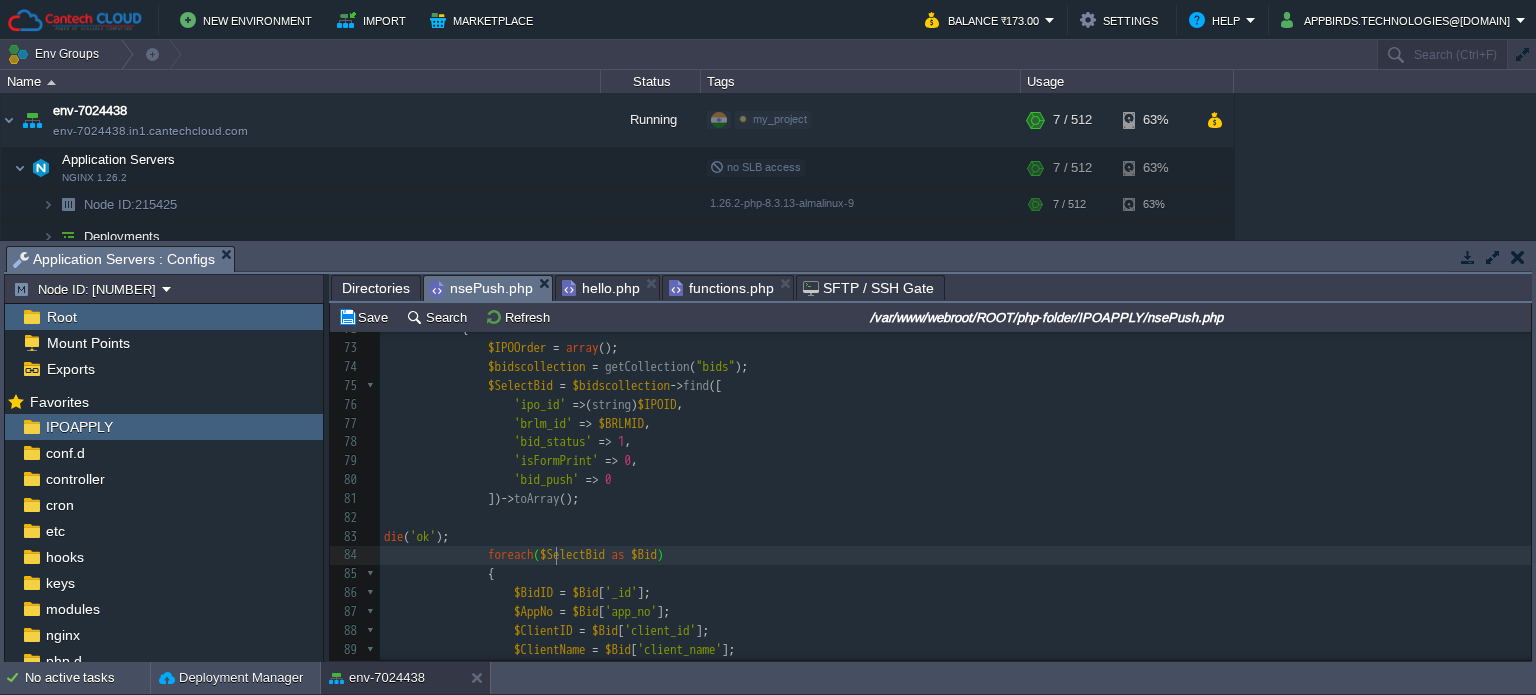 type on "$SelectBid" 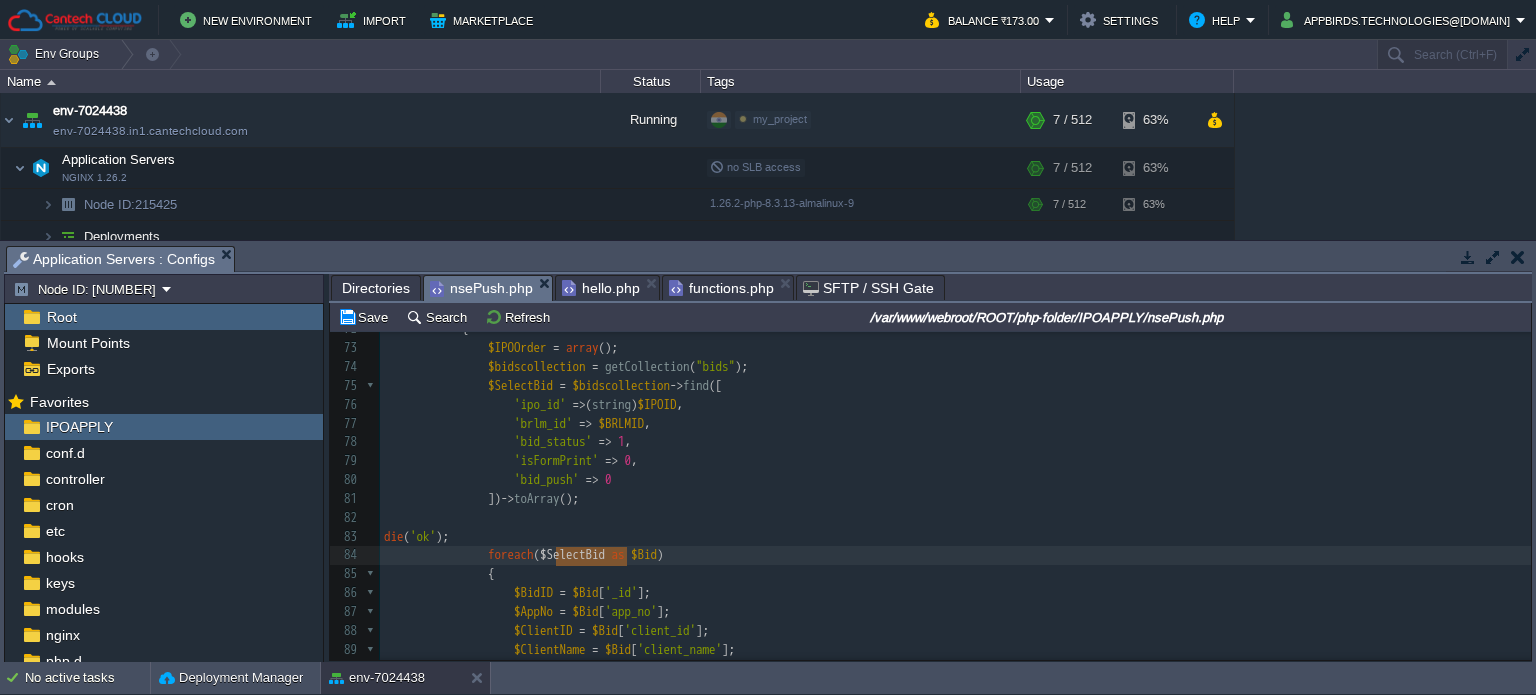 drag, startPoint x: 556, startPoint y: 558, endPoint x: 604, endPoint y: 550, distance: 48.6621 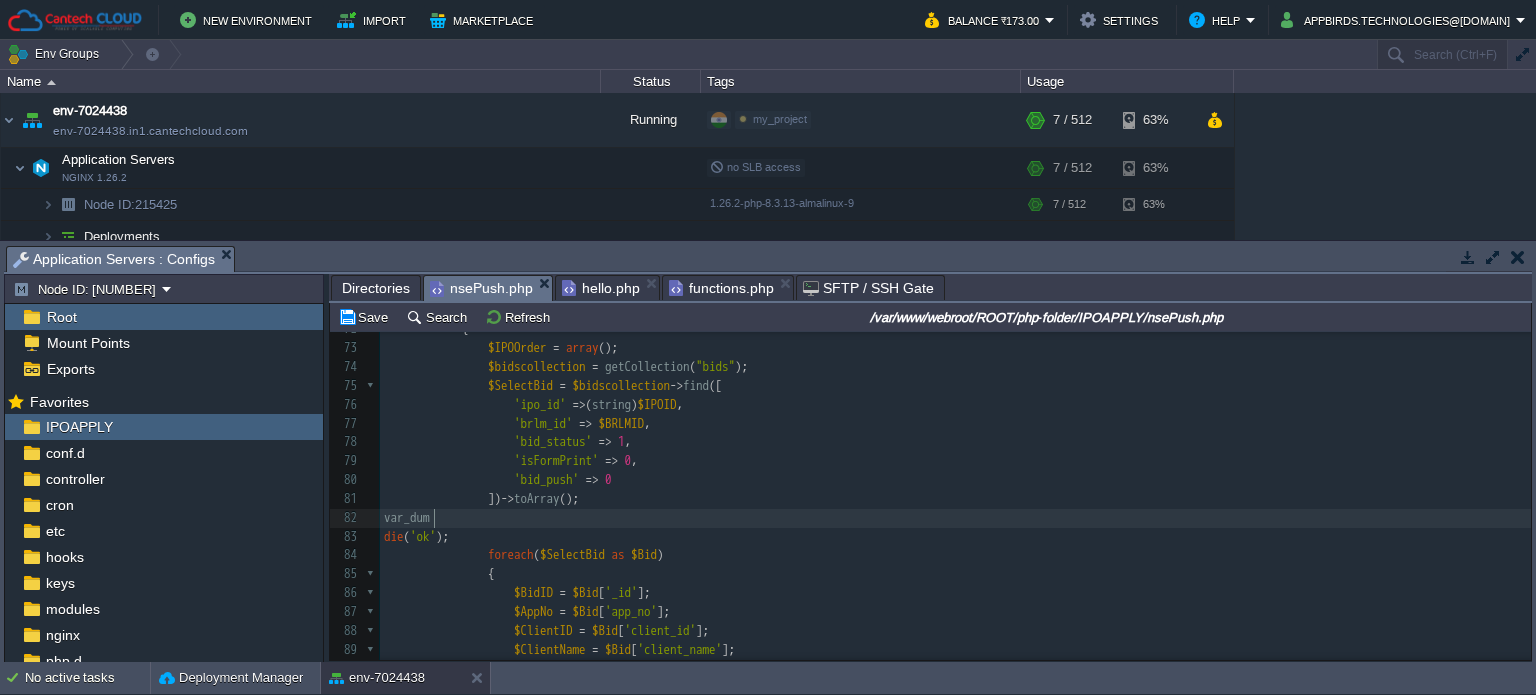 type on "var_dumo" 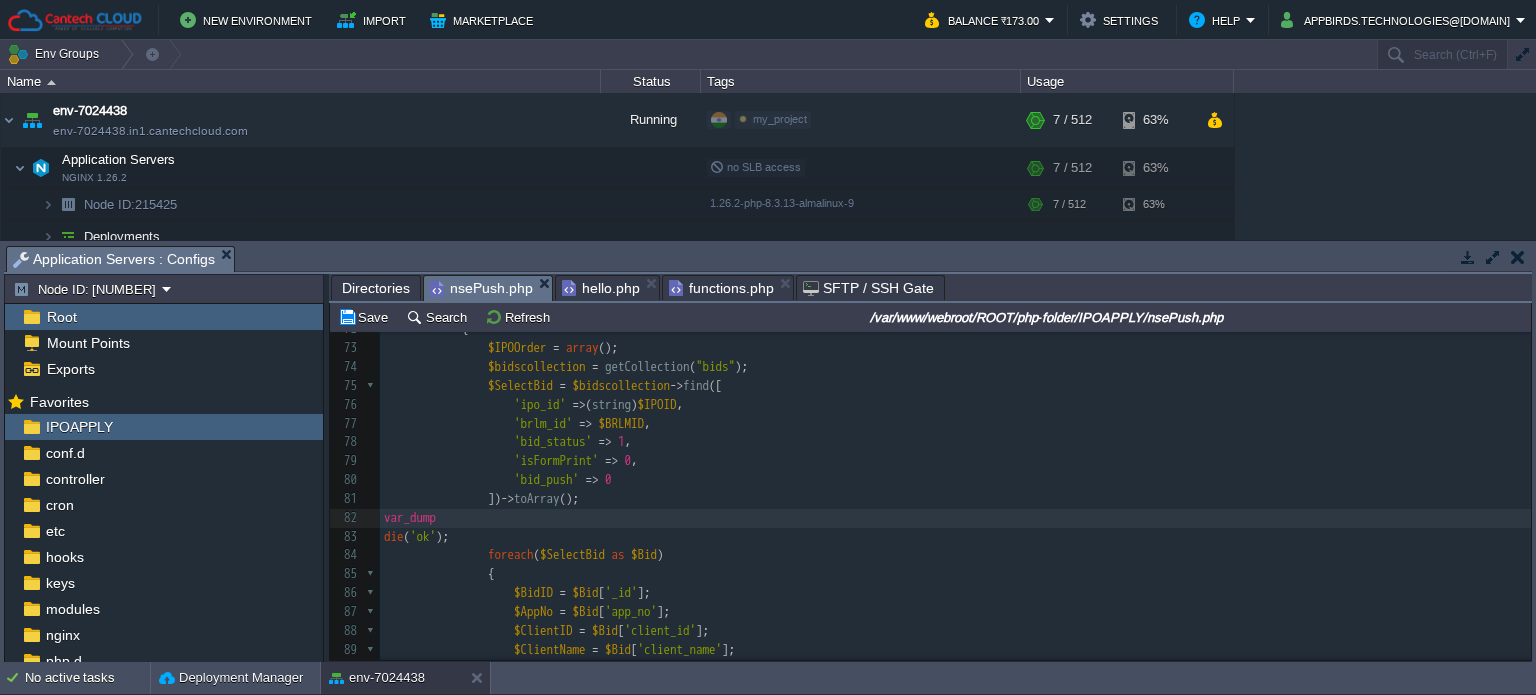 type on "p(" 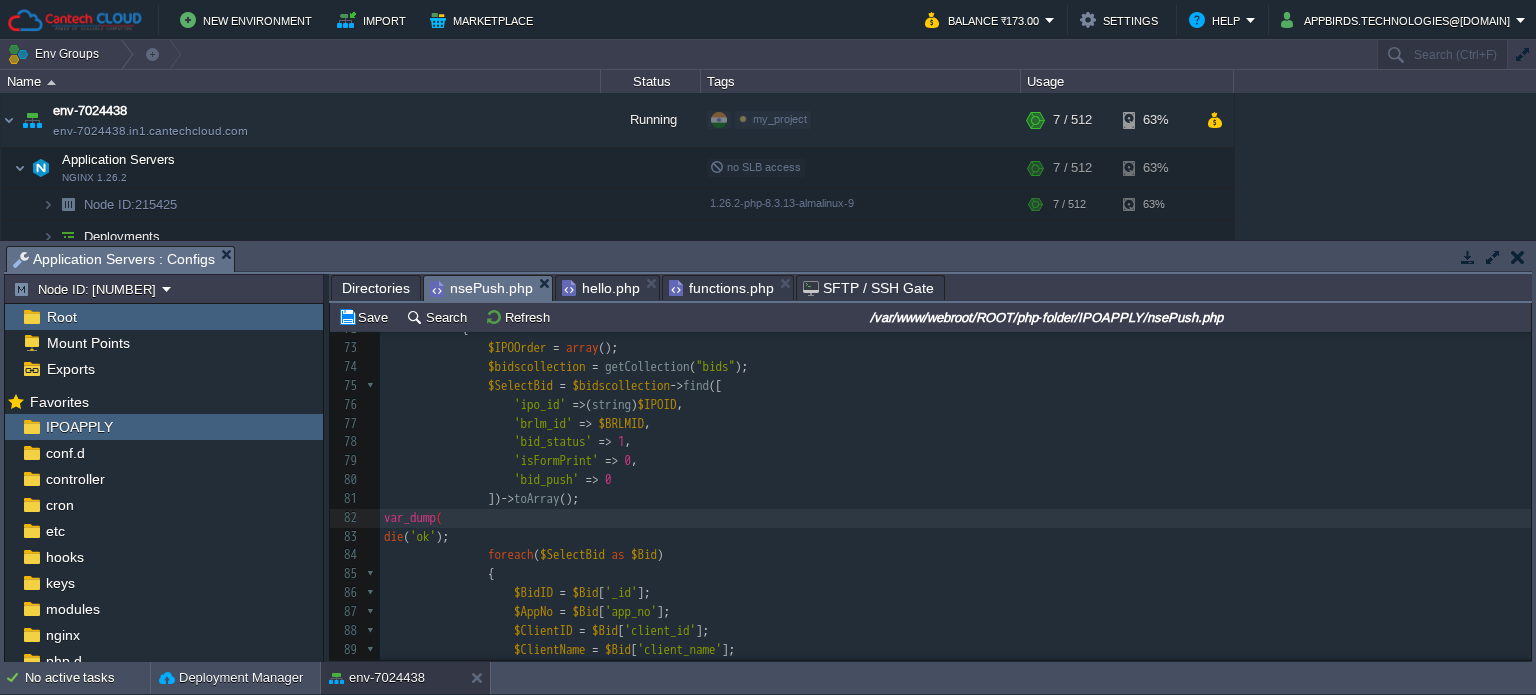 paste 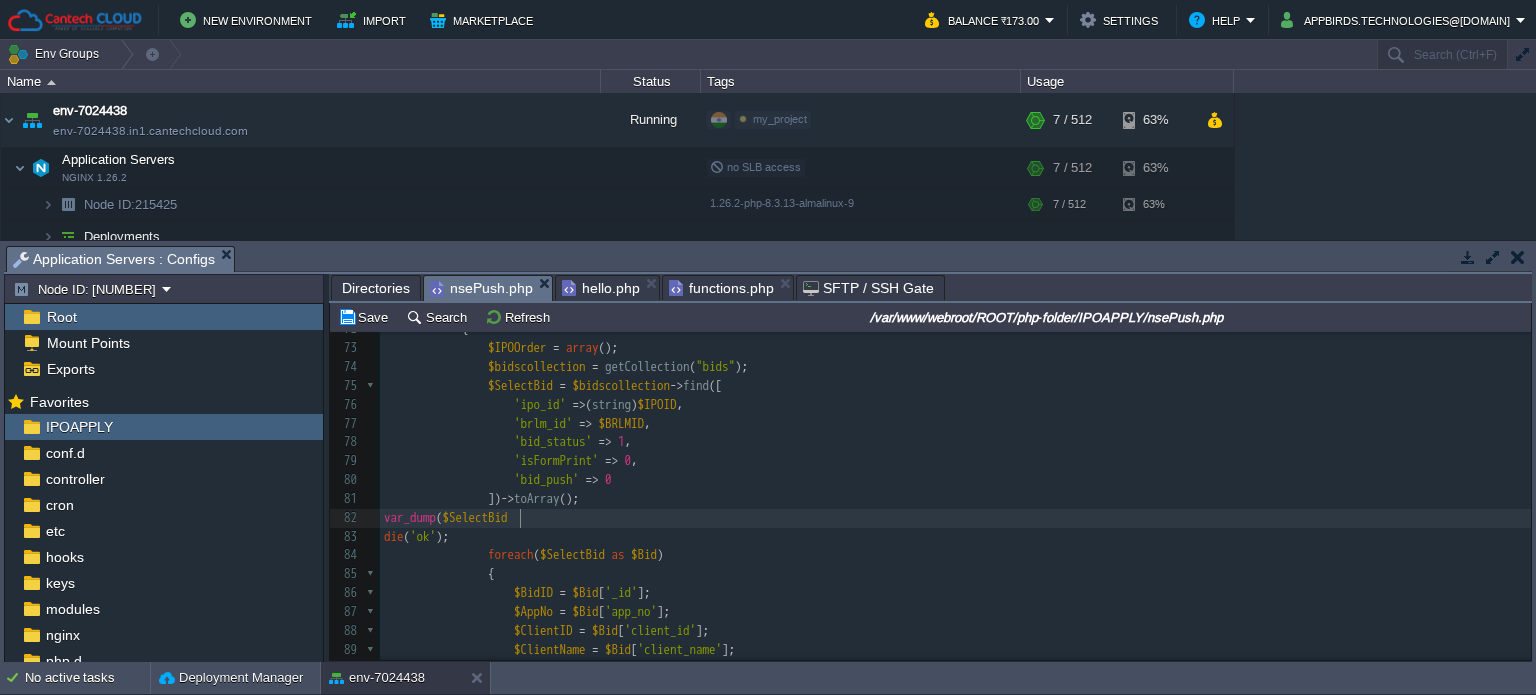 type on ";" 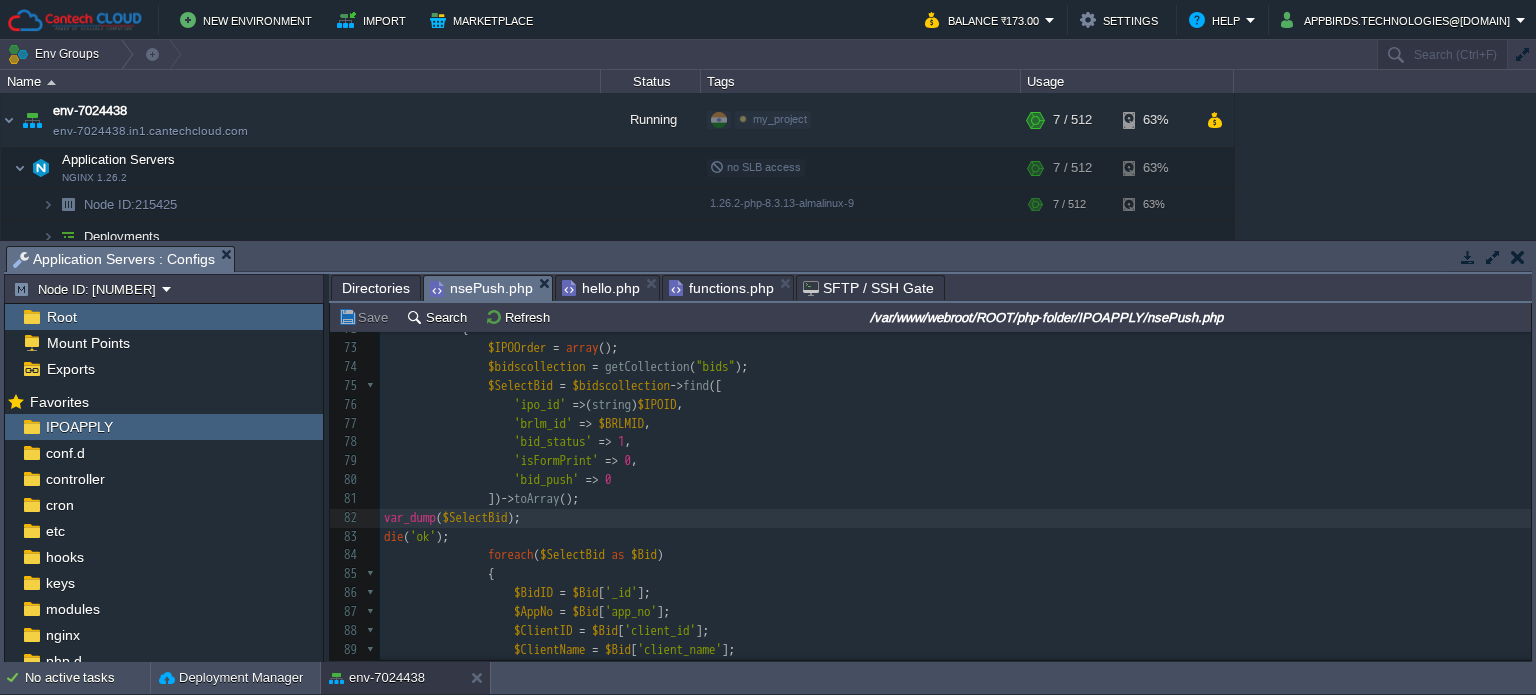 type on ");" 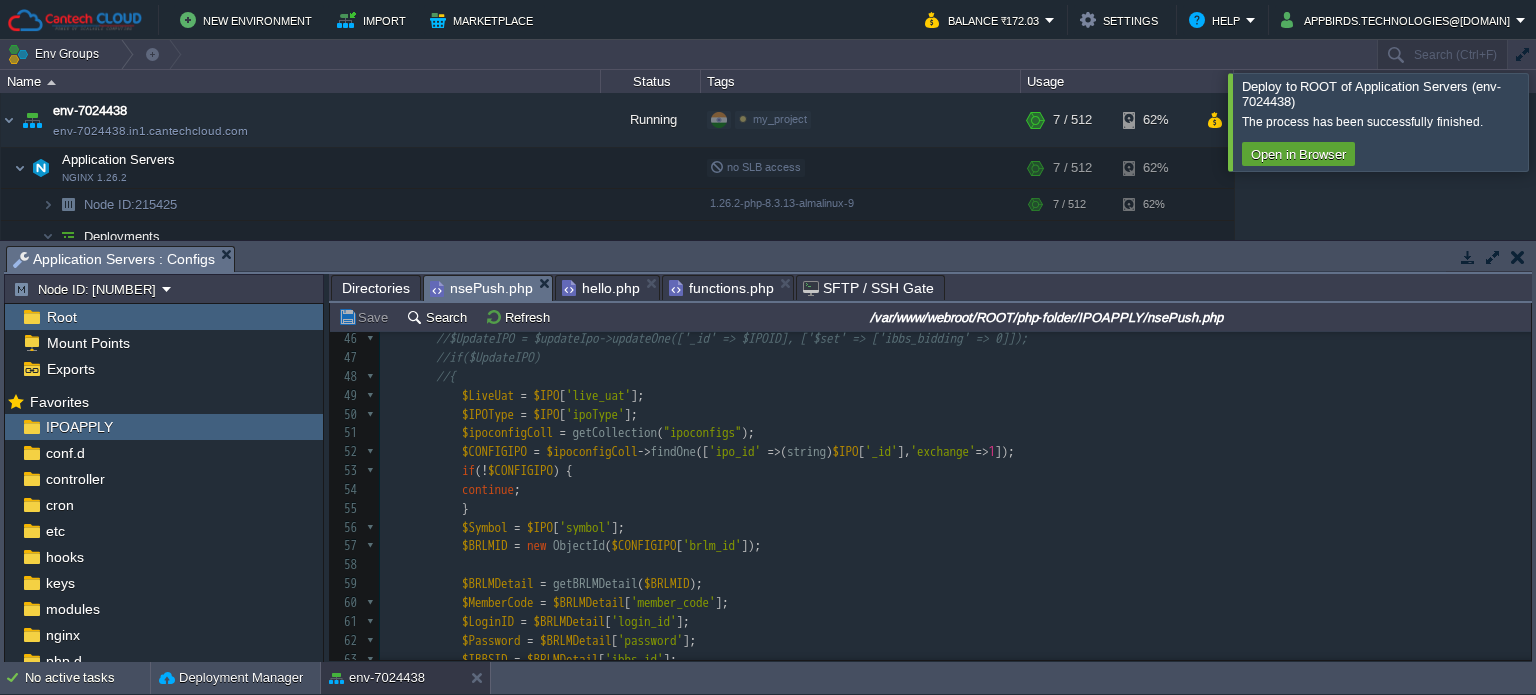 scroll, scrollTop: 67, scrollLeft: 0, axis: vertical 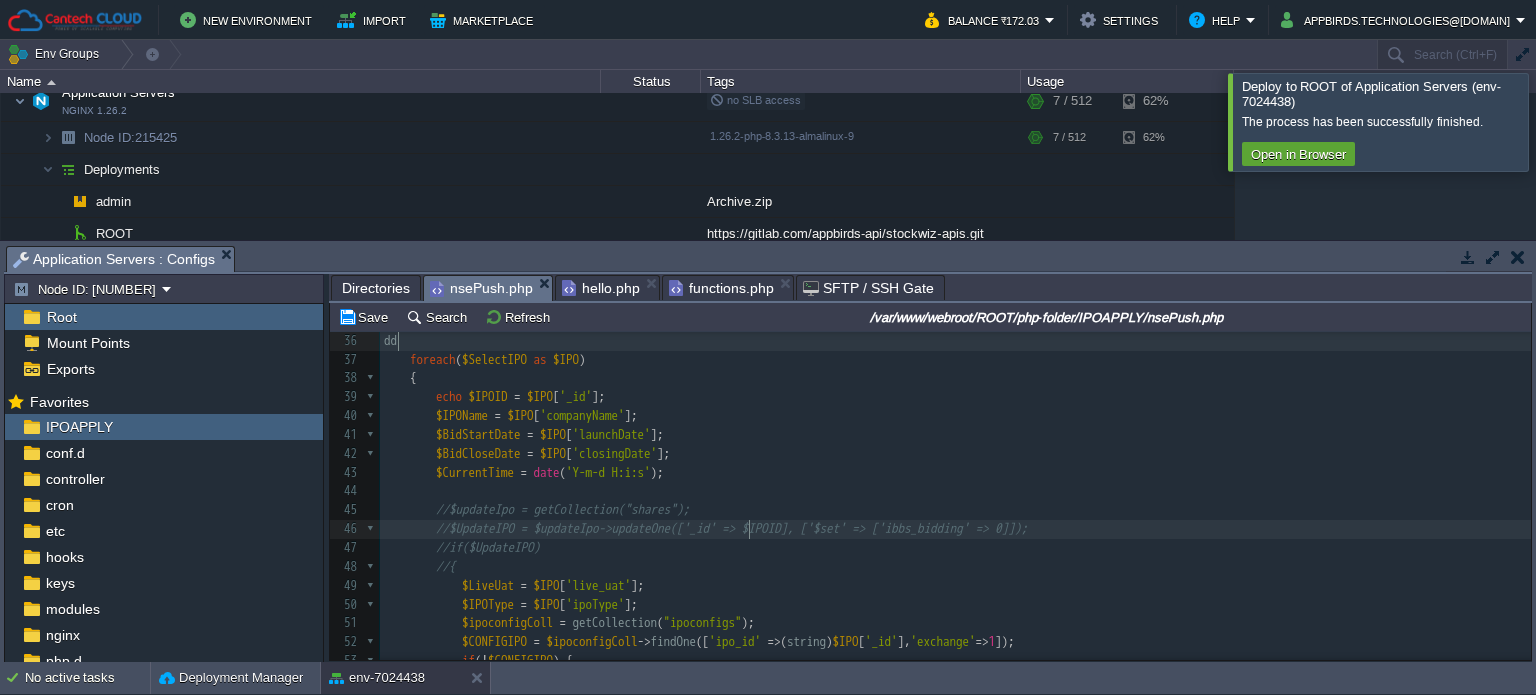 click on "//$UpdateIPO = $updateIpo->updateOne(['_id' => $IPOID], ['$set' => ['ibbs_bidding' => 0]]);" at bounding box center (732, 528) 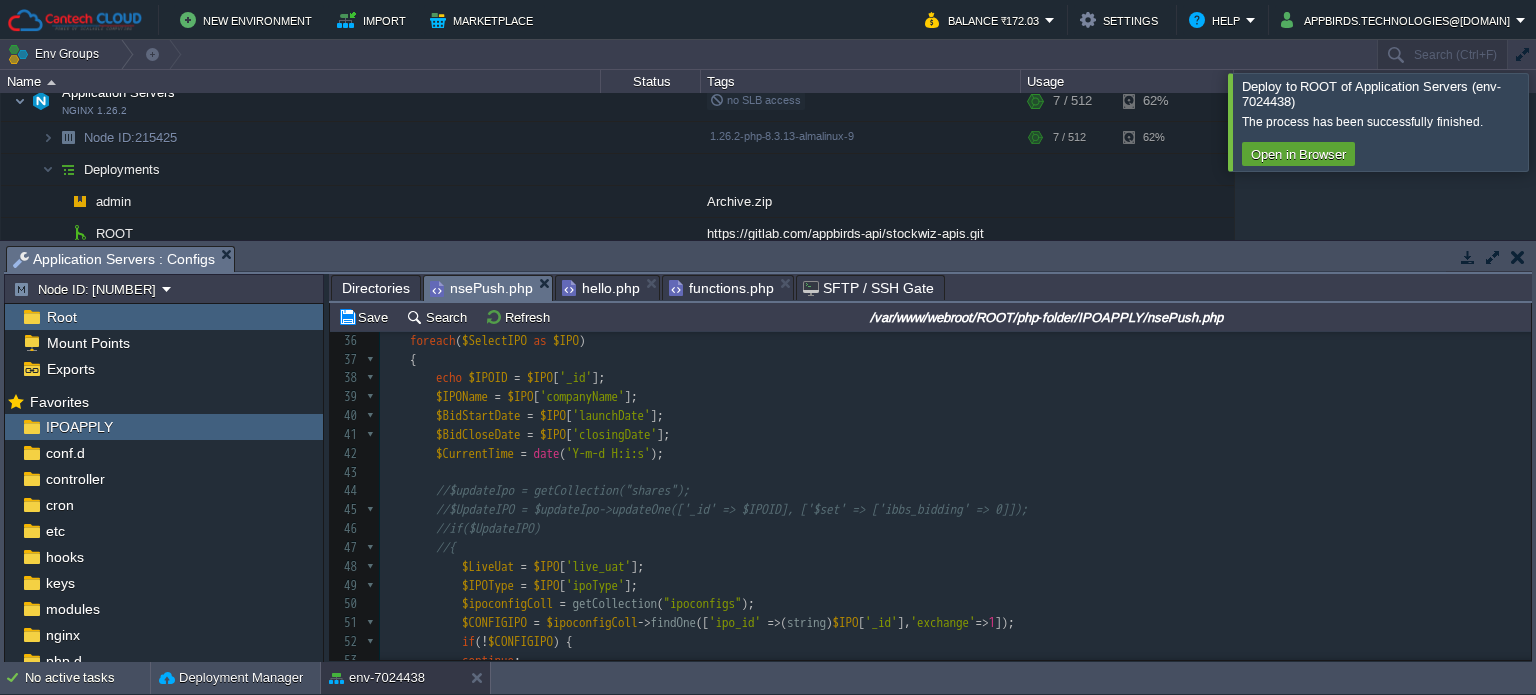 scroll, scrollTop: 644, scrollLeft: 0, axis: vertical 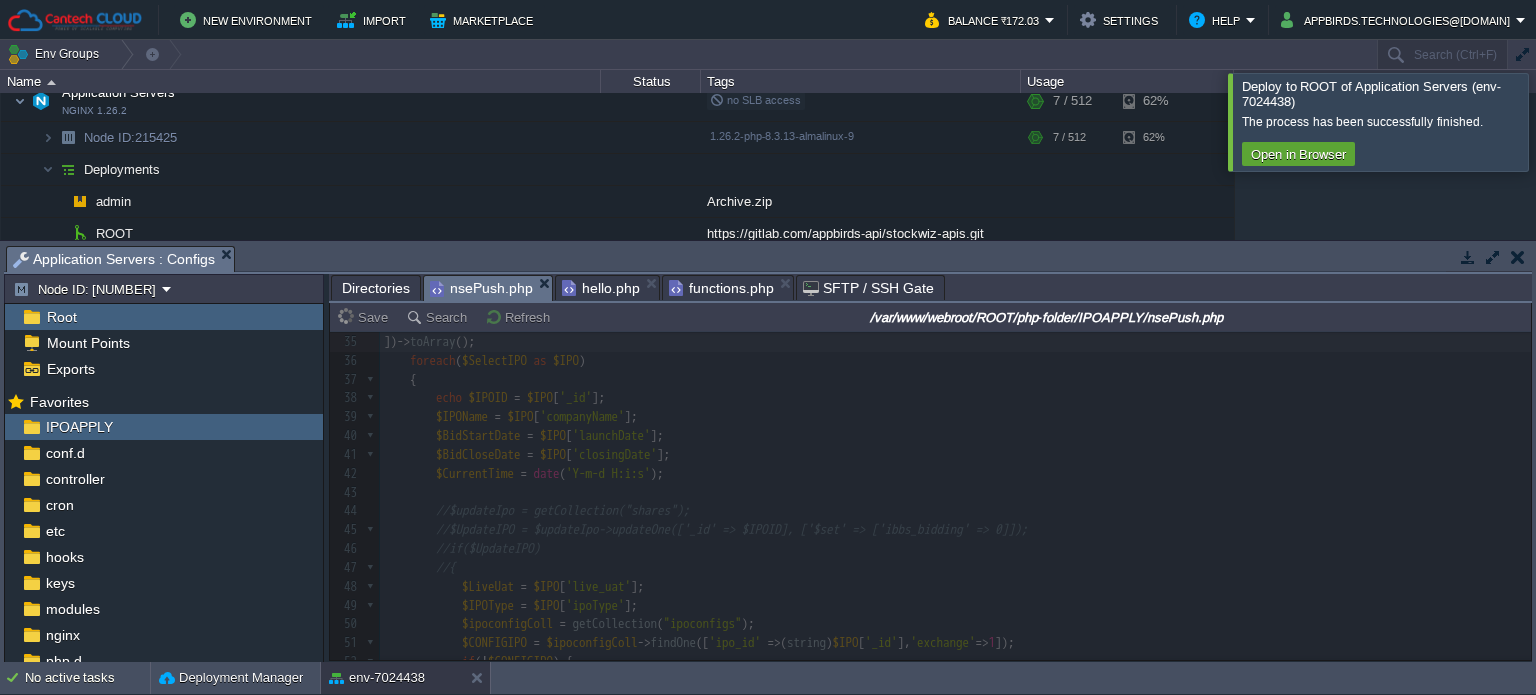 click on "hello.php" at bounding box center [601, 288] 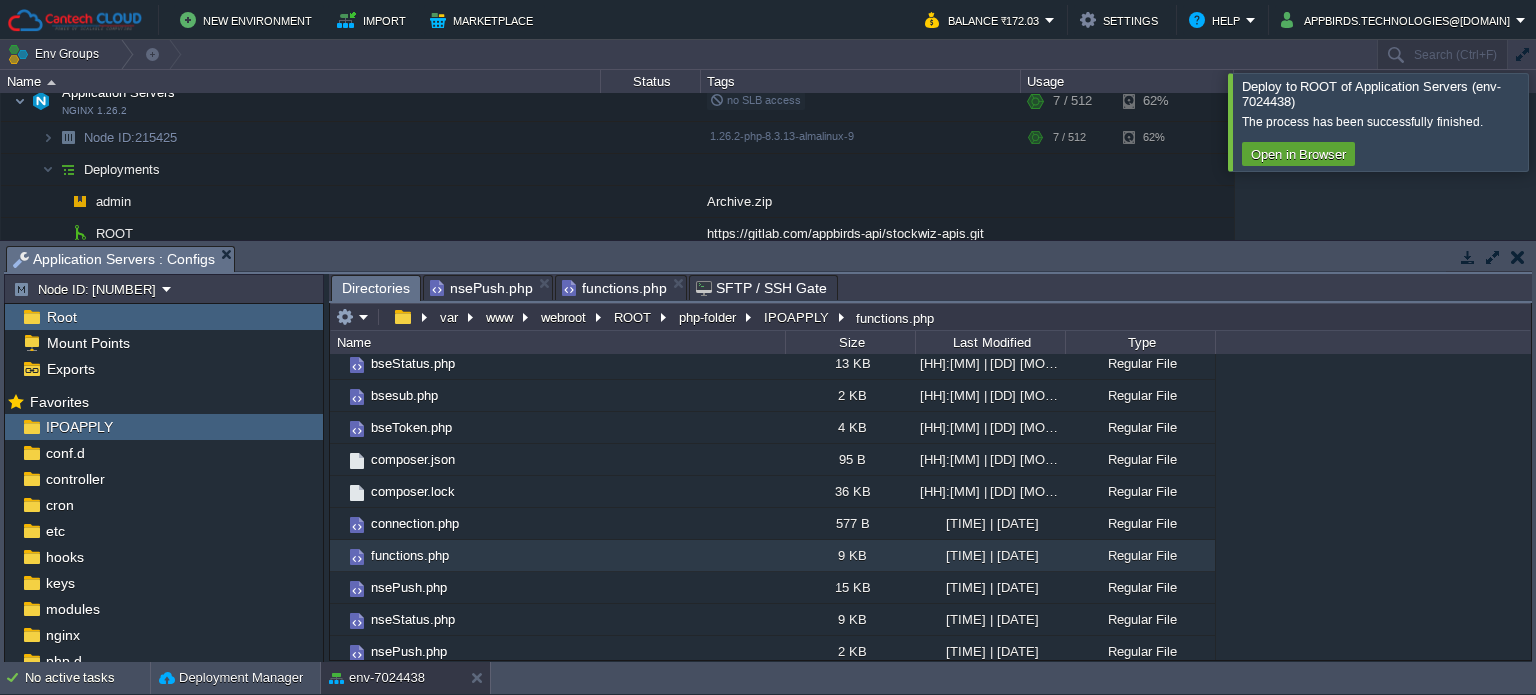 click on "functions.php" at bounding box center (614, 288) 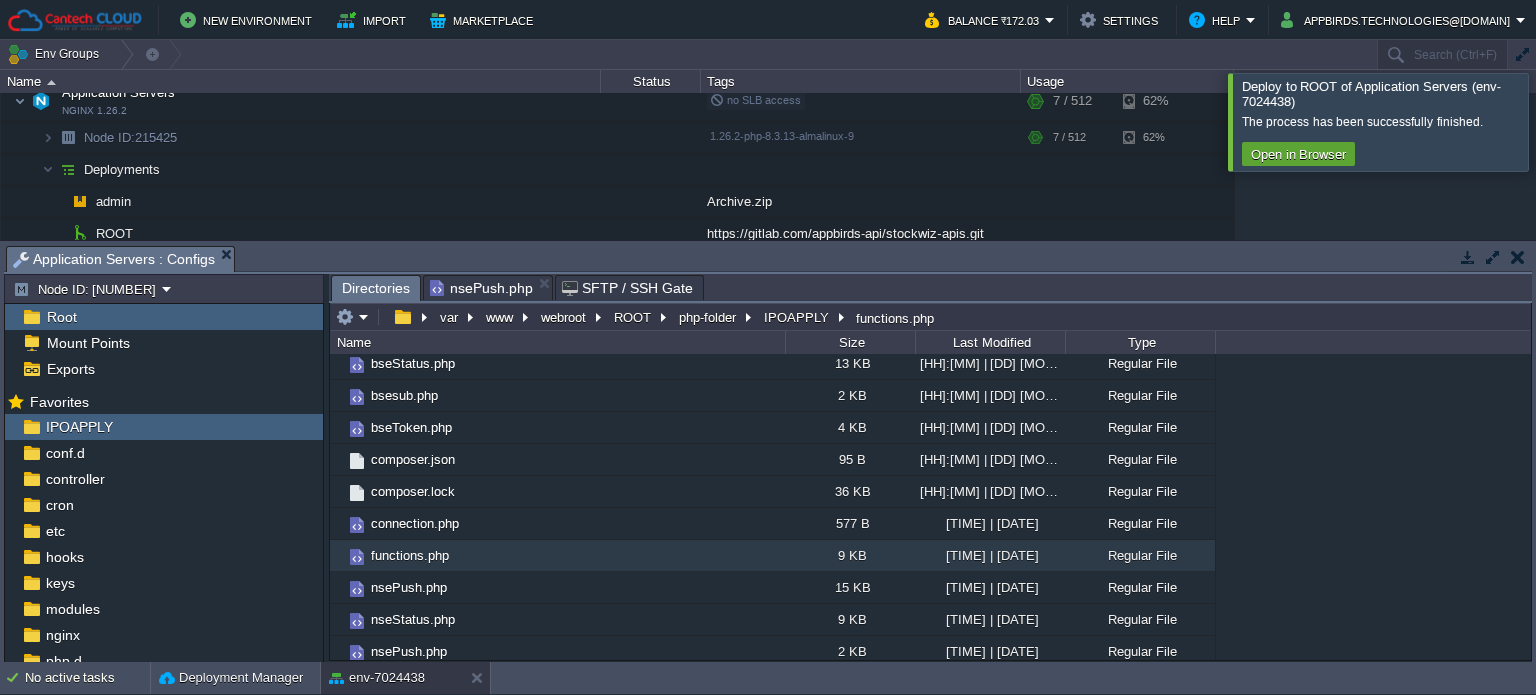 click on "nsePush.php" at bounding box center [481, 288] 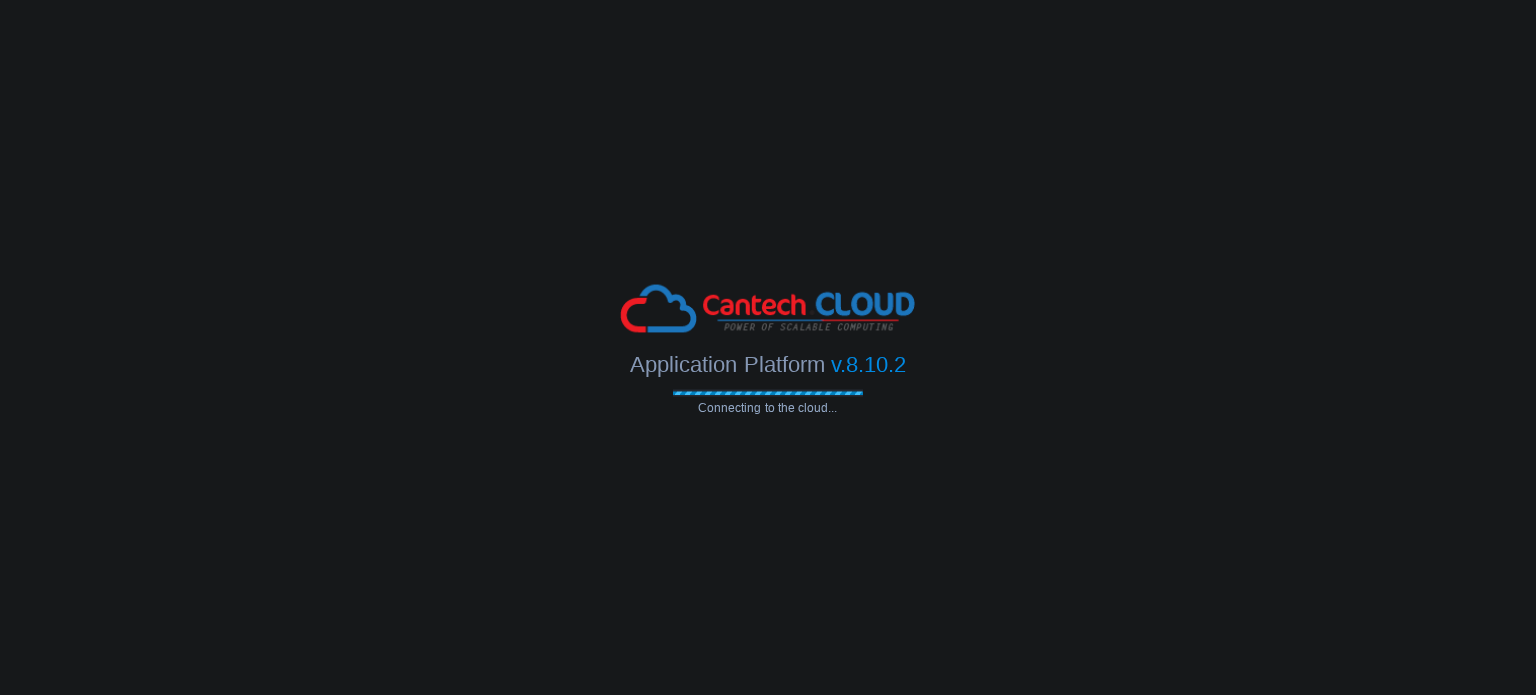 scroll, scrollTop: 0, scrollLeft: 0, axis: both 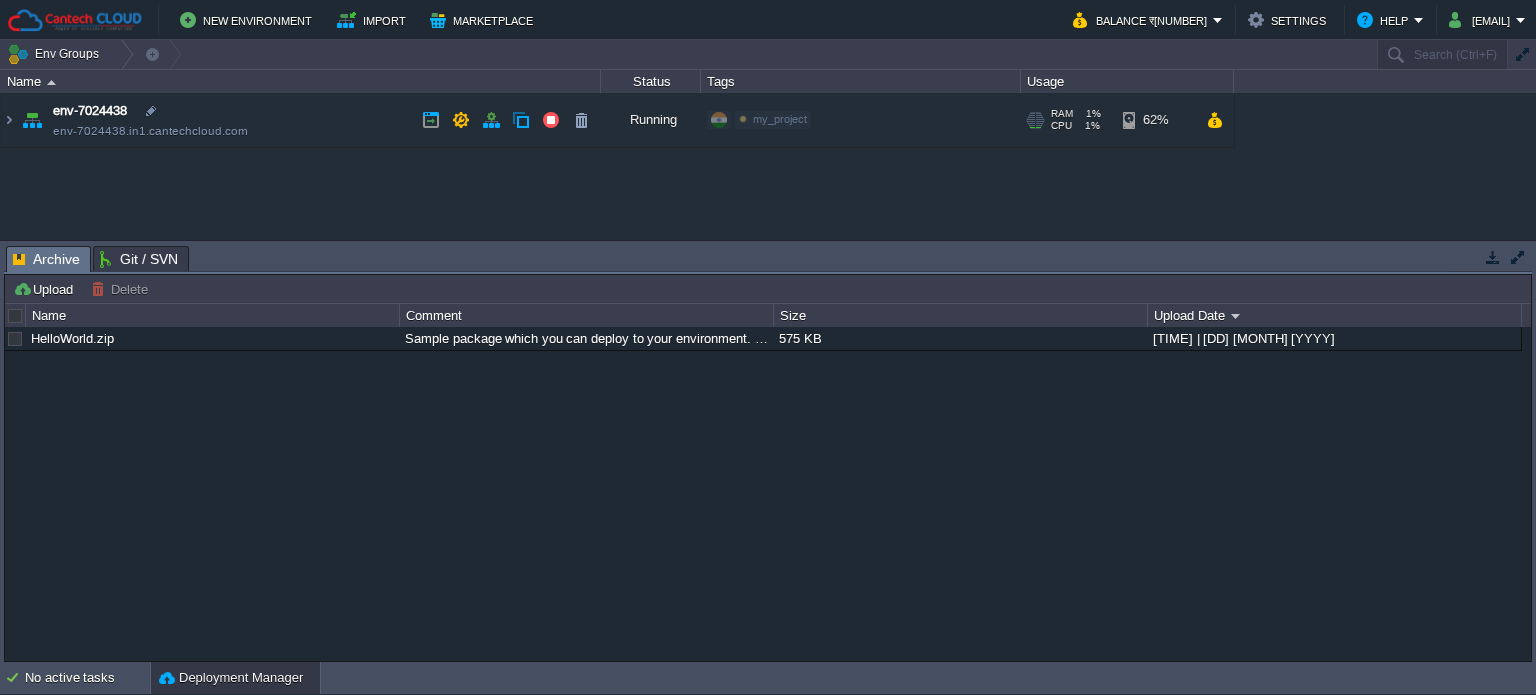 click at bounding box center [9, 120] 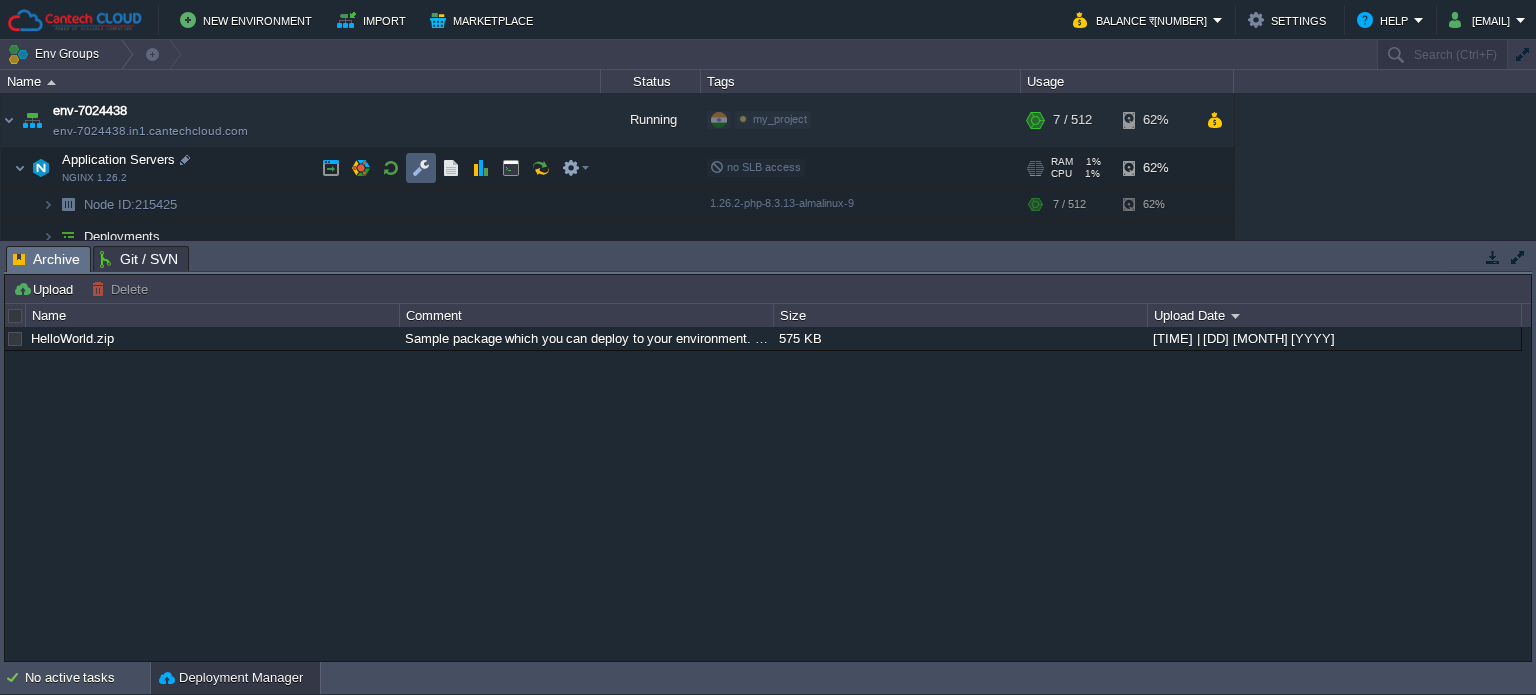 click at bounding box center (421, 168) 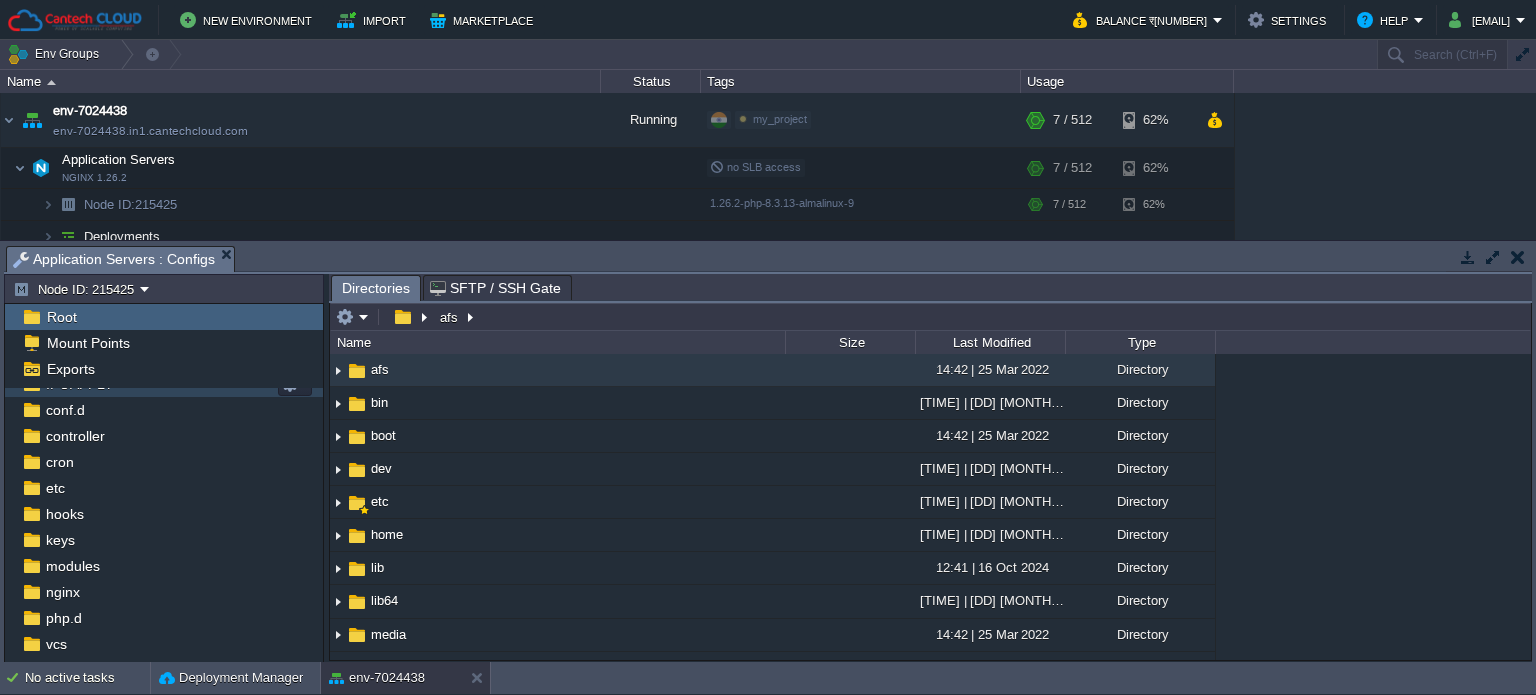 scroll, scrollTop: 0, scrollLeft: 0, axis: both 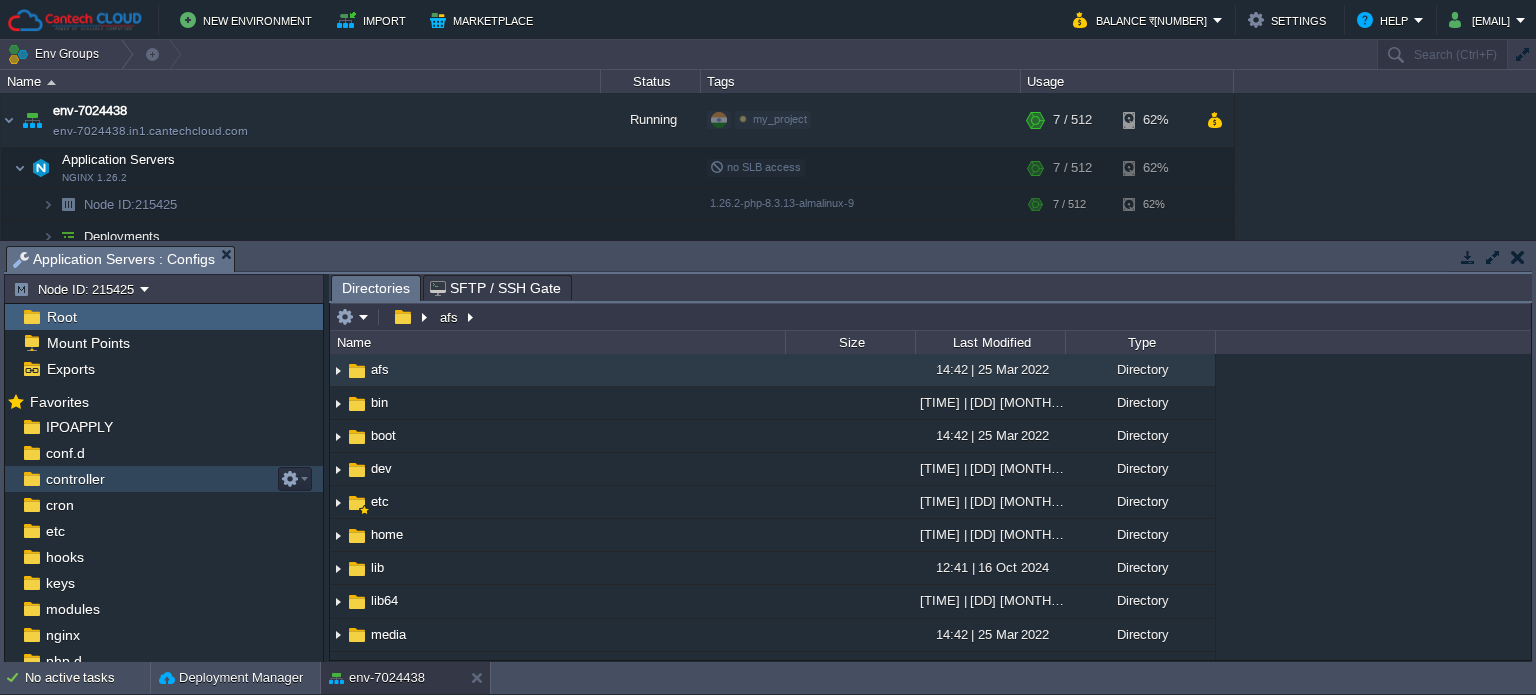 click on "controller" at bounding box center [164, 479] 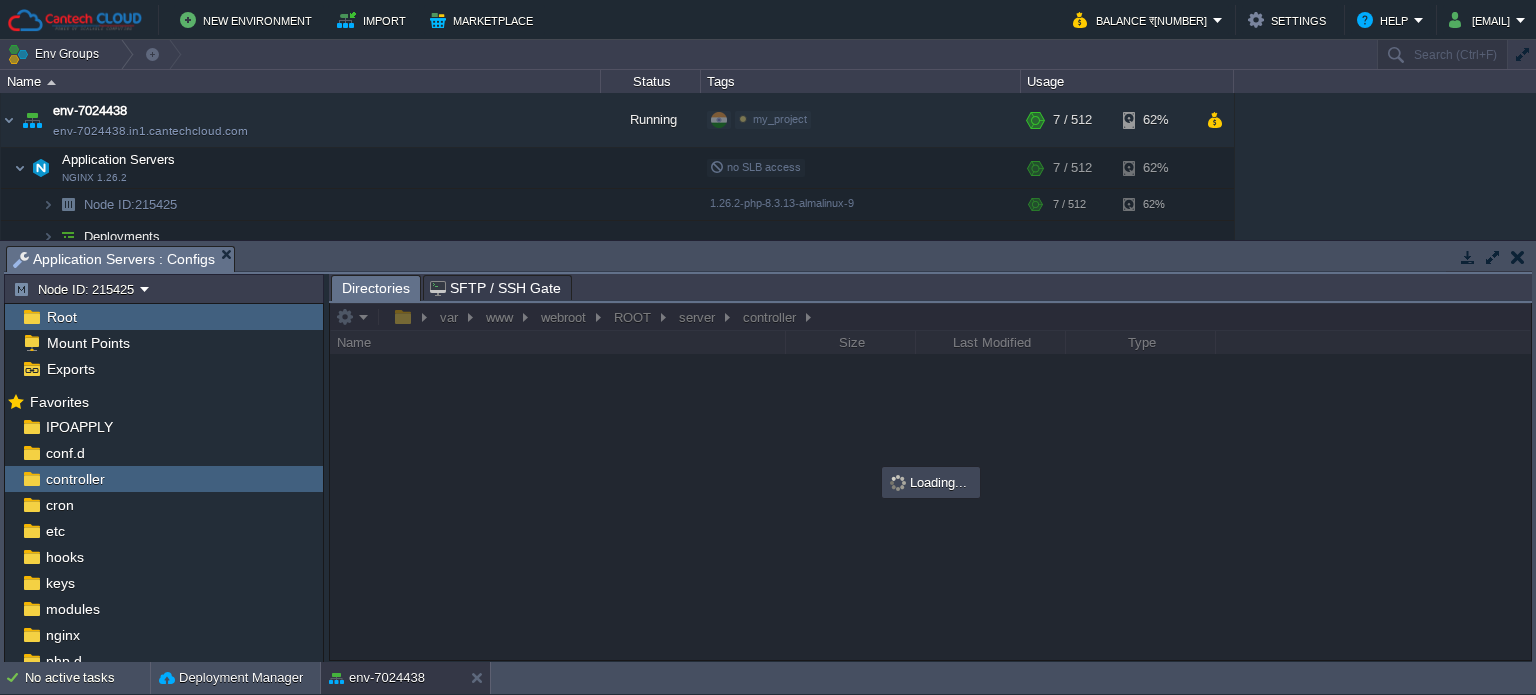 click at bounding box center (930, 481) 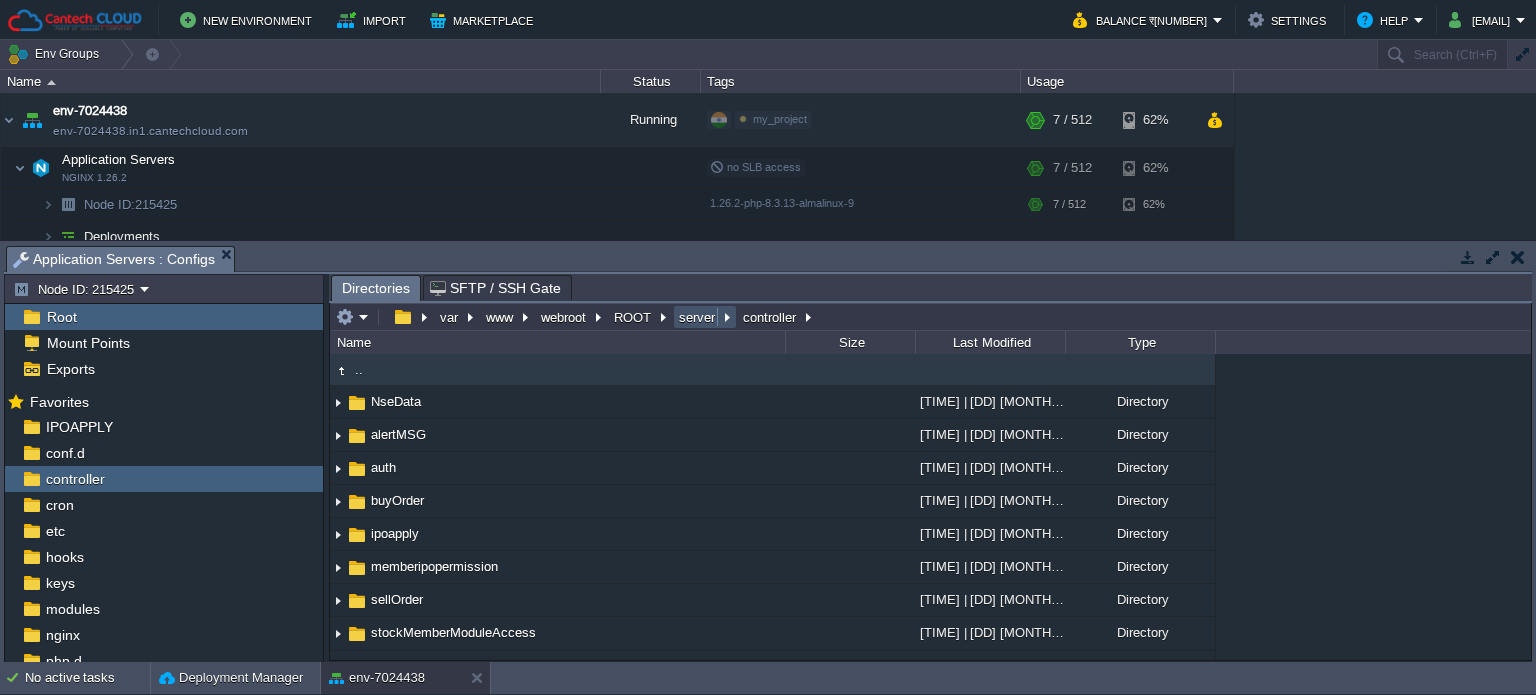 click on "server" at bounding box center [698, 317] 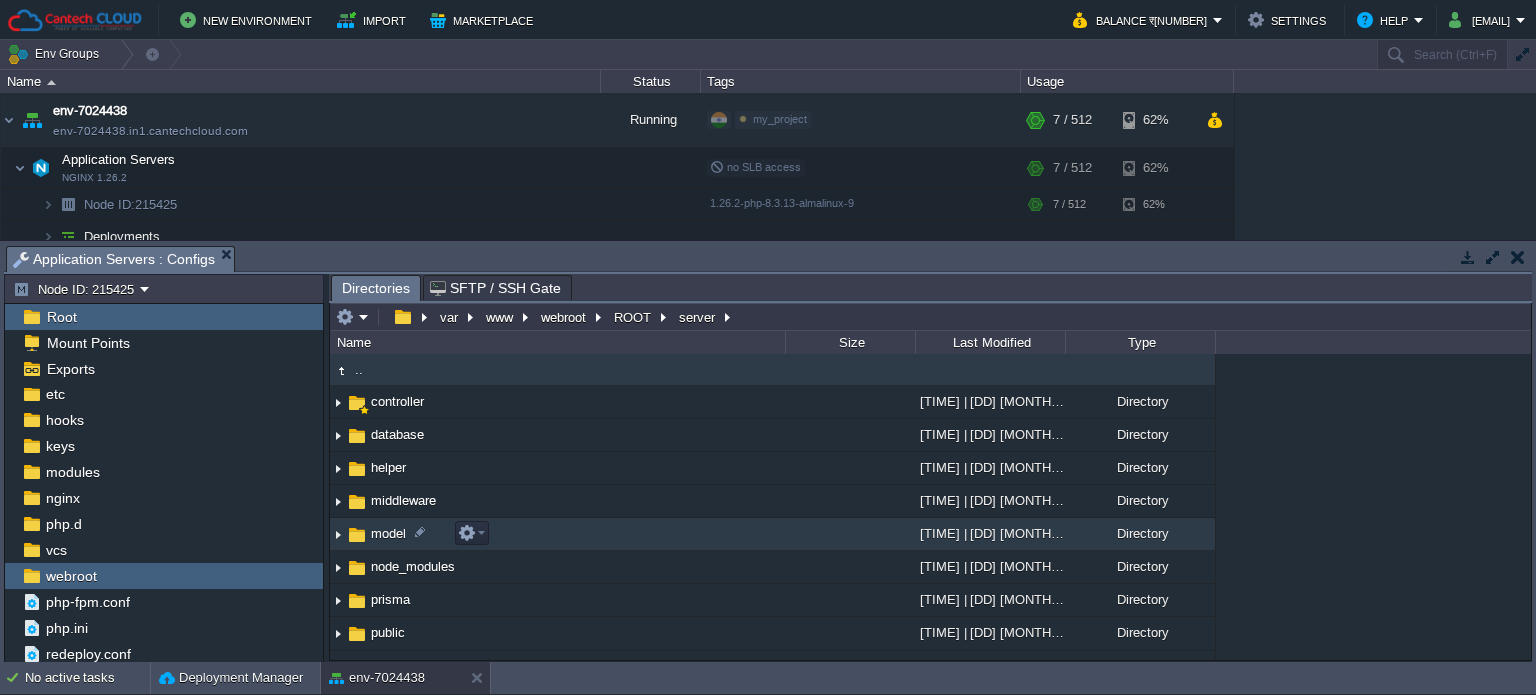 click on "model" at bounding box center [388, 533] 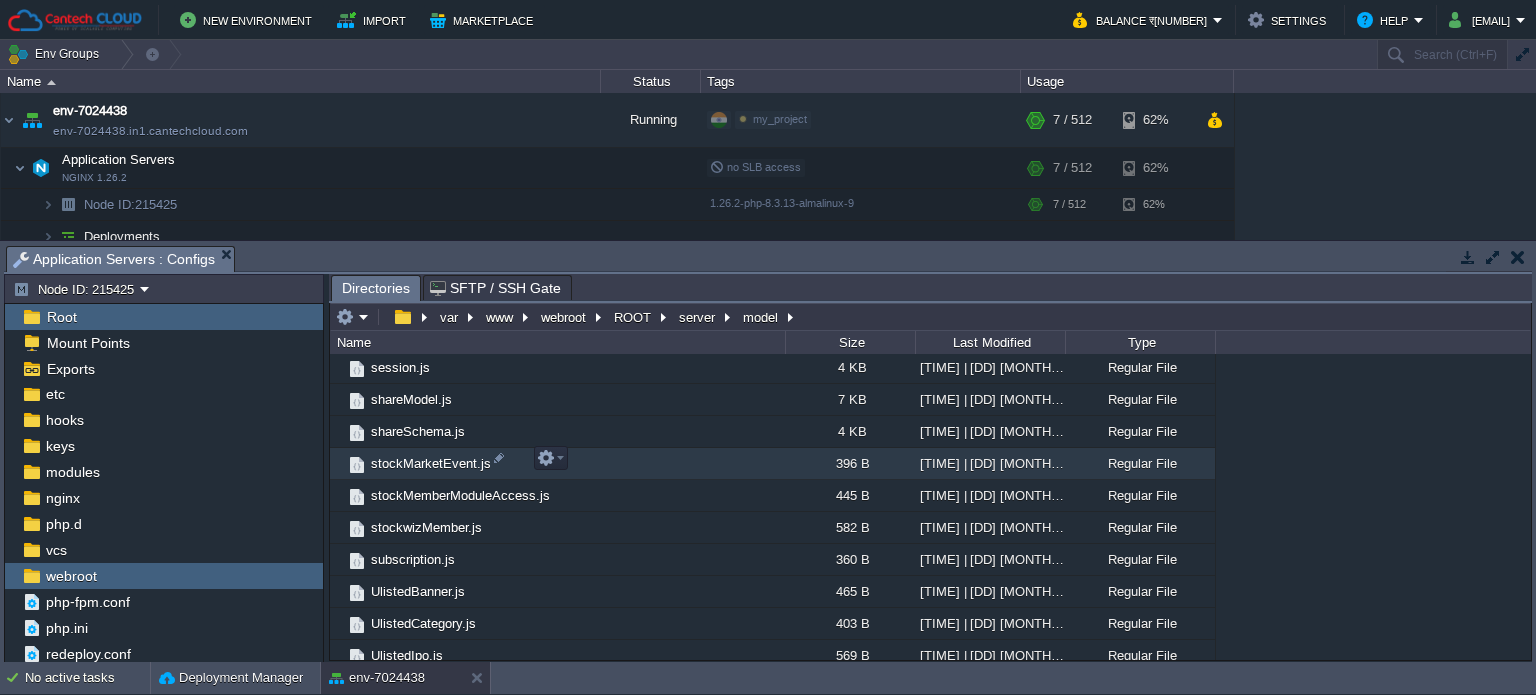 scroll, scrollTop: 729, scrollLeft: 0, axis: vertical 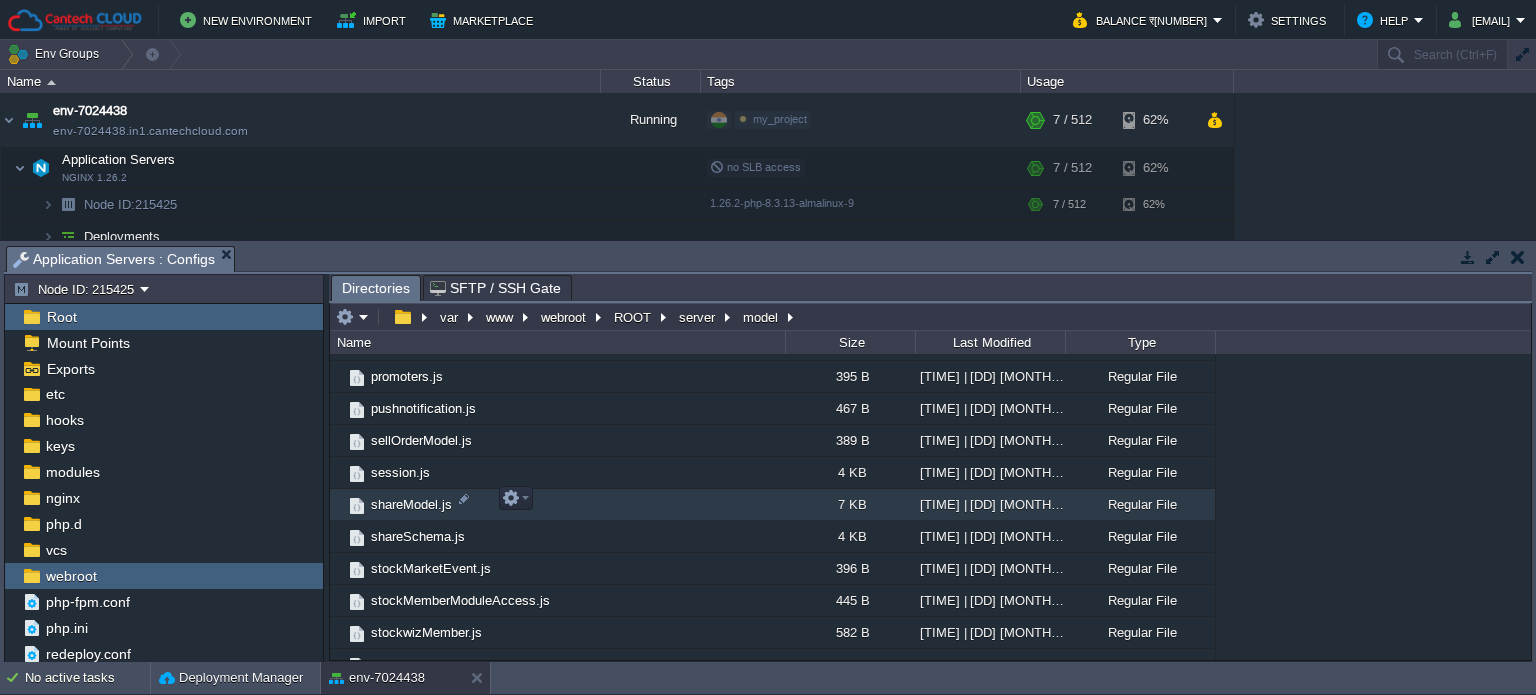click on "shareModel.js" at bounding box center [411, 504] 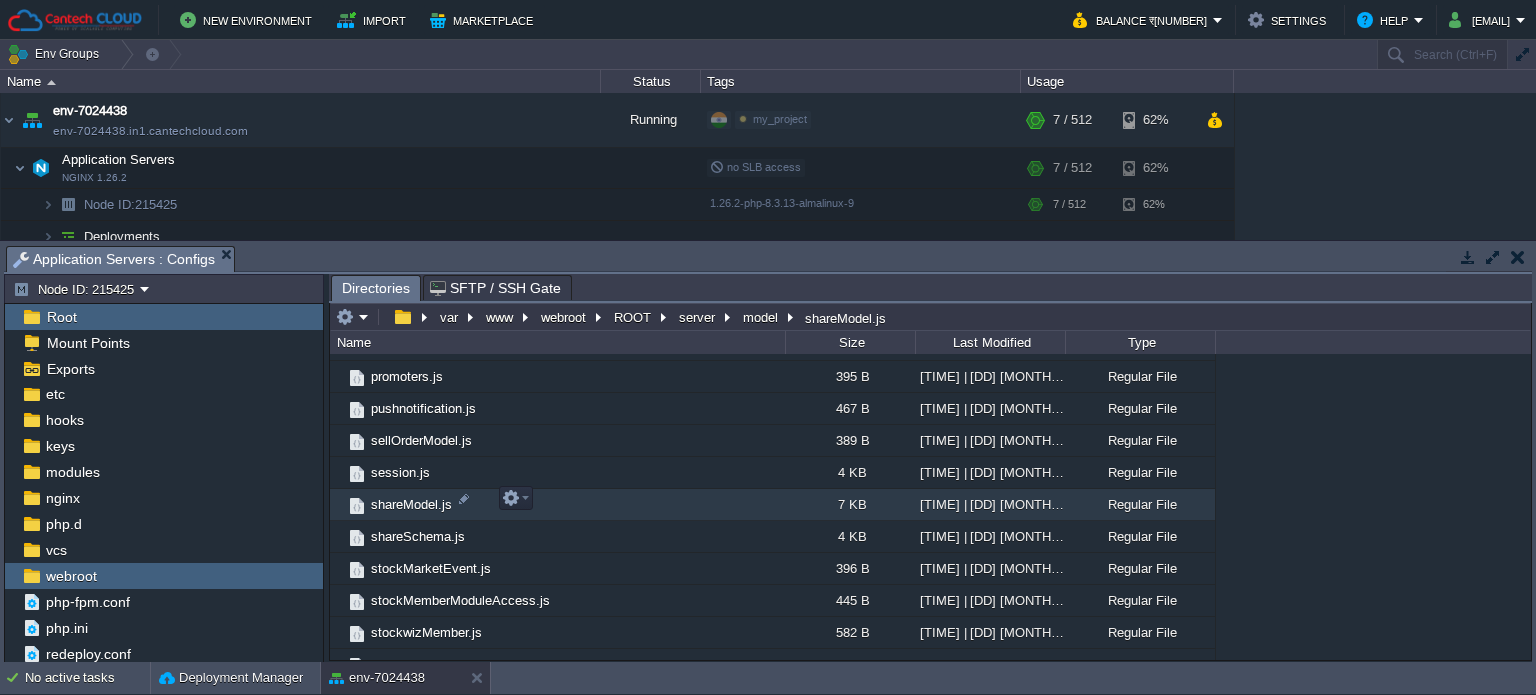 click on "shareModel.js" at bounding box center (411, 504) 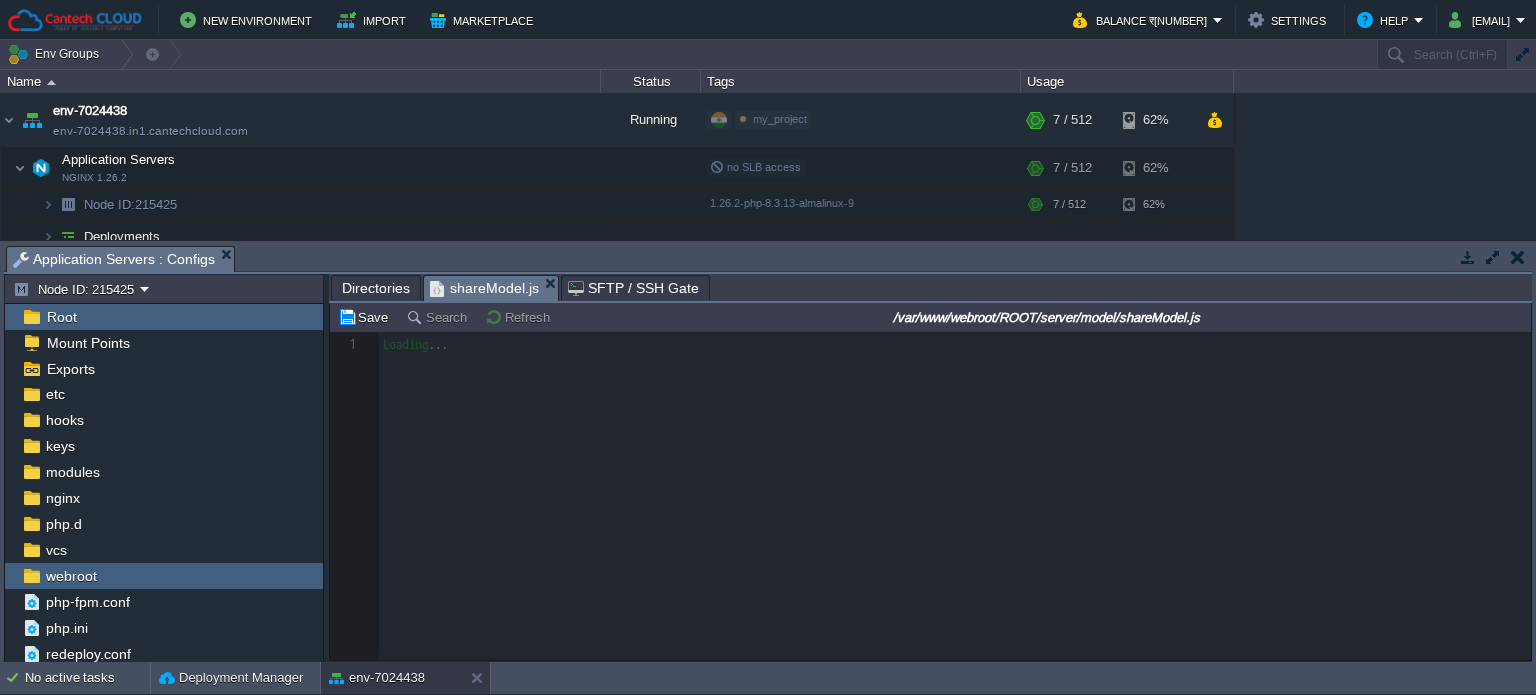 click at bounding box center [930, 496] 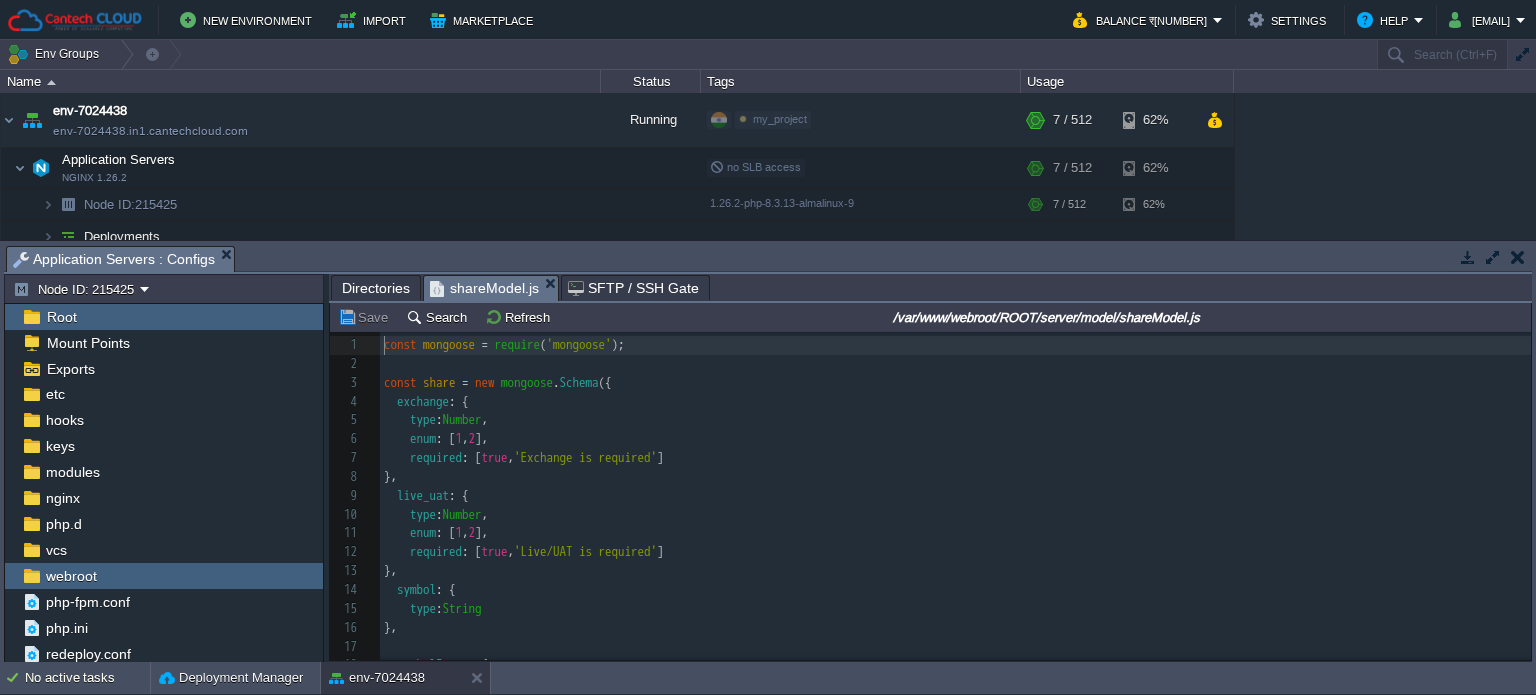 scroll, scrollTop: 6, scrollLeft: 0, axis: vertical 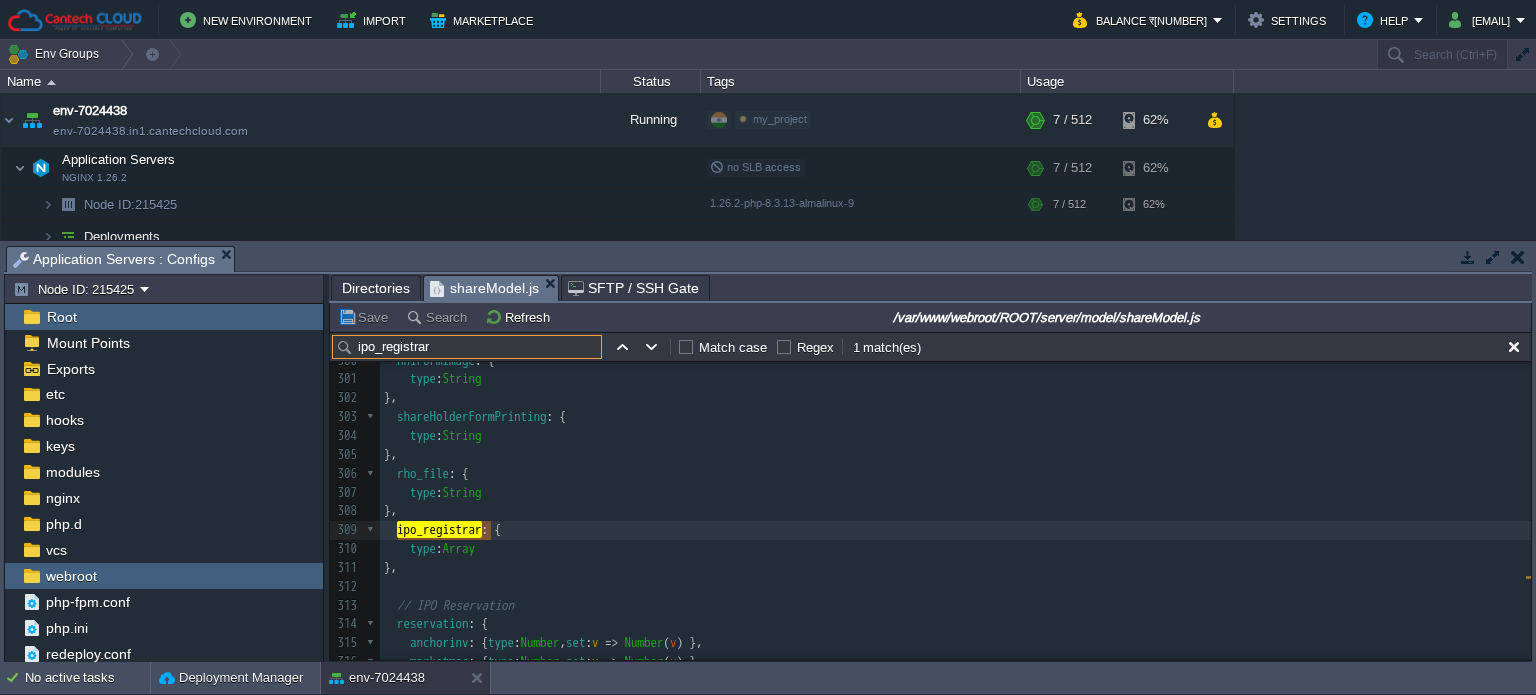 type on "ipo_registrar" 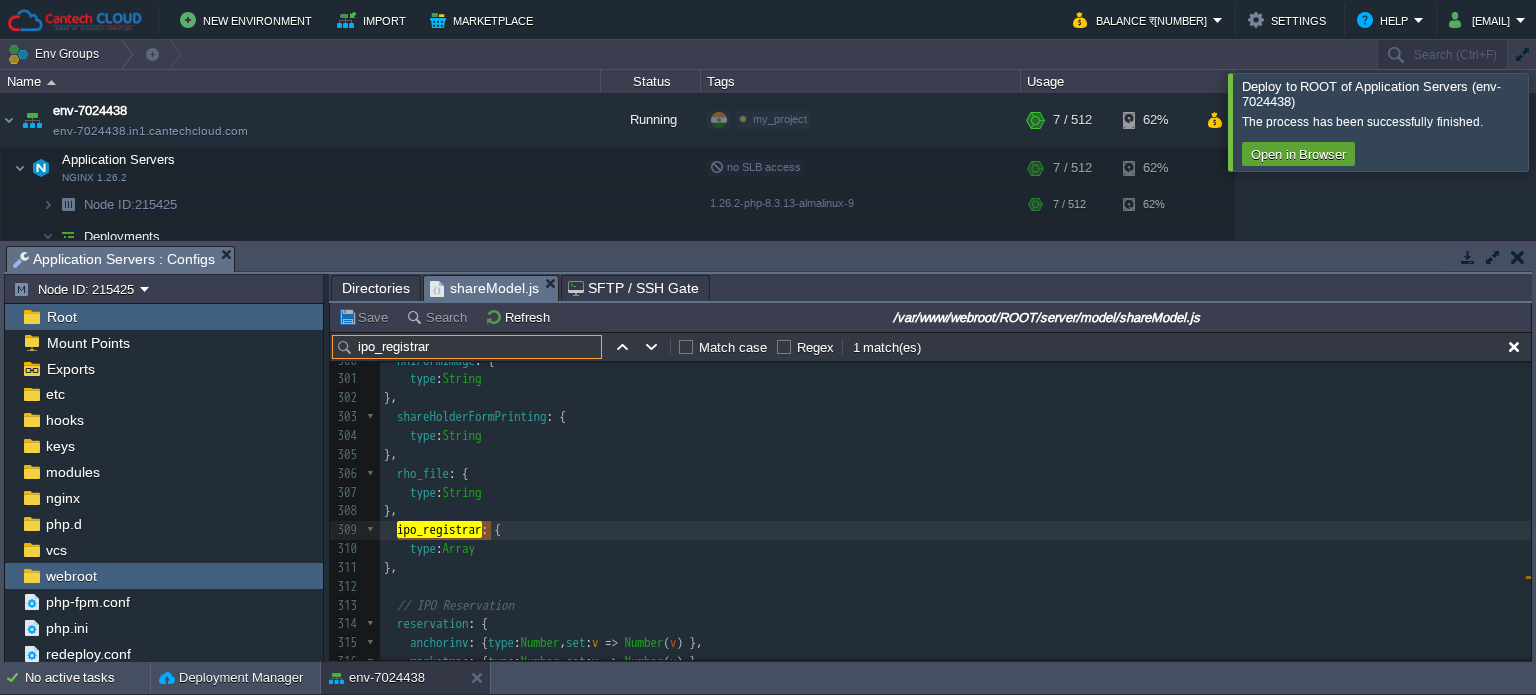 scroll, scrollTop: 67, scrollLeft: 0, axis: vertical 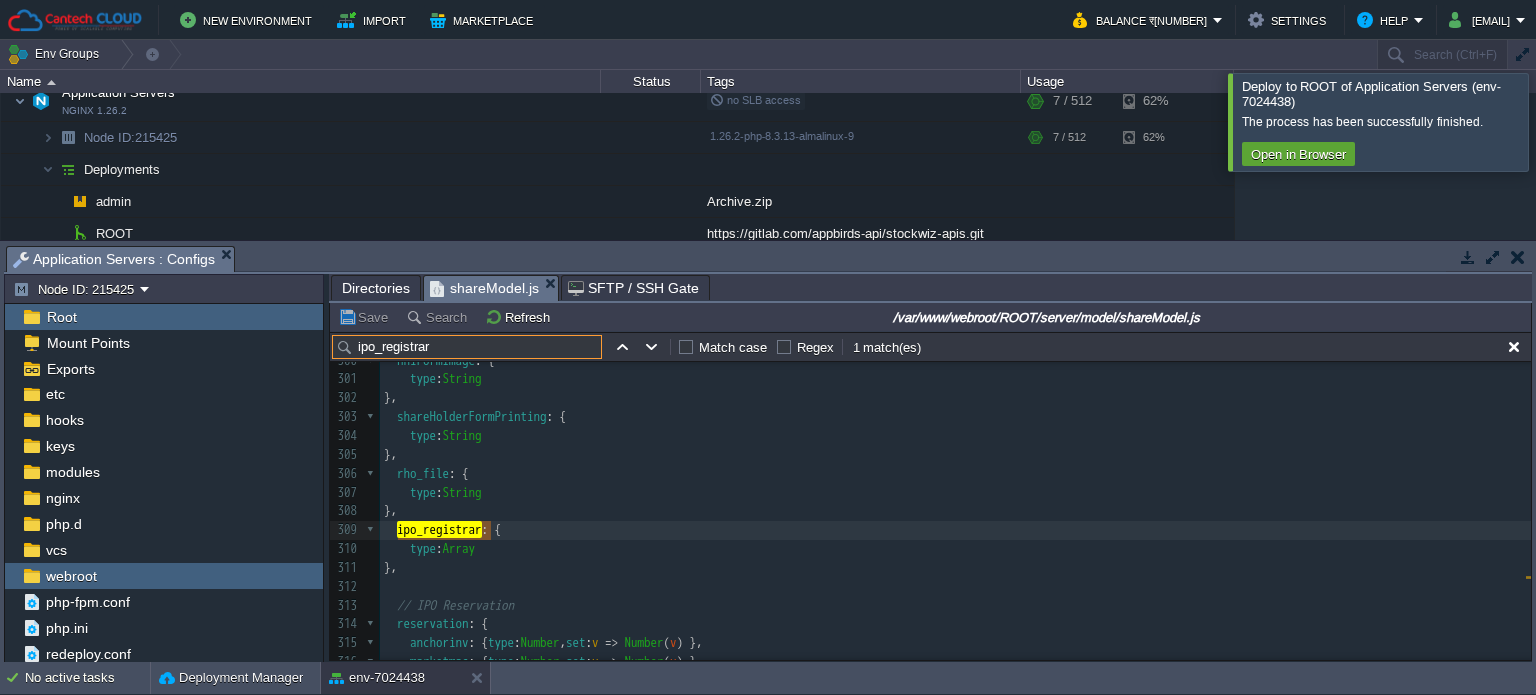 click on "x 283      type :  Number 284   }, 285    aggFreshIssue : { 286      type :  Number 287   }, 288    offerForSale : { 289      type :  Number 290   }, 291    promoterHolding : { 292      type :  Number 293   }, 294    anchor_investor_list : { 295      type :  String 296   }, 297    formImage : { 298      type :  String 299   }, 300    hniFormImage : { 301      type :  String 302   }, 303    shareHolderFormPrinting : { 304      type :  String 305   }, 306    rho_file : { 307      type :  String 308   }, 309    ipo_registrar : { 310      type :  Array 311   }, 312 ​ 313    // IPO Reservation 314    reservation : { 315      anchorinv : {  type :  Number ,  set :  v   =>   Number ( v ) }, 316      marketmac : {  type :  Number ,  set :  v   =>   Number ( v ) }, 317      niib : {  type :  Number ,  set :  v   =>   Number ( v ) }, 318      qib : {  type :  Number ,  set :  v   =>   Number ( v ) }, 319      niib : {  type :  Number ,  set :  v   =>   Number ( v ) }, 320      totalShares : {  type :" at bounding box center (955, 389) 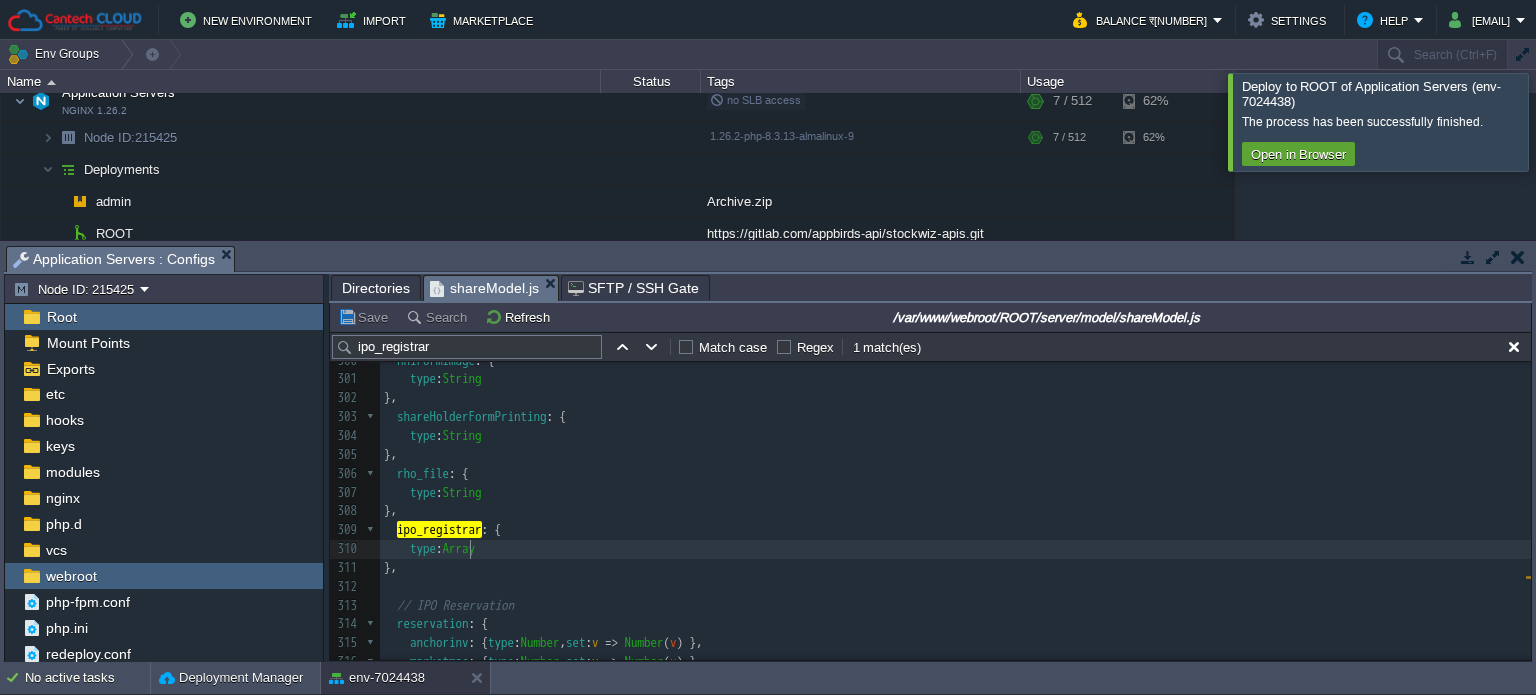 type on "Array" 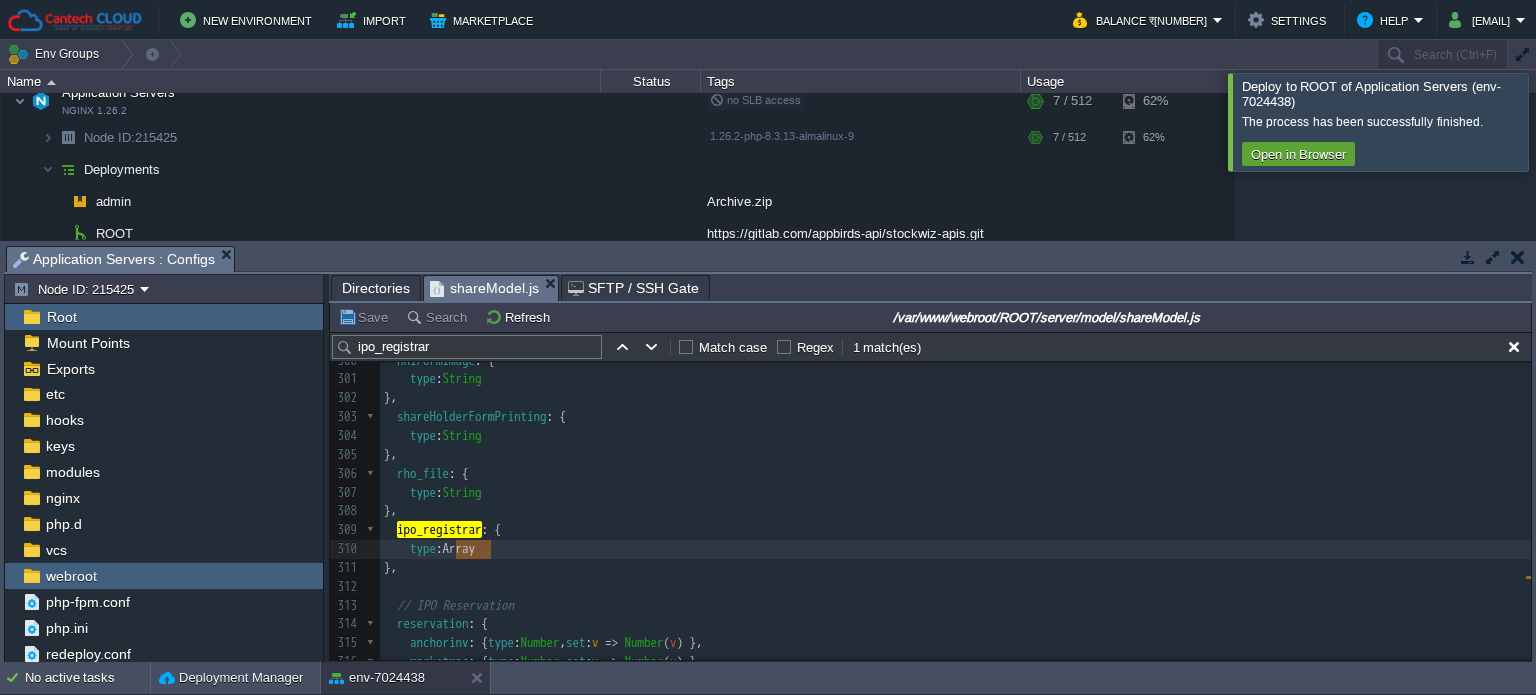 type on "Array" 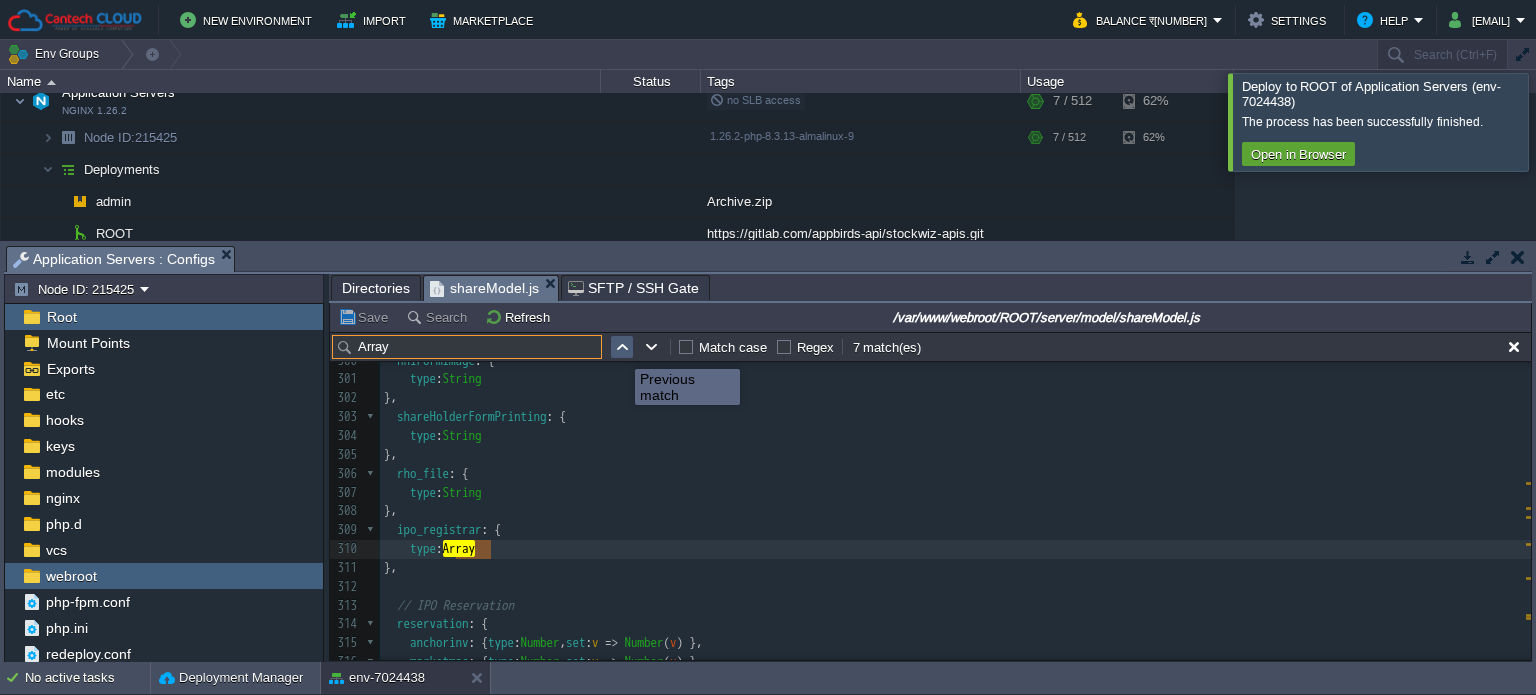 click at bounding box center (622, 347) 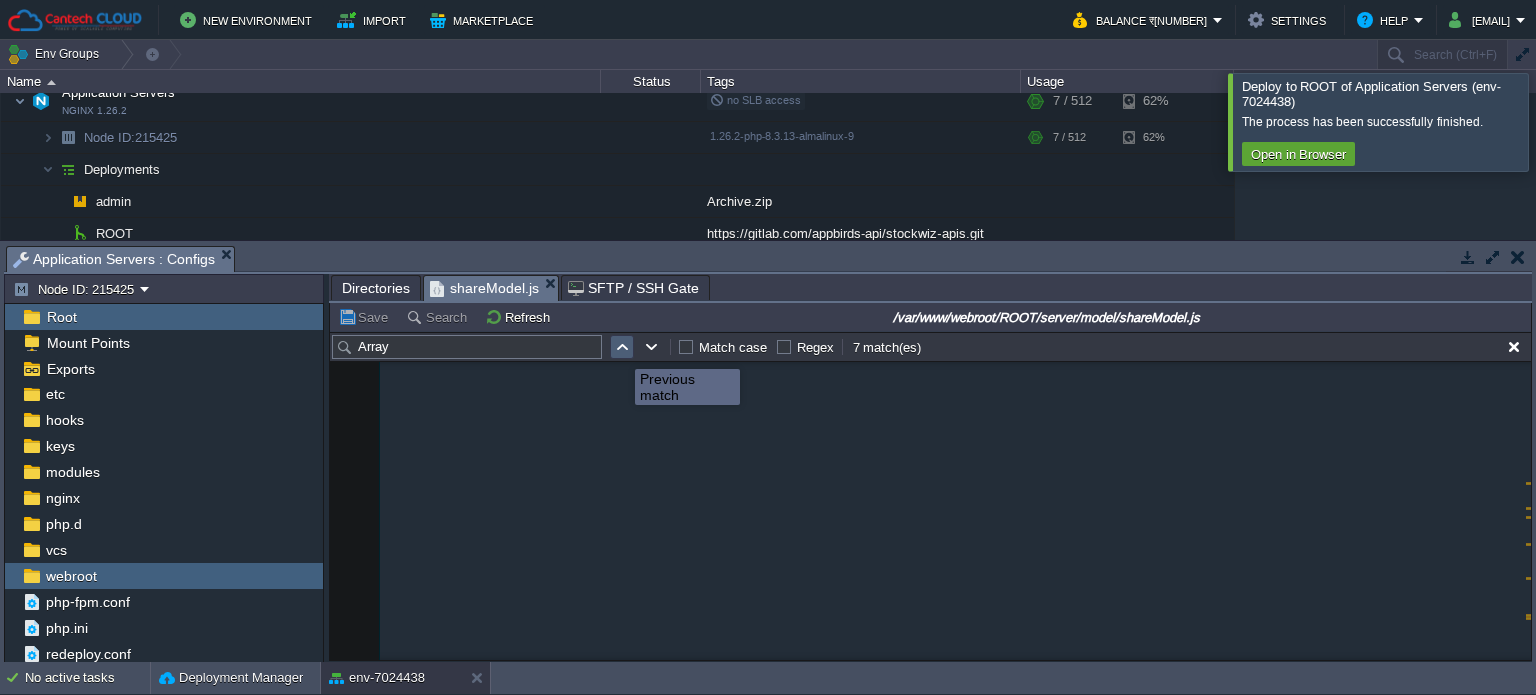 scroll, scrollTop: 4849, scrollLeft: 0, axis: vertical 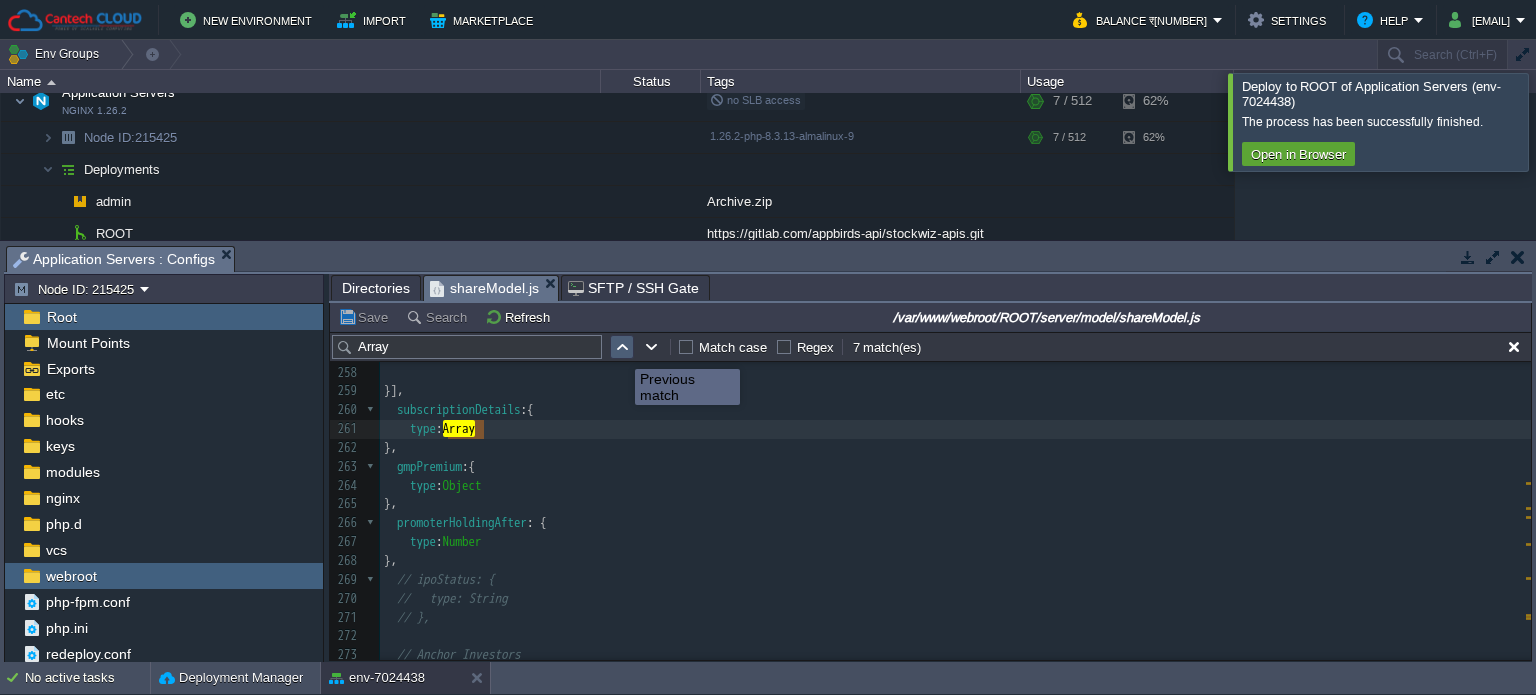 click at bounding box center (622, 347) 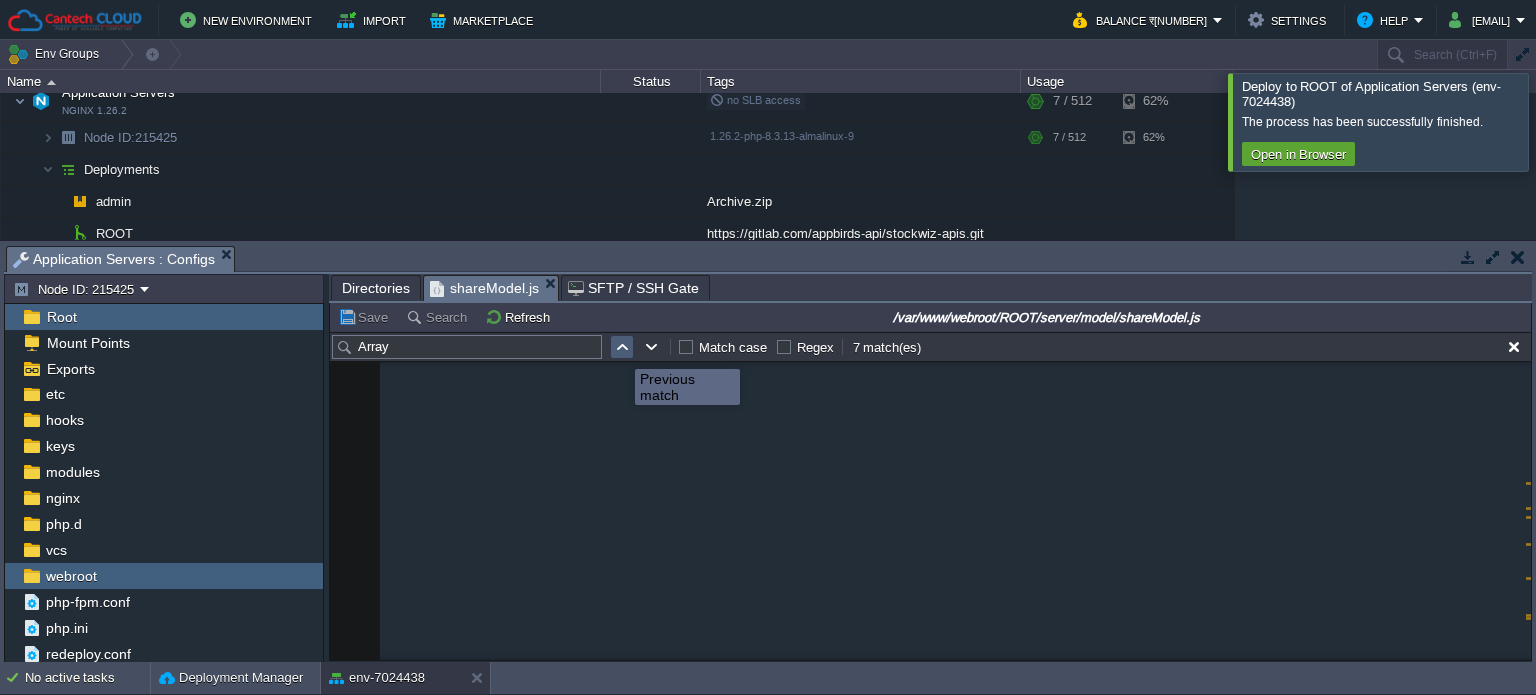 scroll, scrollTop: 4113, scrollLeft: 0, axis: vertical 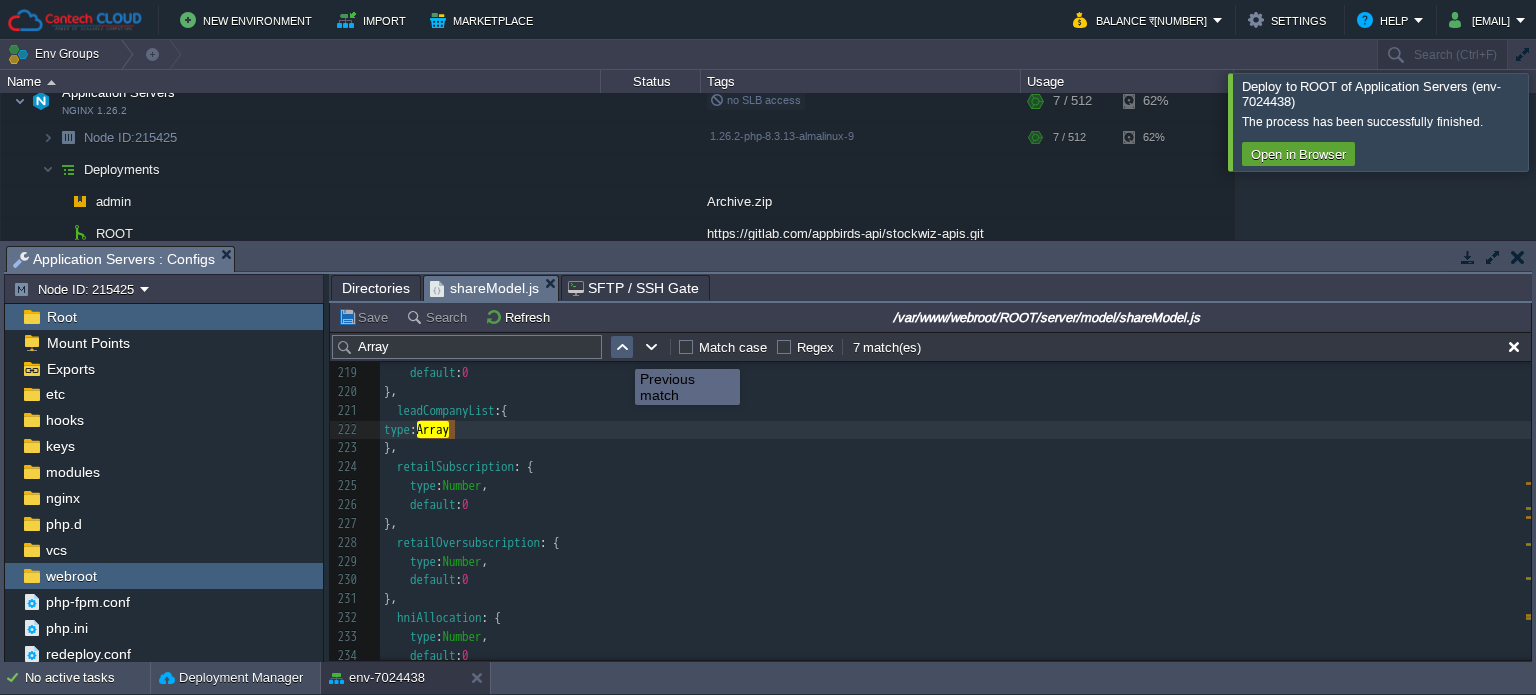 click at bounding box center (622, 347) 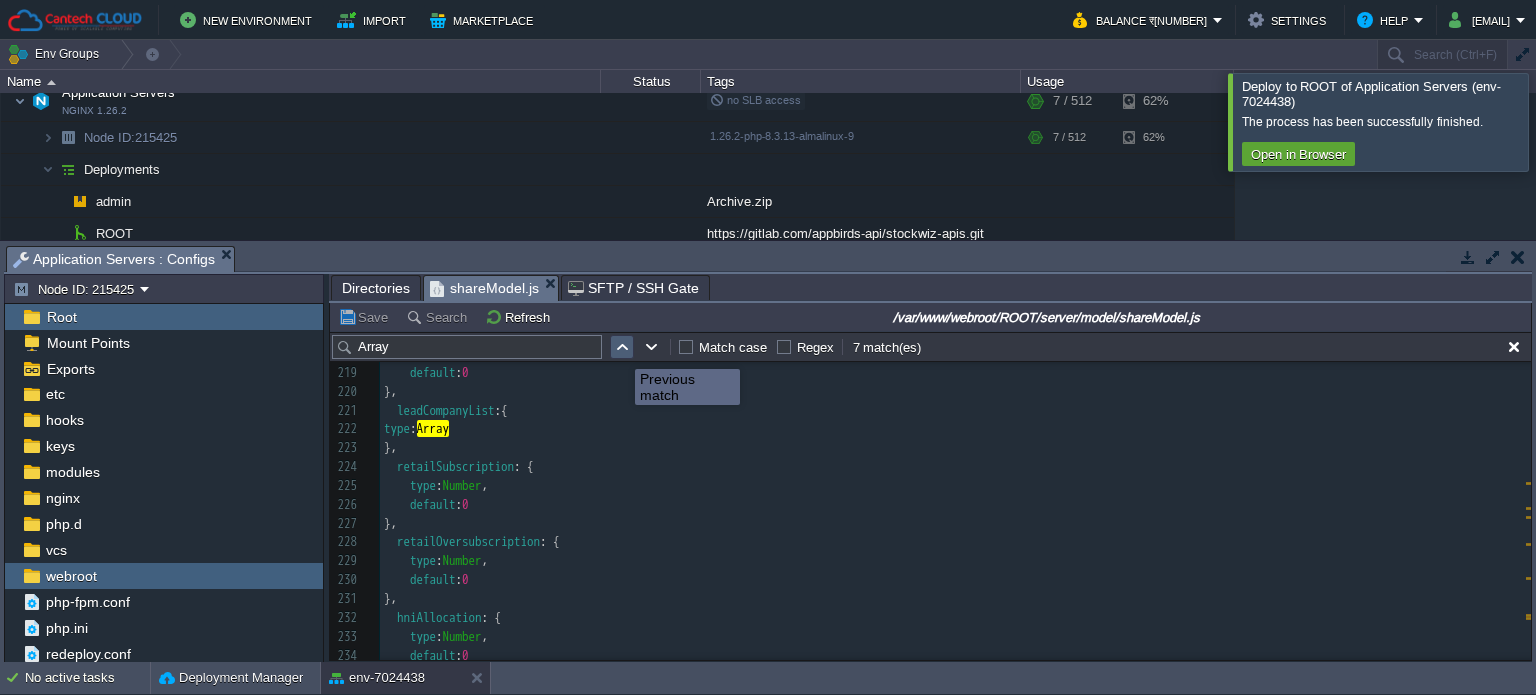 scroll, scrollTop: 3888, scrollLeft: 0, axis: vertical 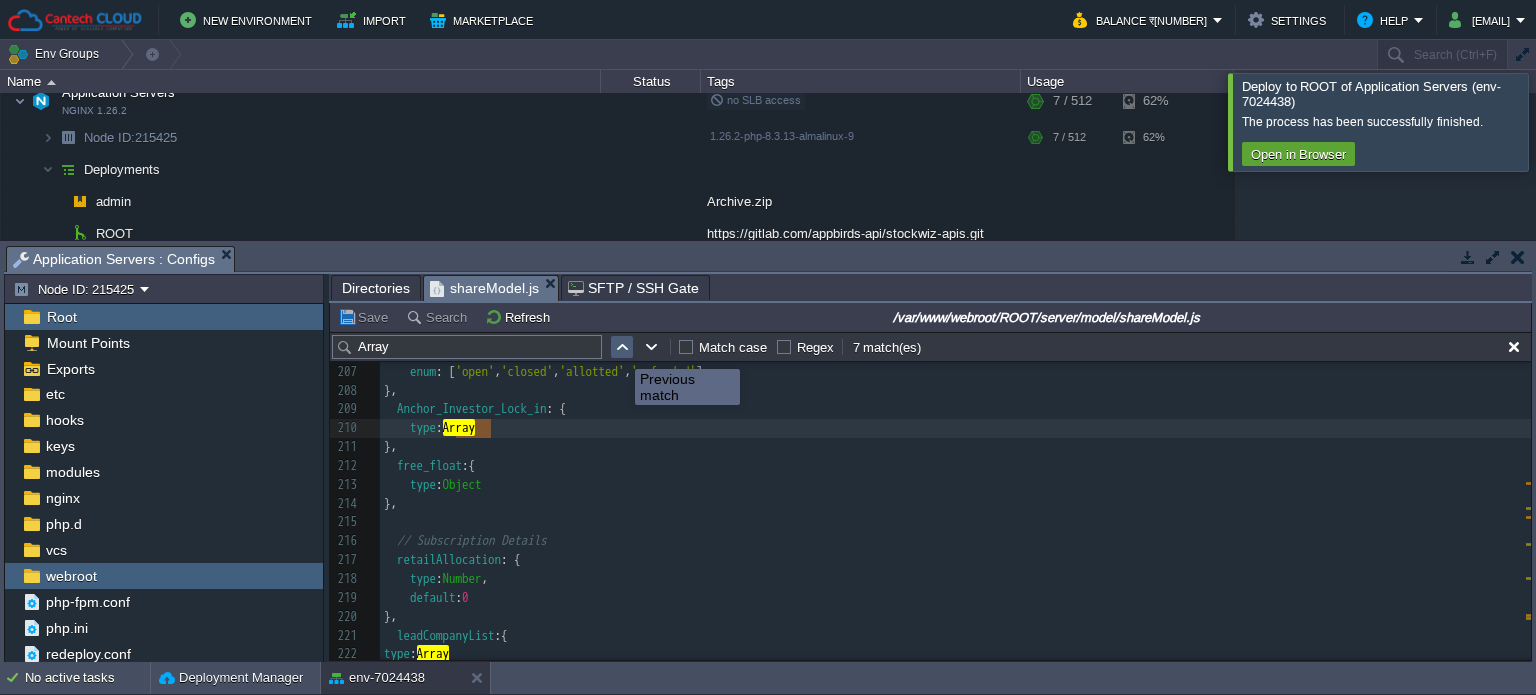 click at bounding box center (622, 347) 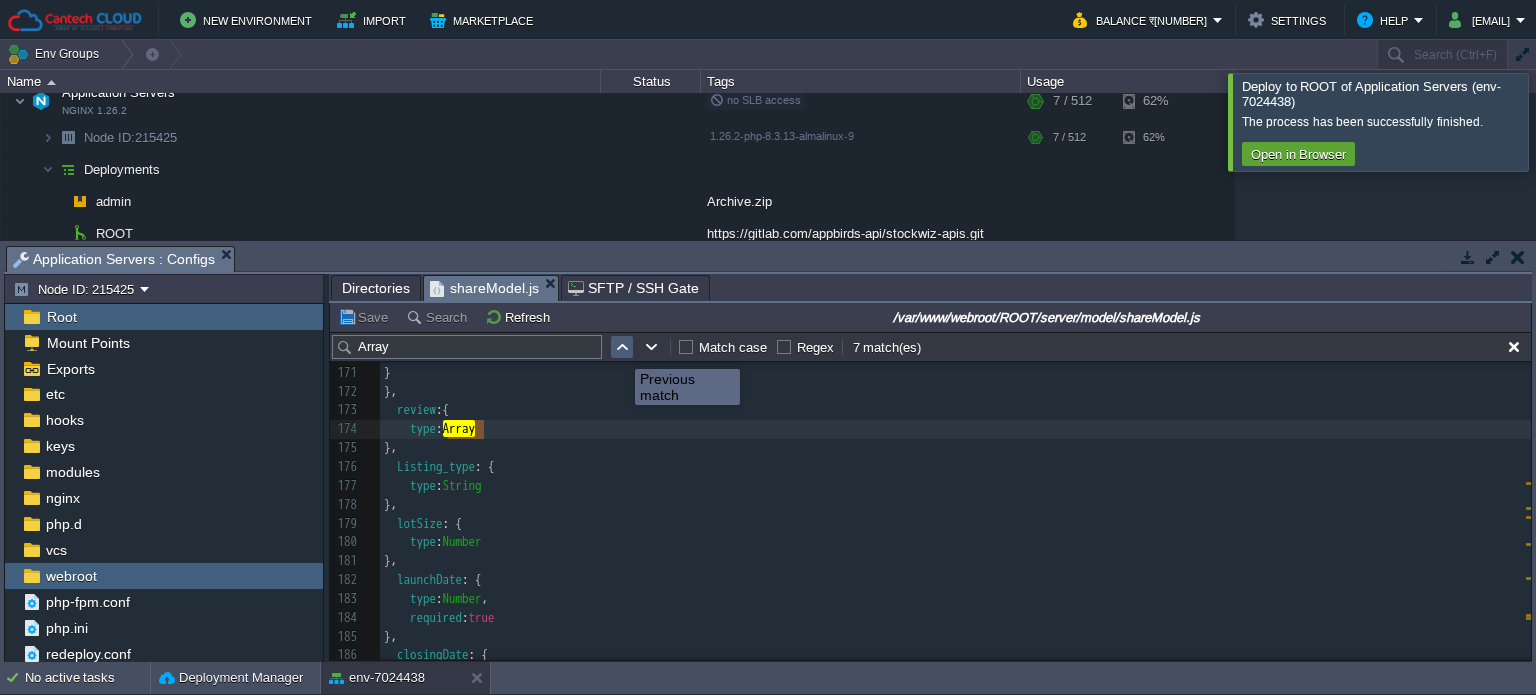 click at bounding box center (622, 347) 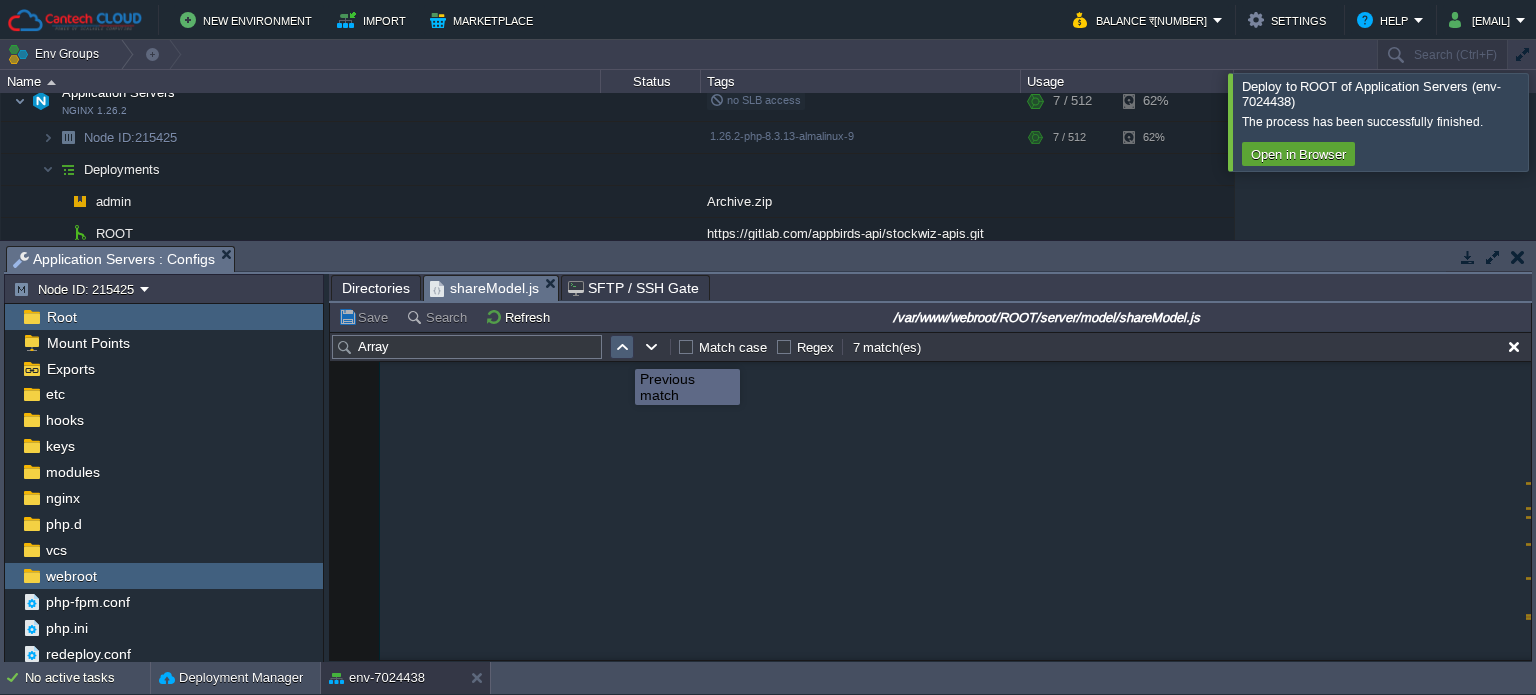 scroll, scrollTop: 6645, scrollLeft: 0, axis: vertical 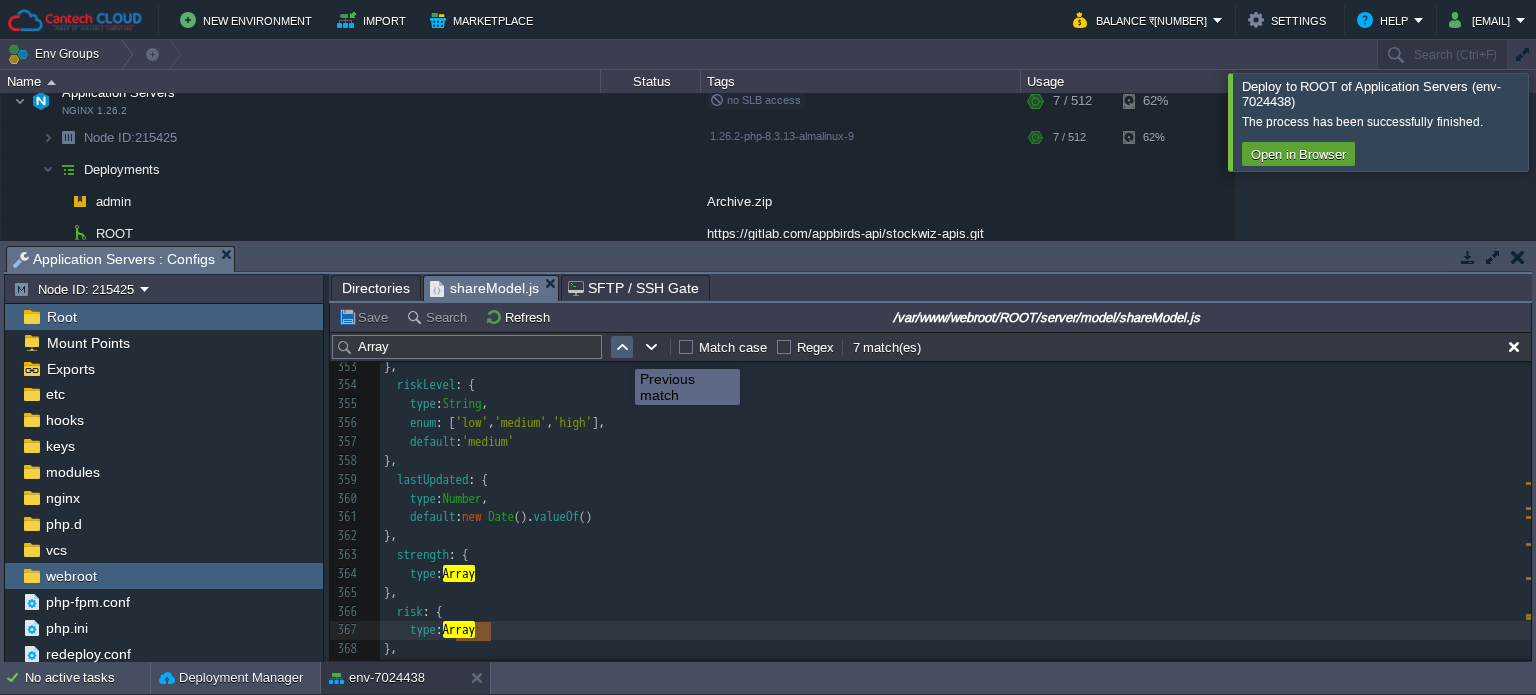 click at bounding box center (622, 347) 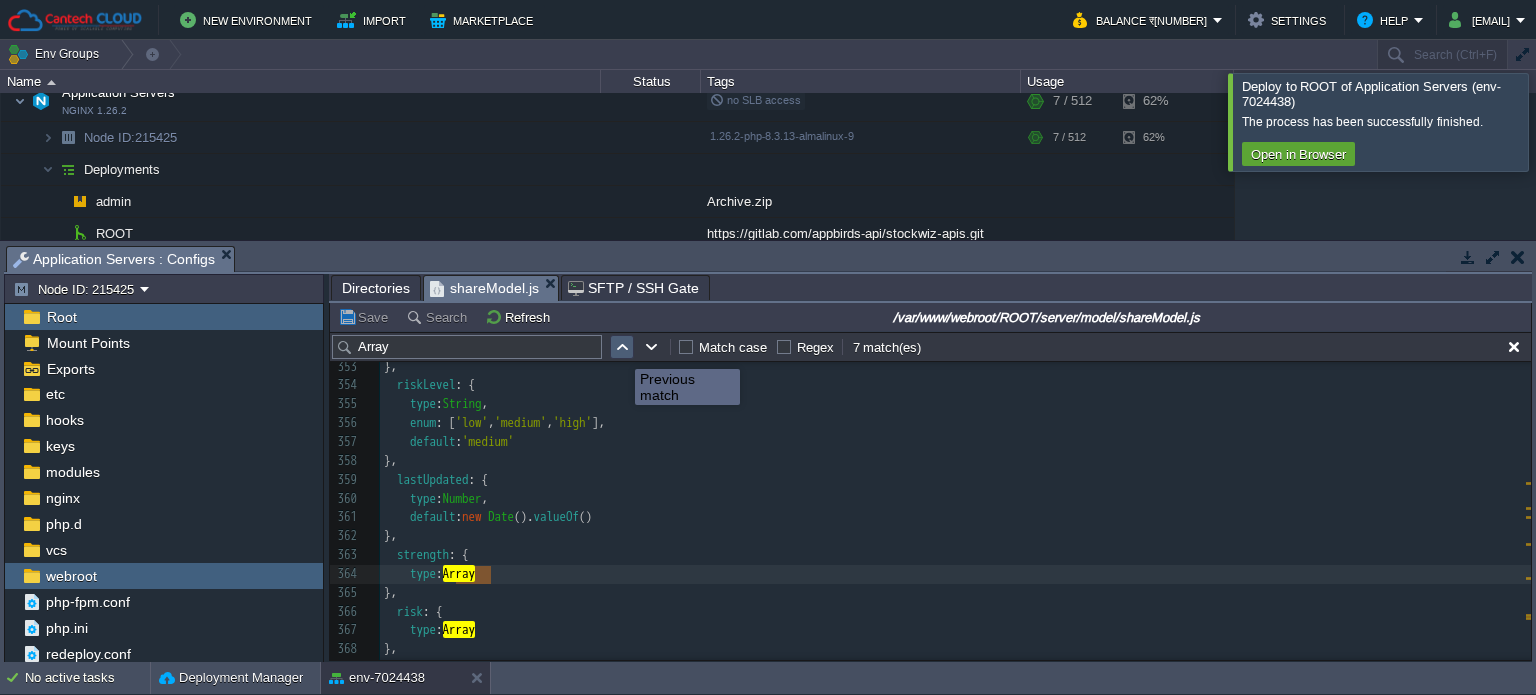 click at bounding box center [622, 347] 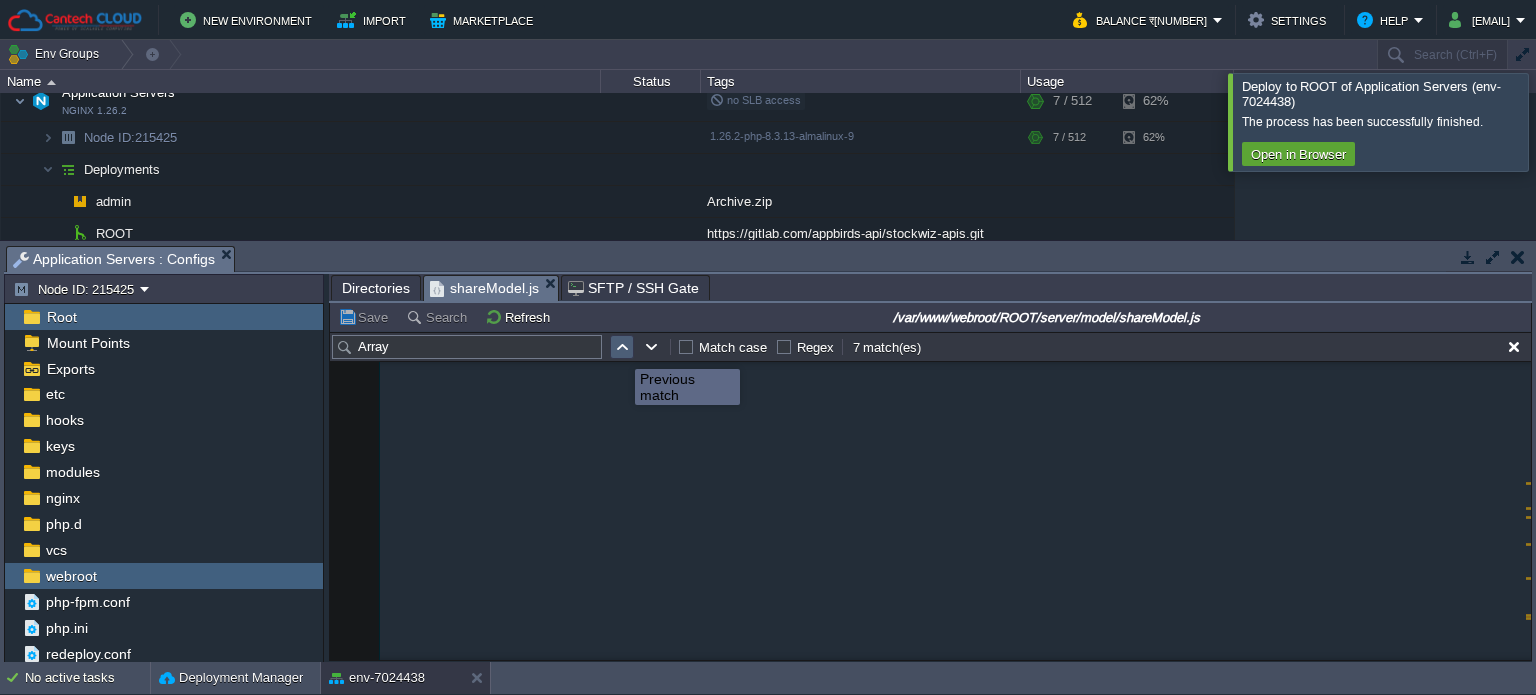scroll, scrollTop: 5772, scrollLeft: 0, axis: vertical 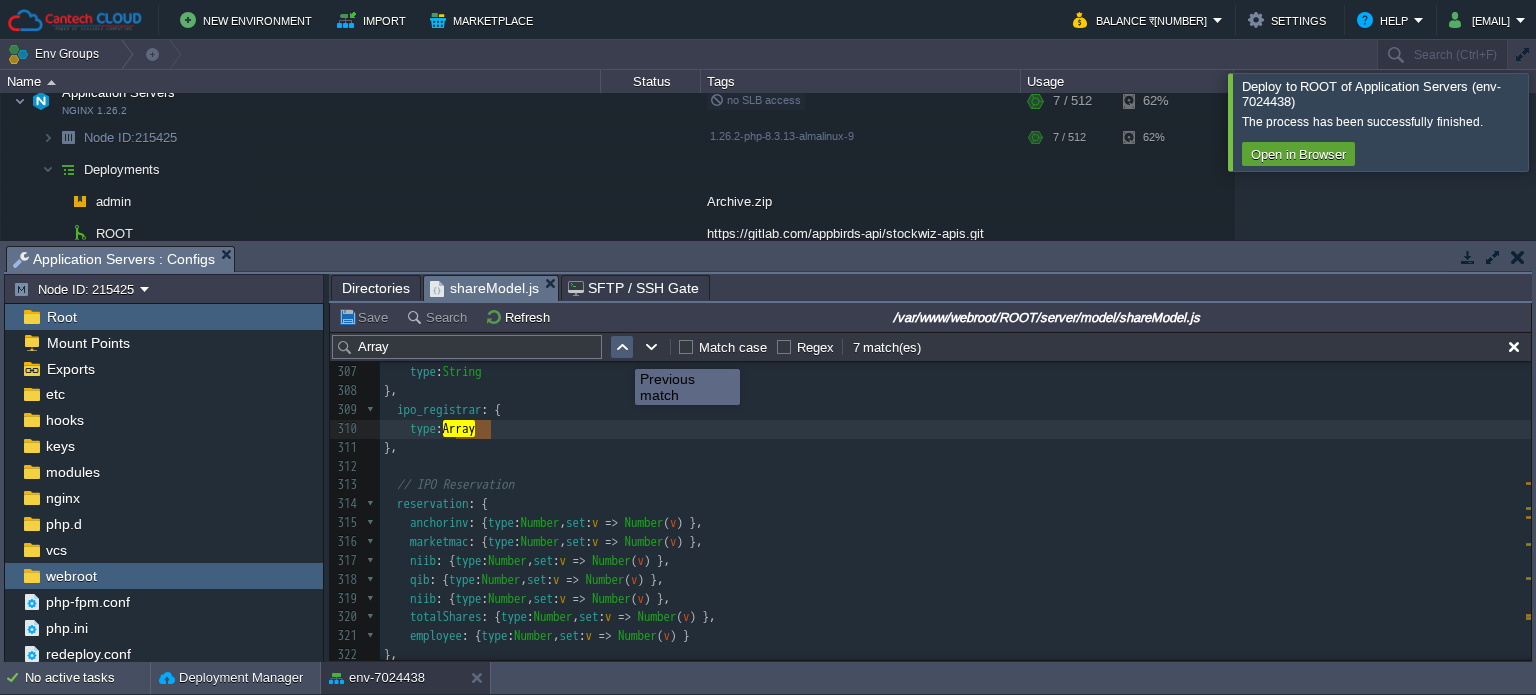 click at bounding box center [622, 347] 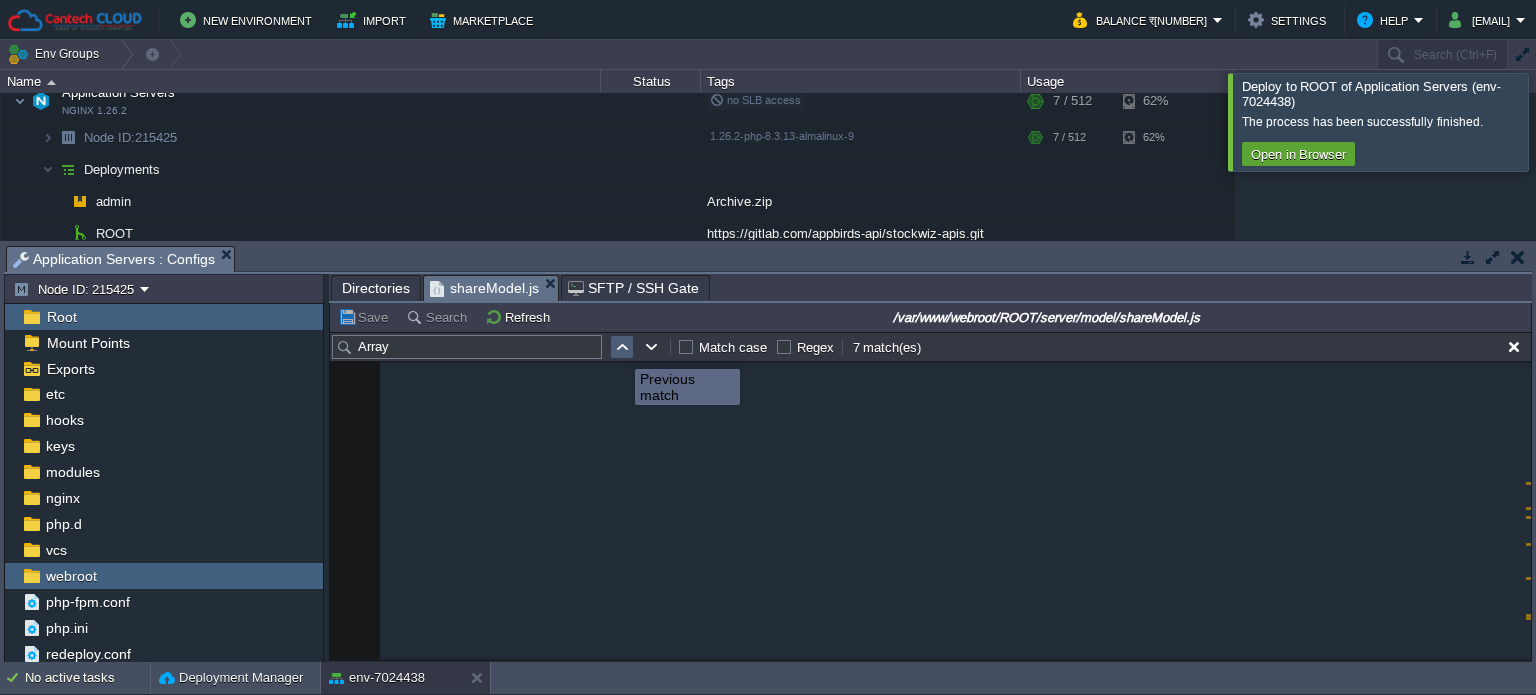 scroll, scrollTop: 4848, scrollLeft: 0, axis: vertical 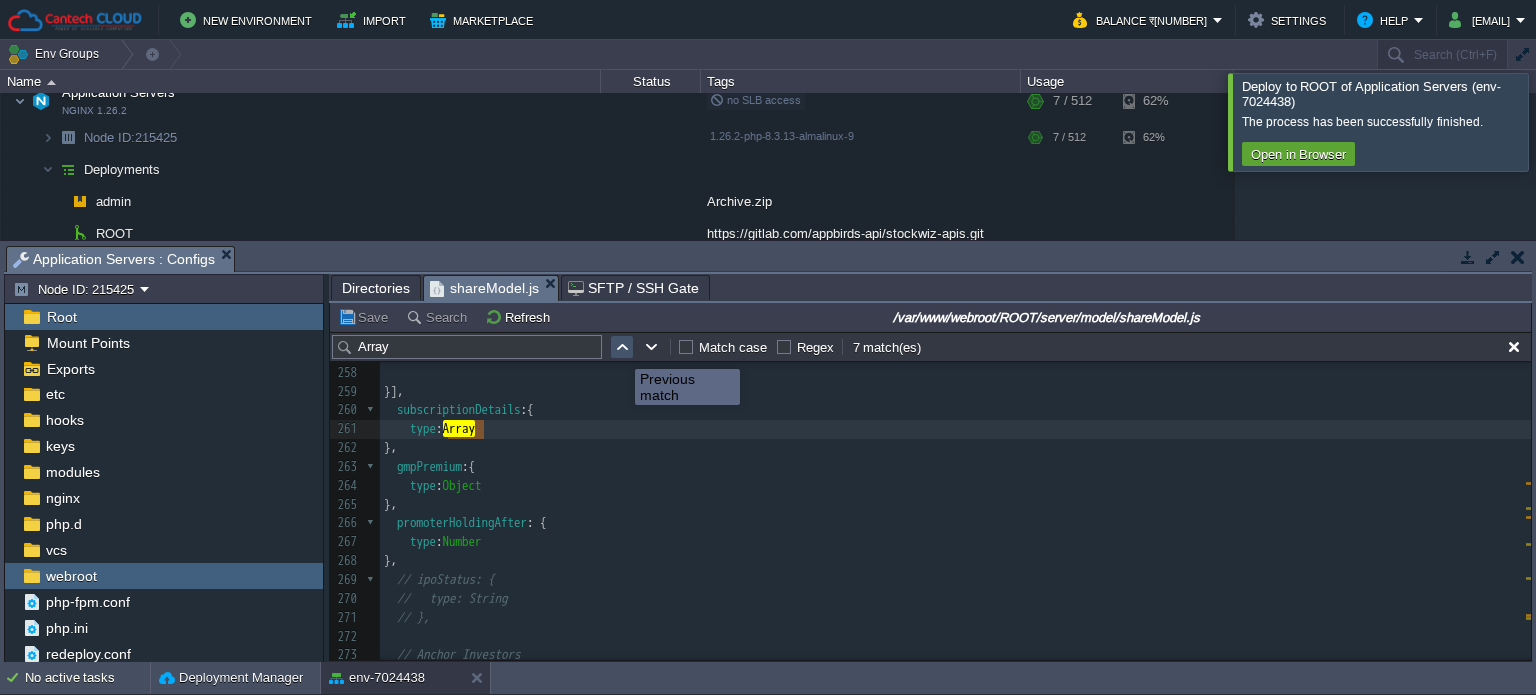 click at bounding box center (622, 347) 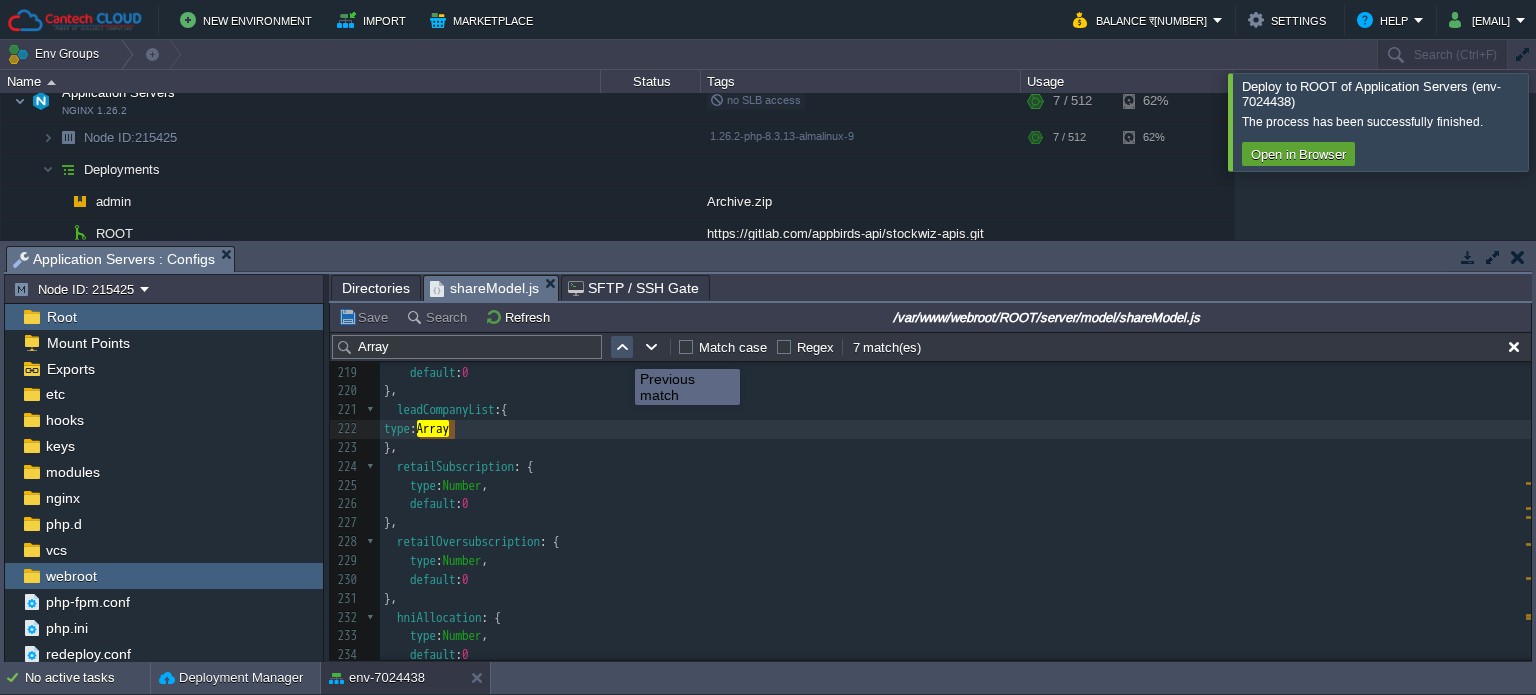 click at bounding box center (622, 347) 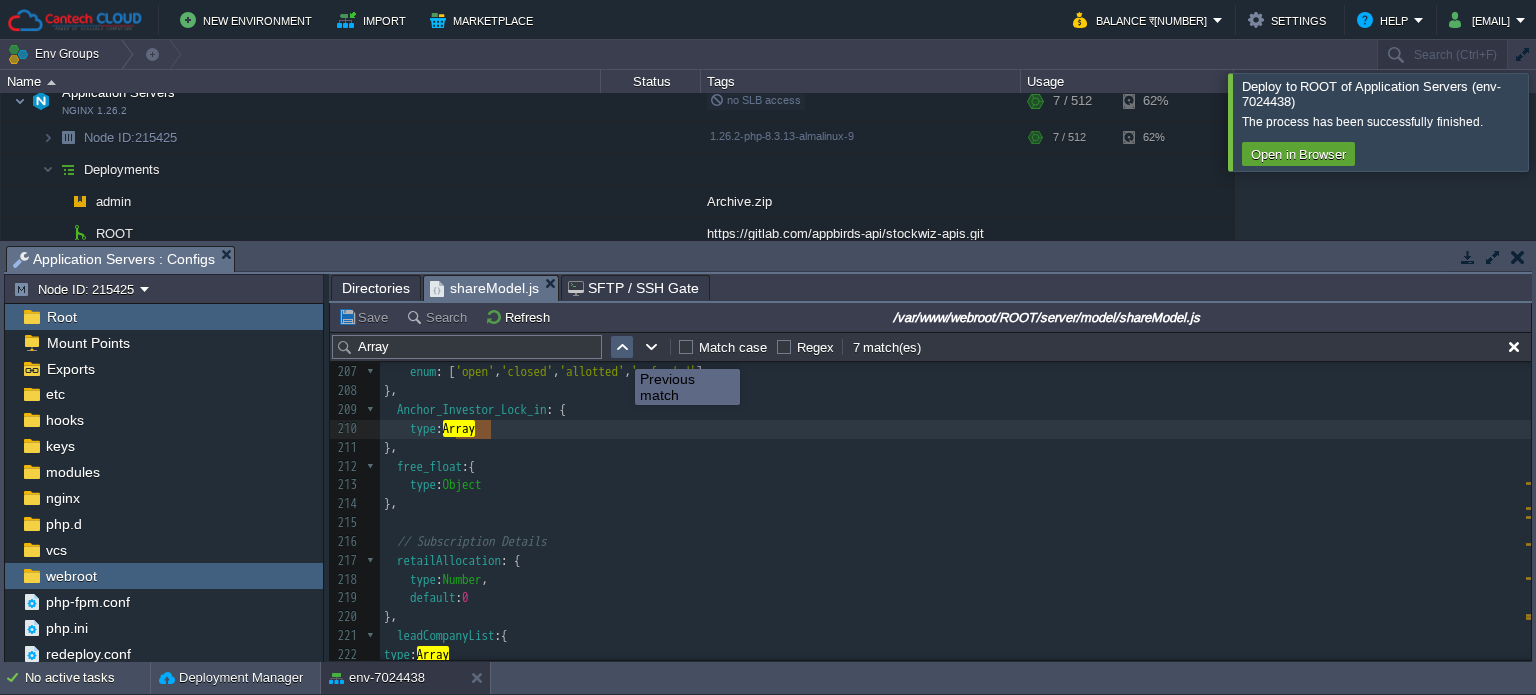 click at bounding box center [622, 347] 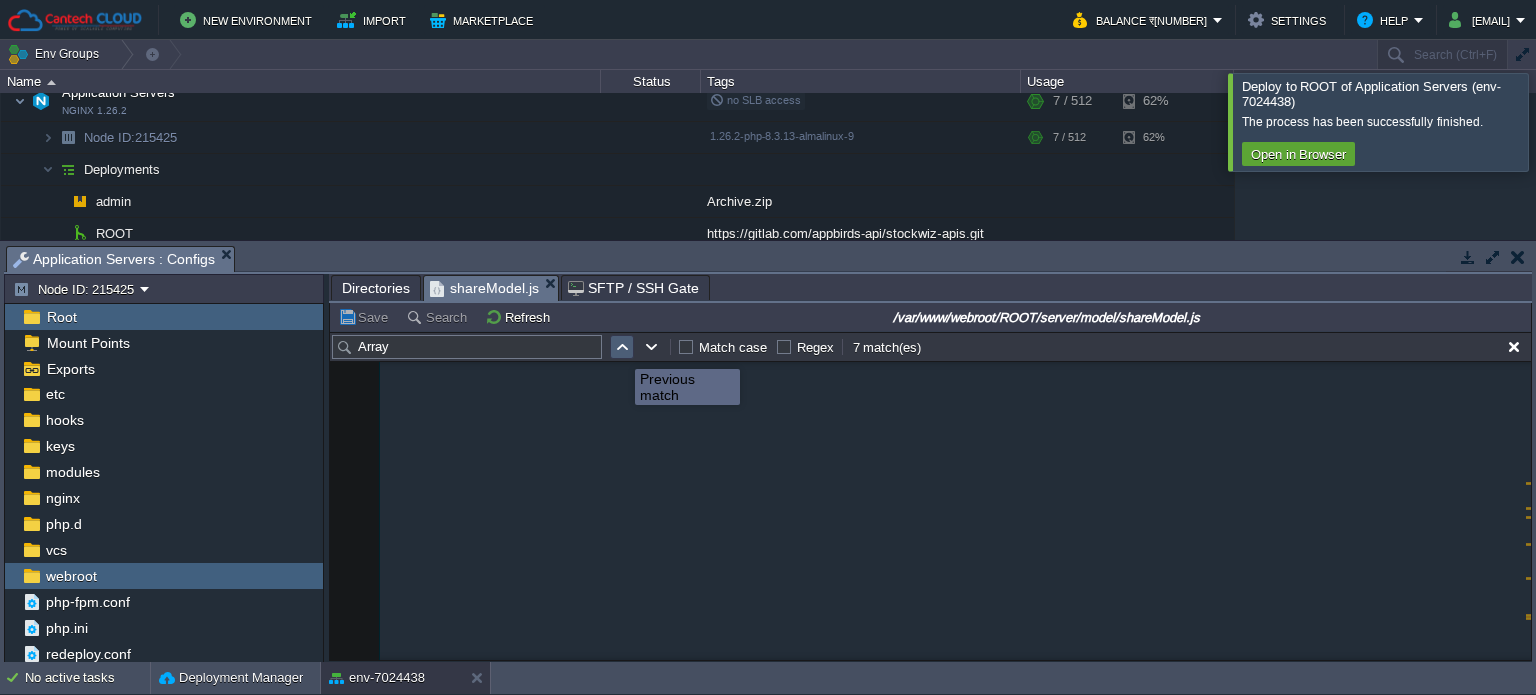 scroll, scrollTop: 3208, scrollLeft: 0, axis: vertical 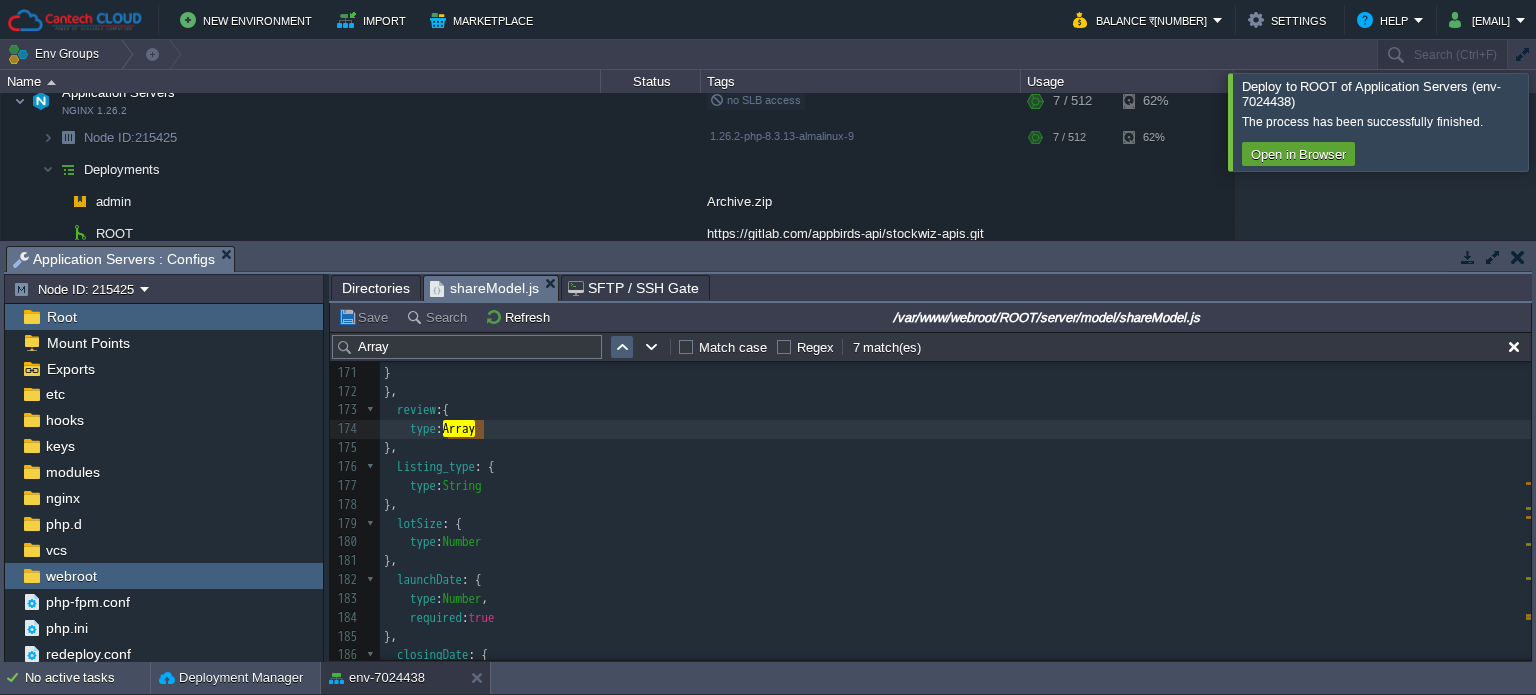 click at bounding box center [622, 347] 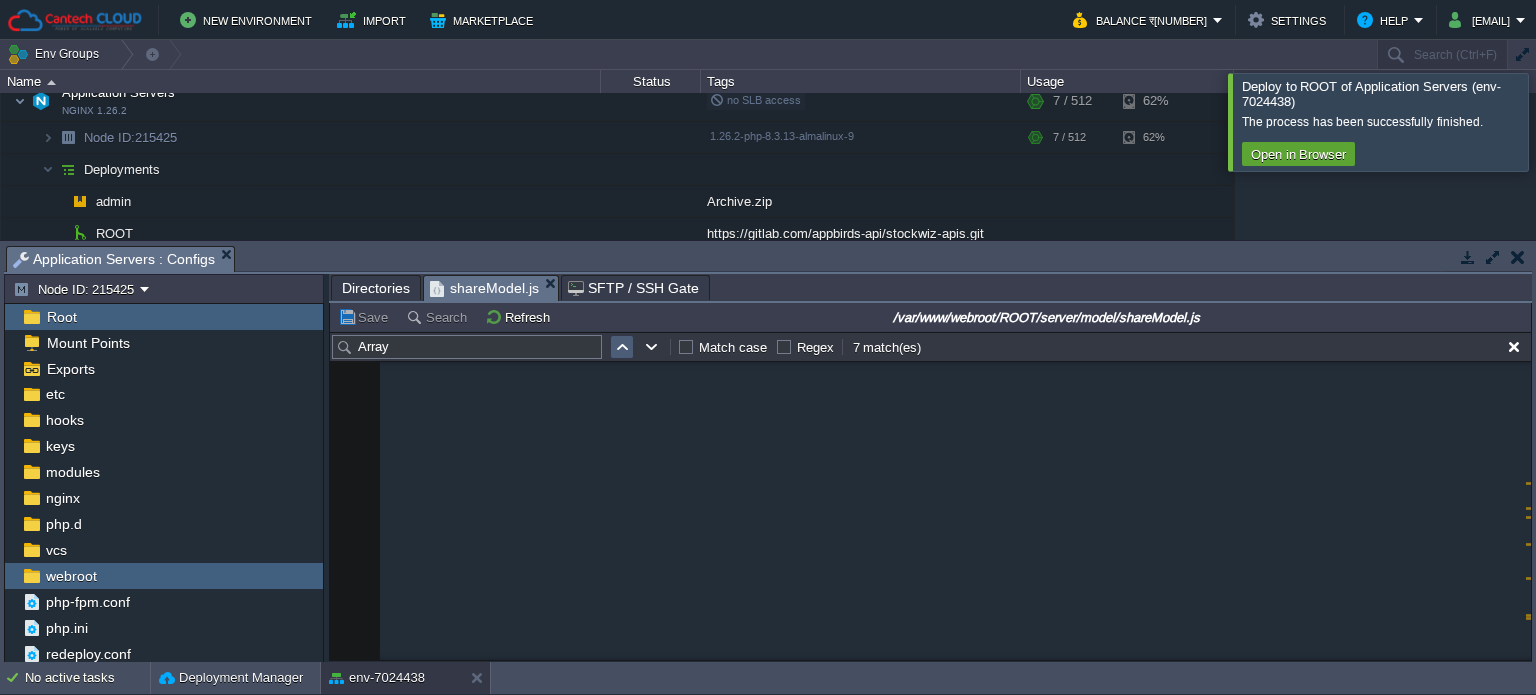 scroll, scrollTop: 6645, scrollLeft: 0, axis: vertical 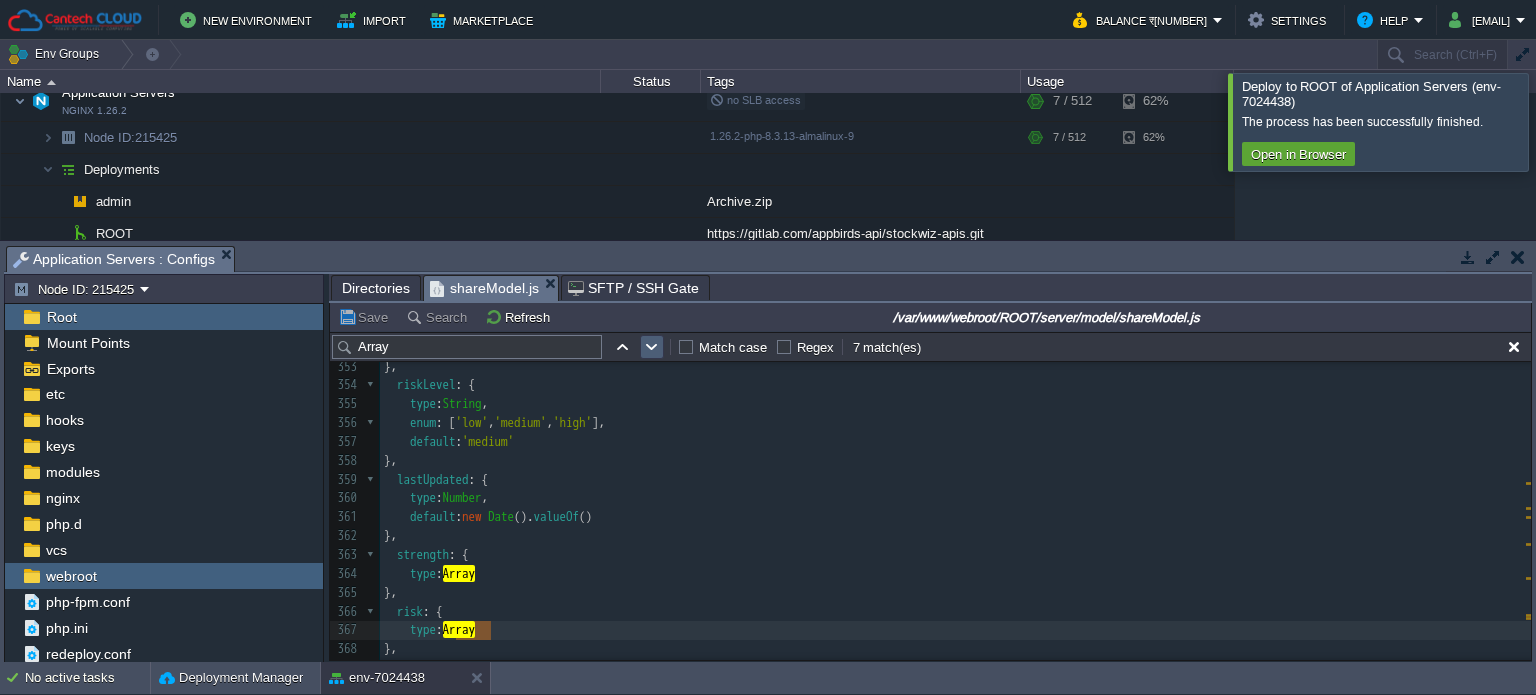 click at bounding box center [652, 347] 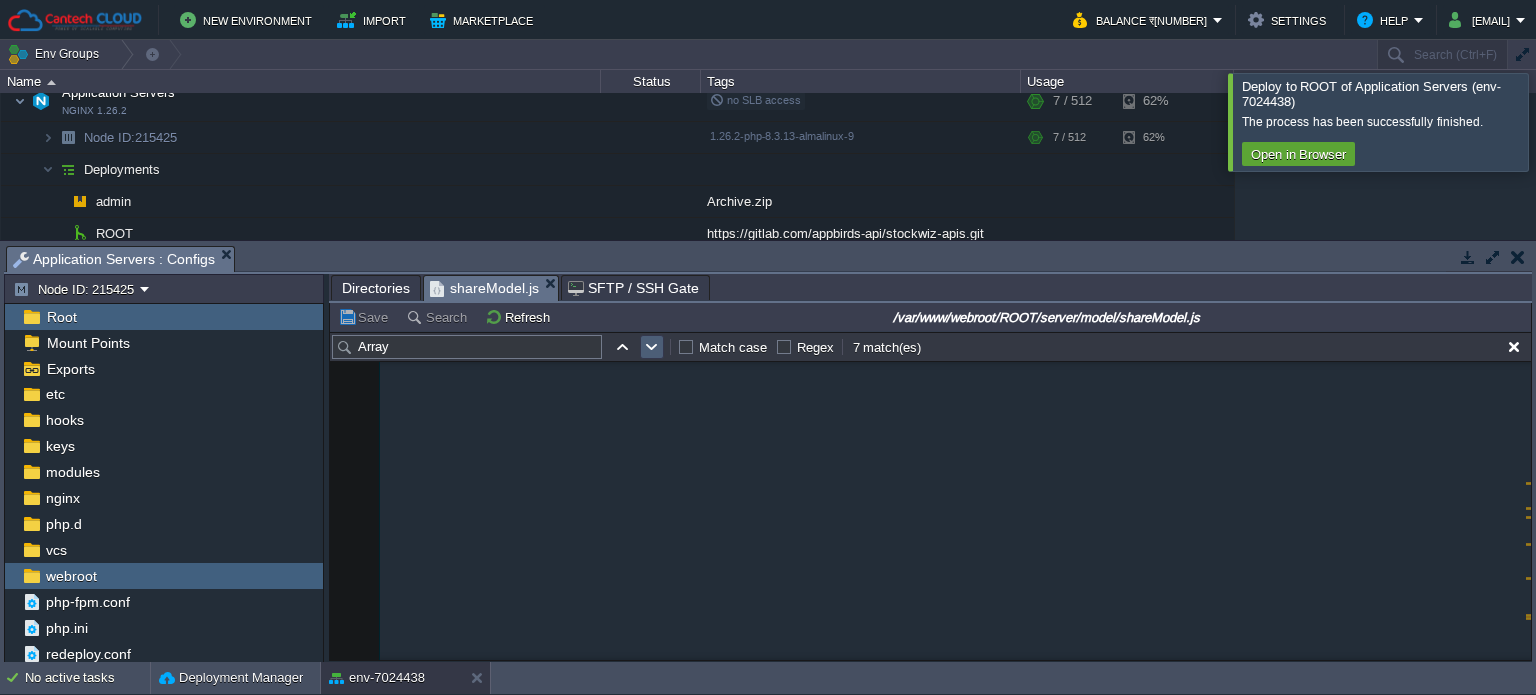 scroll, scrollTop: 3208, scrollLeft: 0, axis: vertical 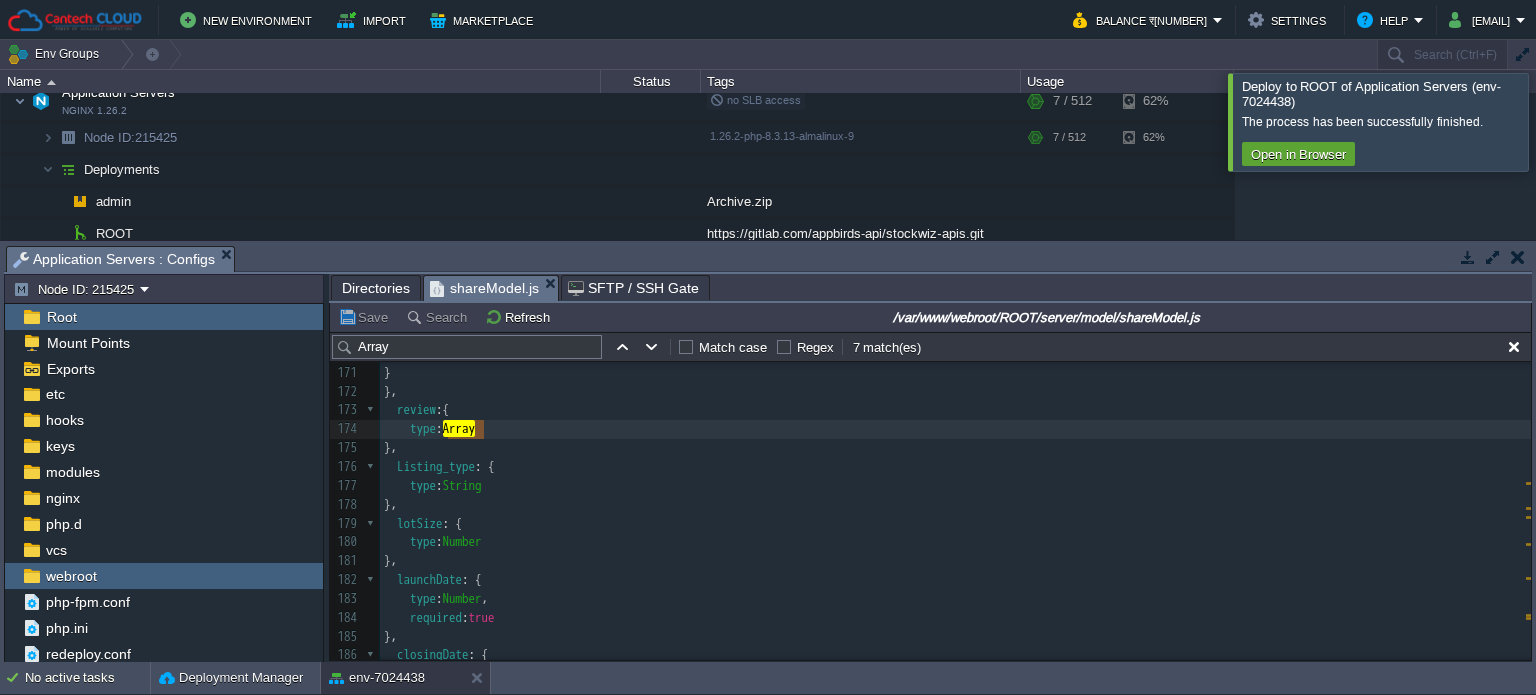 type on "Array" 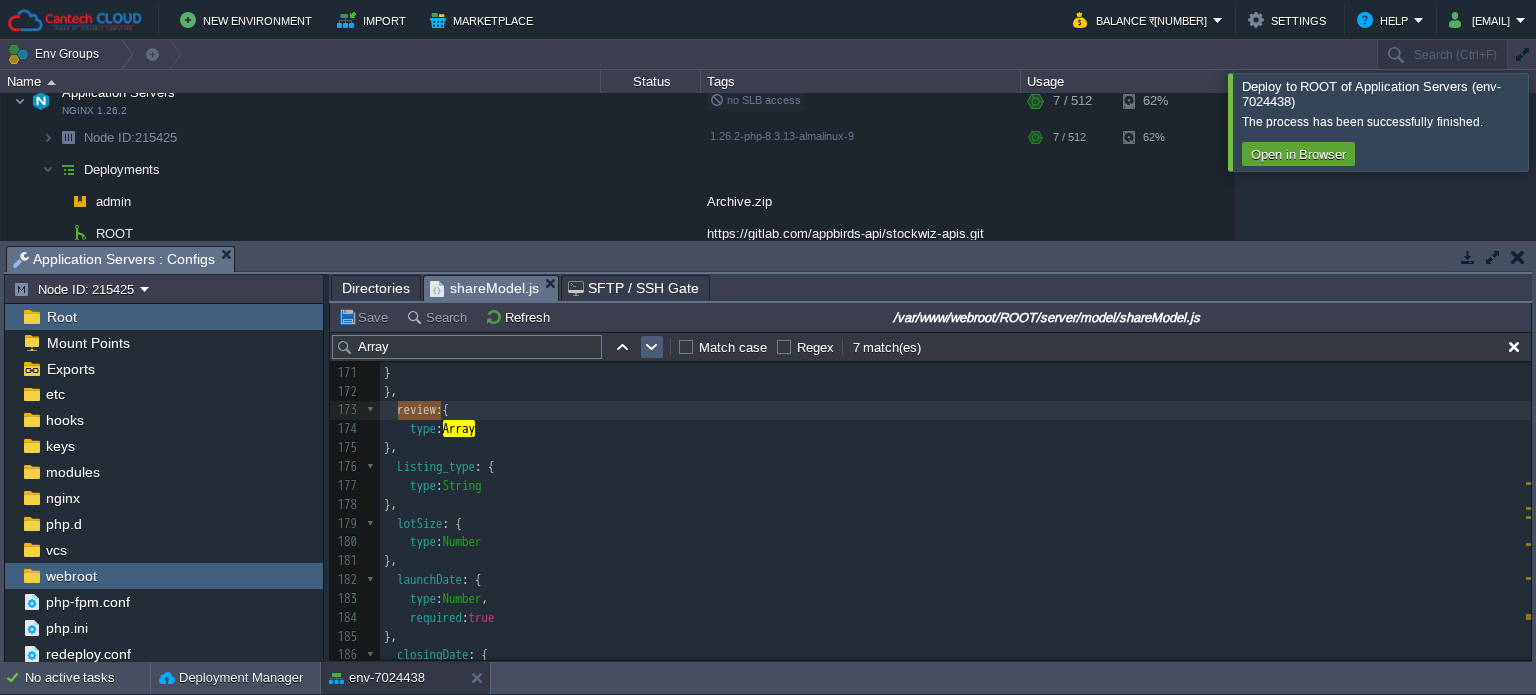 click at bounding box center [652, 347] 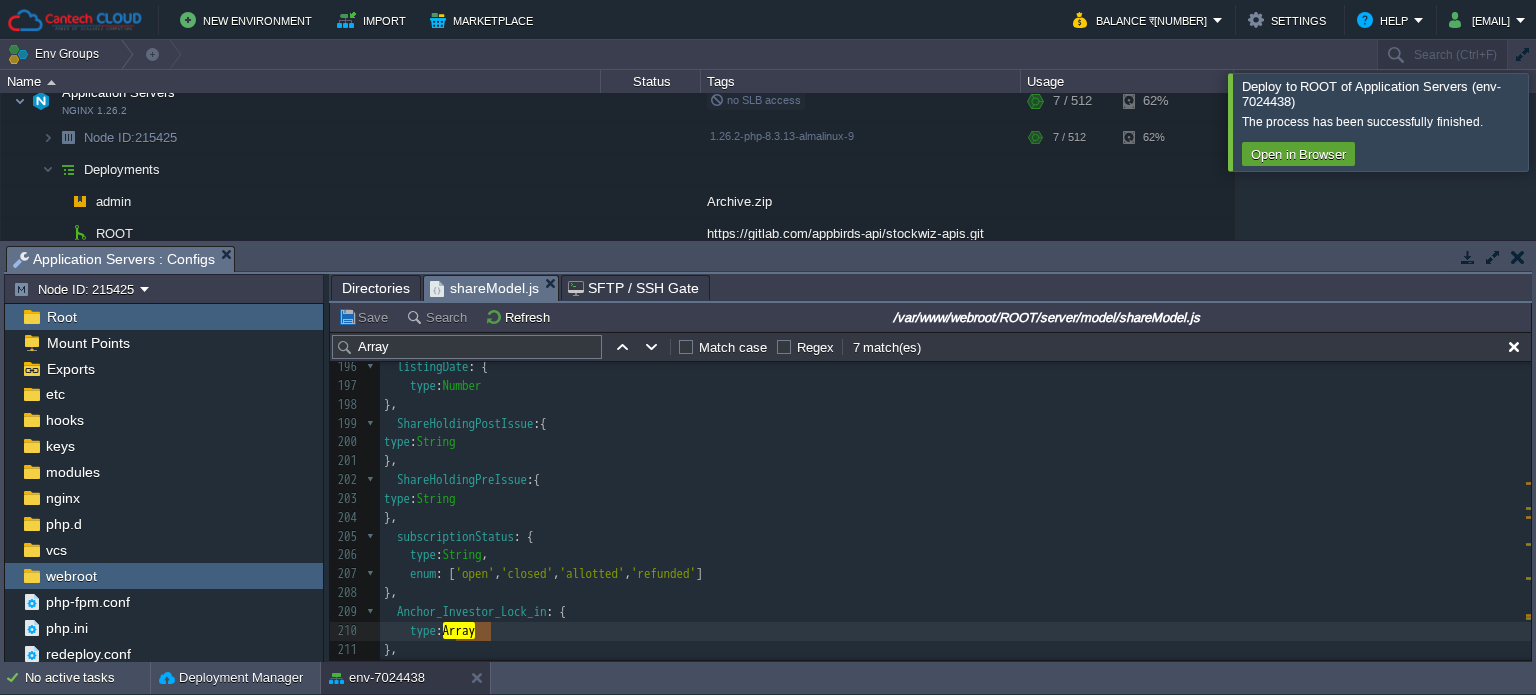scroll, scrollTop: 3785, scrollLeft: 0, axis: vertical 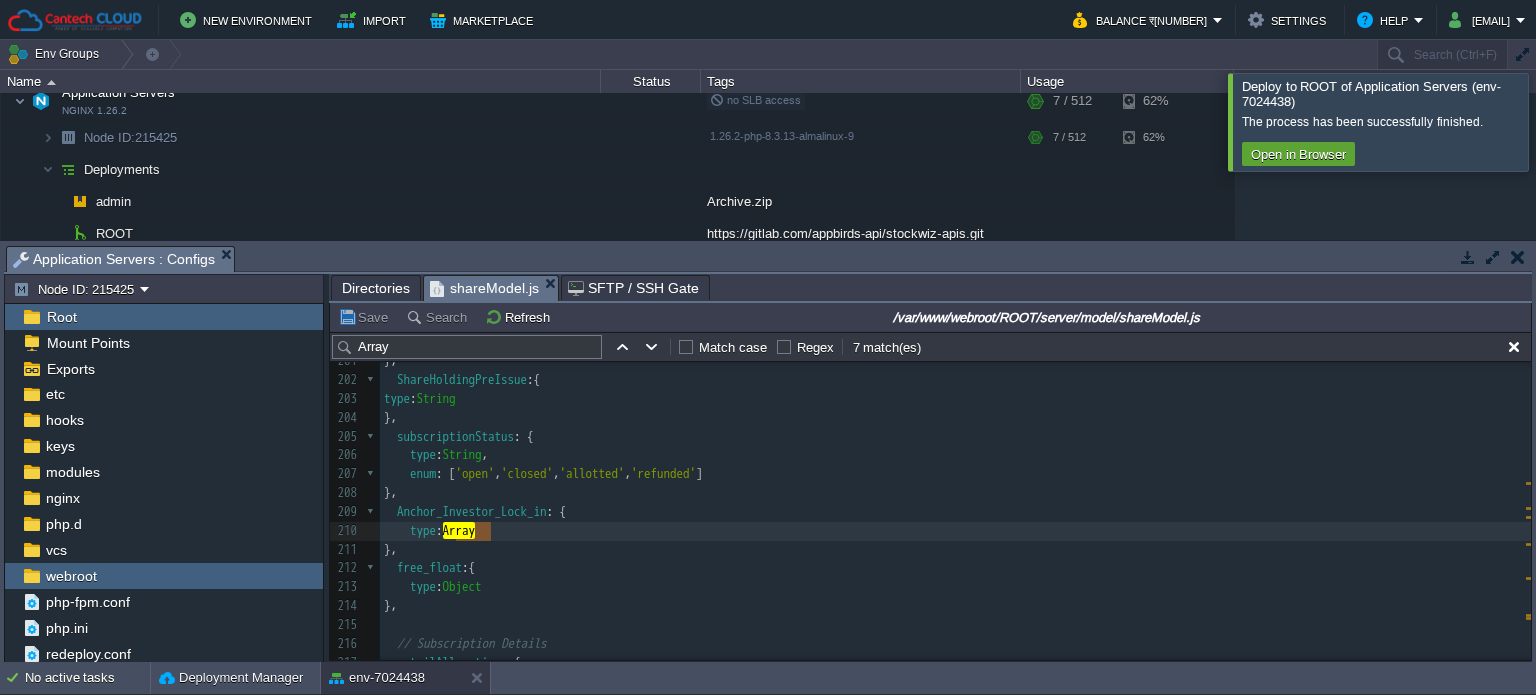 click on "x 184      required :  true 185   }, 186    closingDate : { 187      type :  Number , 188      required :  true 189   }, 190    hniClosingTime : { 191      type :  Number 192   }, 193    retailClosingTime : { 194      type :  Number 195   }, 196    listingDate : { 197      type :  Number 198   }, 199    ShareHoldingPostIssue :{ 200 type : String 201   }, 202    ShareHoldingPreIssue :{ 203 type : String 204   }, 205    subscriptionStatus : { 206      type :  String , 207      enum : [ 'open' ,  'closed' ,  'allotted' ,  'refunded' ] 208   }, 209    Anchor_Investor_Lock_in : { 210      type :  Array 211   }, 212    free_float :{ 213      type :  Object 214   }, 215 ​ 216    // Subscription Details 217    retailAllocation : { 218      type :  Number , 219      default :  0 220   }, 221    leadCompanyList :{" at bounding box center (955, 390) 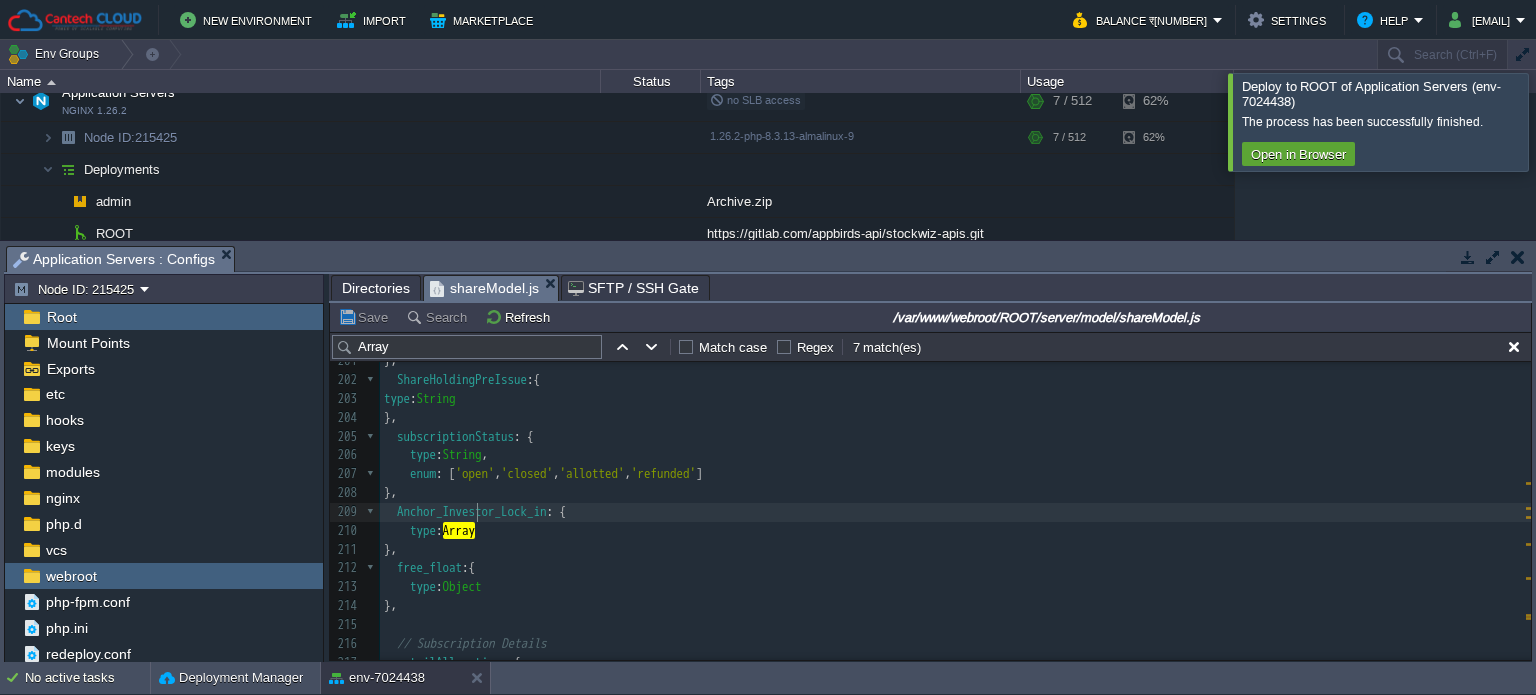 type on "Anchor_Investor_Lock_in" 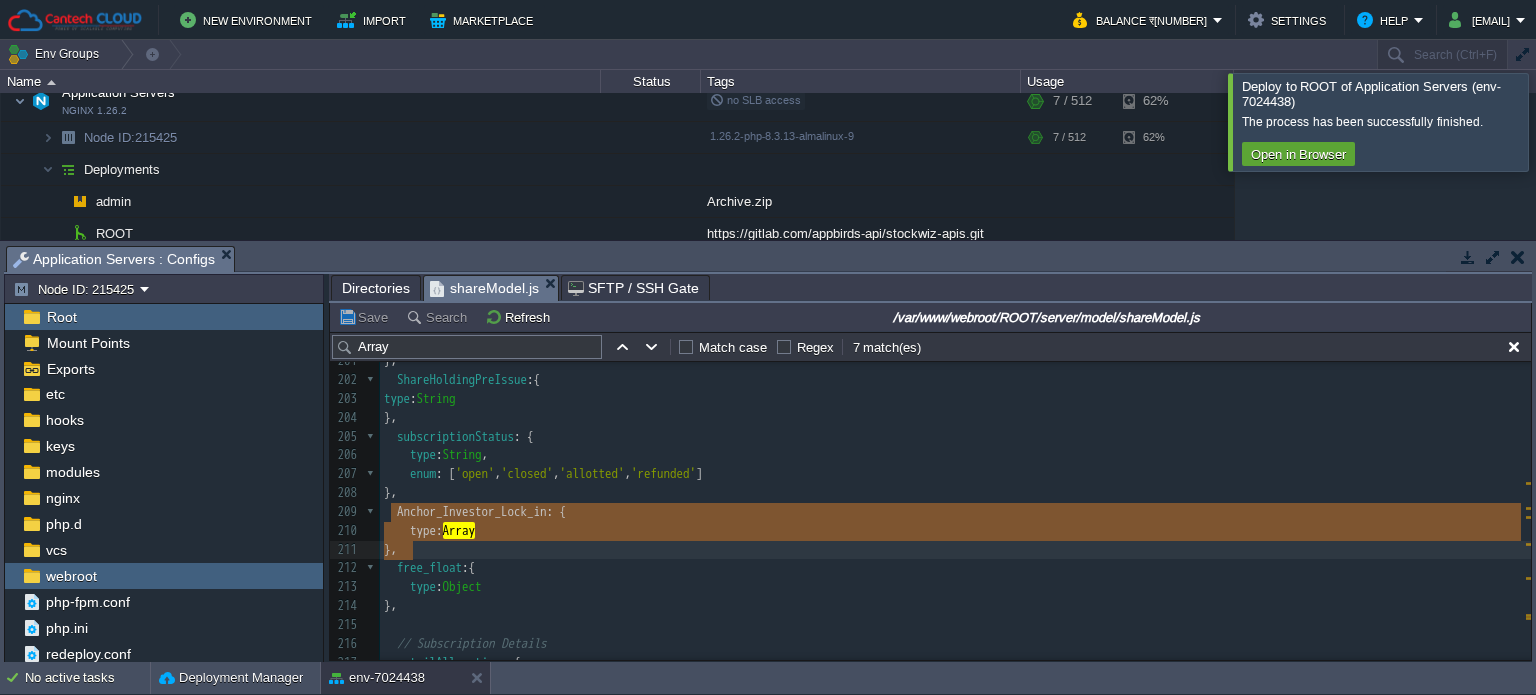 drag, startPoint x: 393, startPoint y: 515, endPoint x: 416, endPoint y: 543, distance: 36.23534 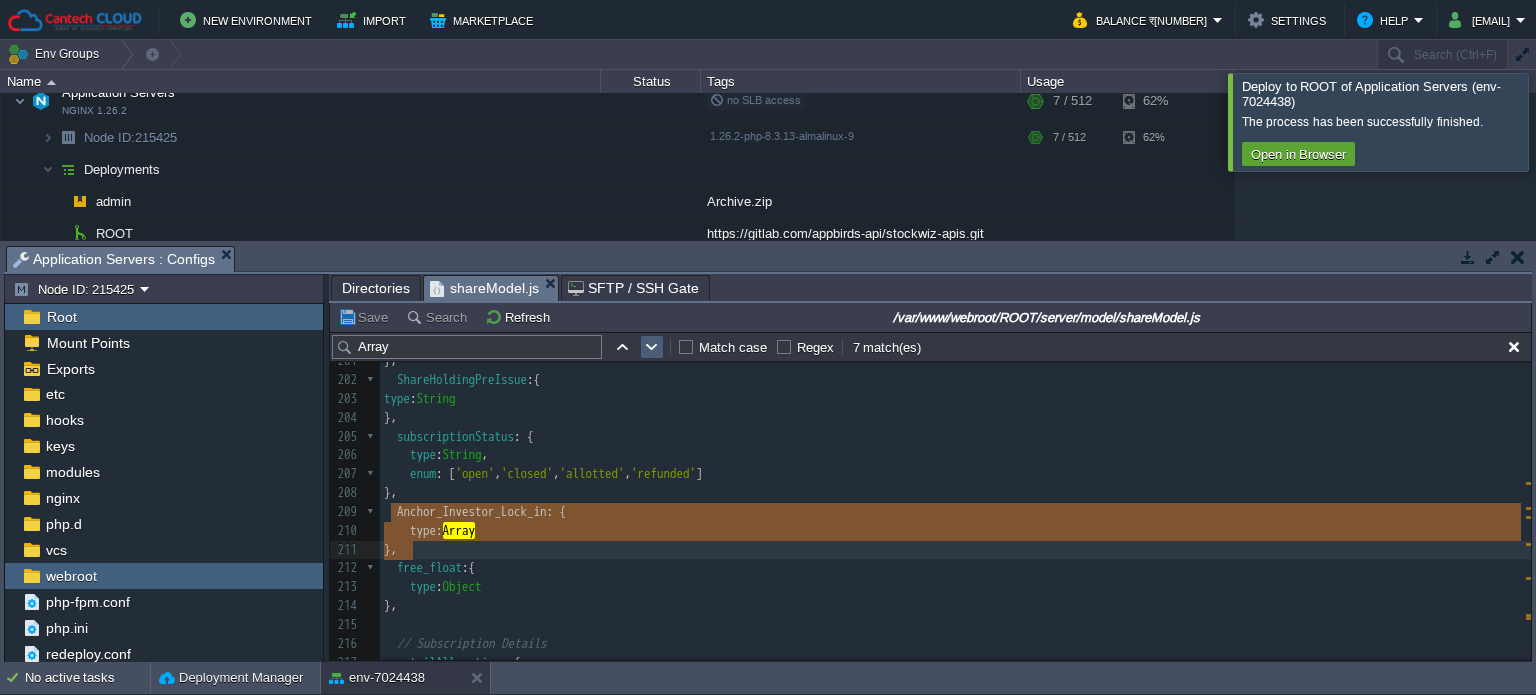 click at bounding box center (652, 347) 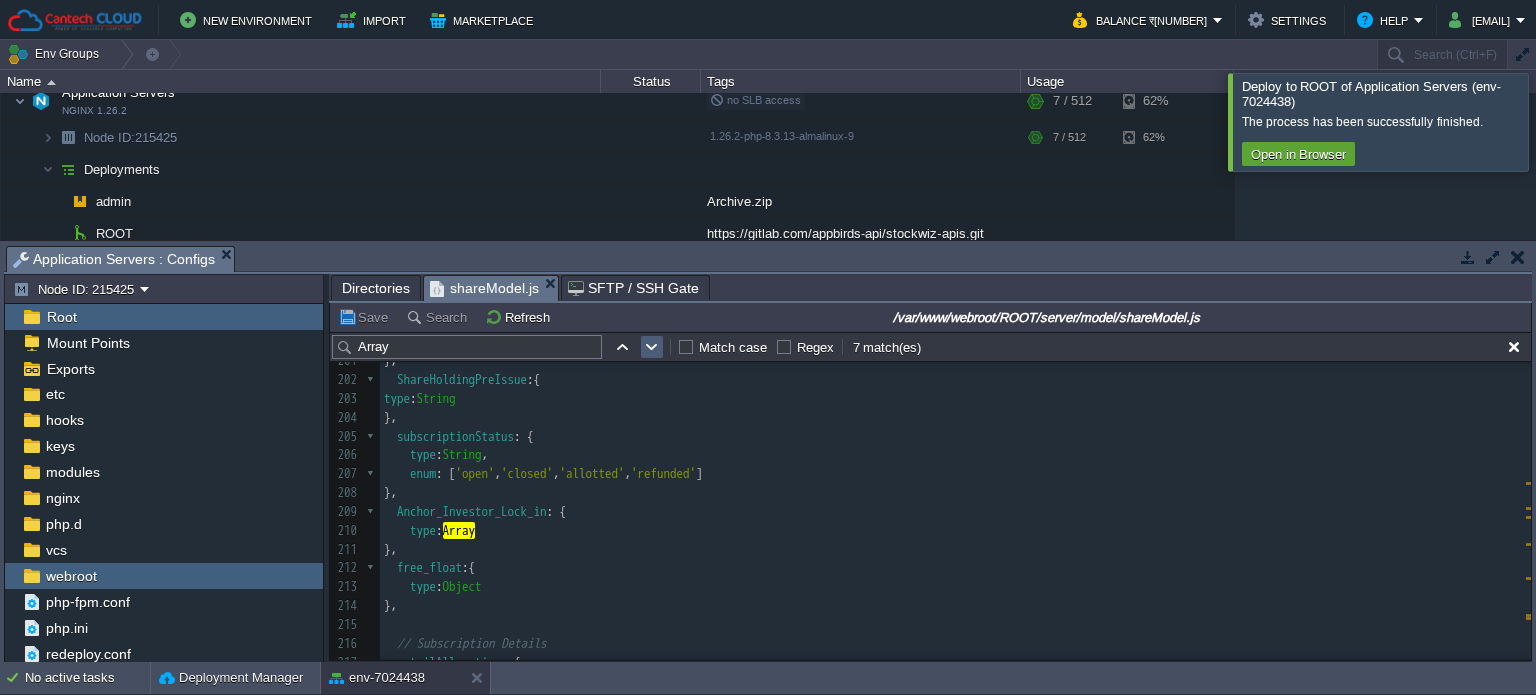 scroll, scrollTop: 3912, scrollLeft: 0, axis: vertical 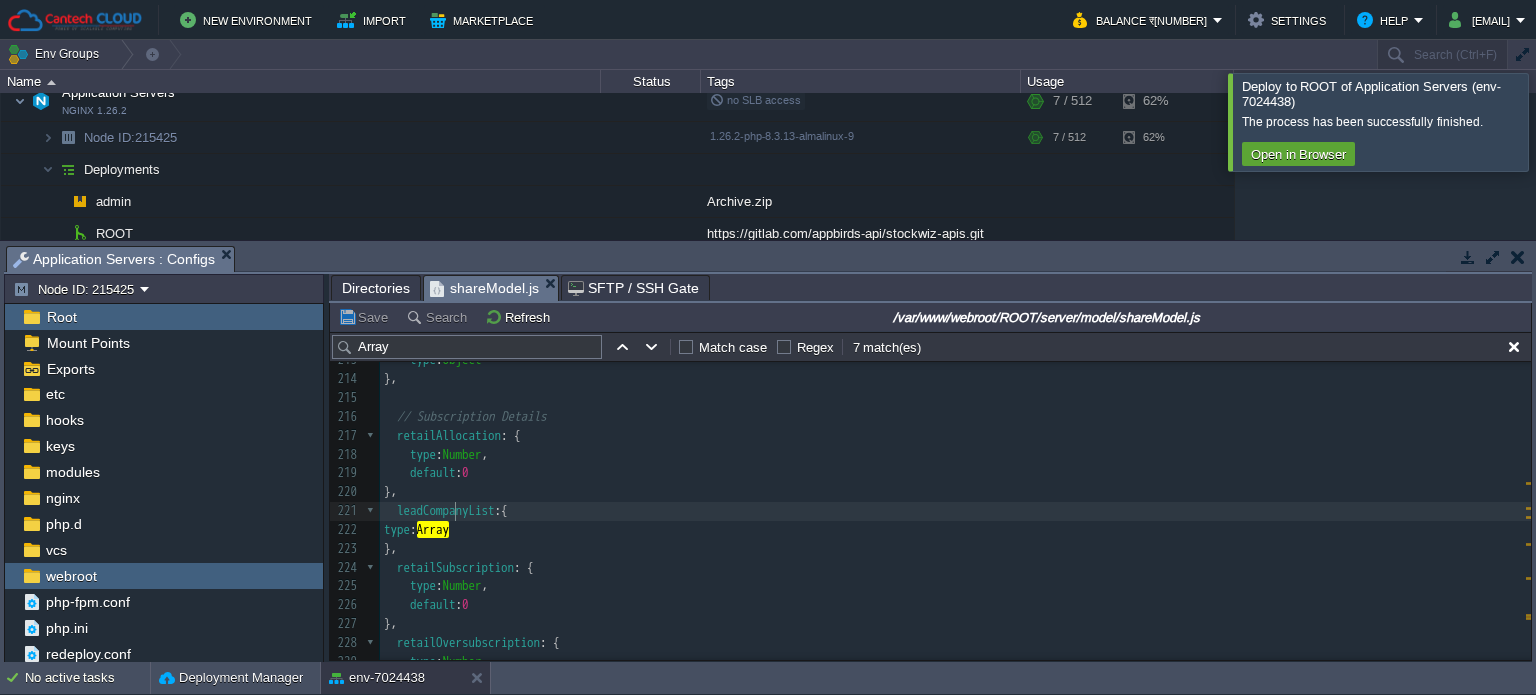 click on "x   184      required :  true 185   }, 186    closingDate : { 187      type :  Number , 188      required :  true 189   }, 190    hniClosingTime : { 191      type :  Number 192   }, 193    retailClosingTime : { 194      type :  Number 195   }, 196    listingDate : { 197      type :  Number 198   }, 199    ShareHoldingPostIssue :{ 200 type : String 201   }, 202    ShareHoldingPreIssue :{ 203 type : String 204   }, 205    subscriptionStatus : { 206      type :  String , 207      enum : [ 'open' ,  'closed' ,  'allotted' ,  'refunded' ] 208   }, 209    Anchor_Investor_Lock_in : { 210      type :  Array 211   }, 212    free_float :{ 213      type :  Object 214   }, 215 ​ 216    // Subscription Details 217    retailAllocation : { 218      type :  Number , 219      default :  0 220   }, 221    leadCompanyList :{ 222 type : Array 223   }, 224    retailSubscription : { 225      type :  Number , 226      default :  0 227   }, 228    retailOversubscription : { 229      type :  Number , 230      :  0" at bounding box center (955, 323) 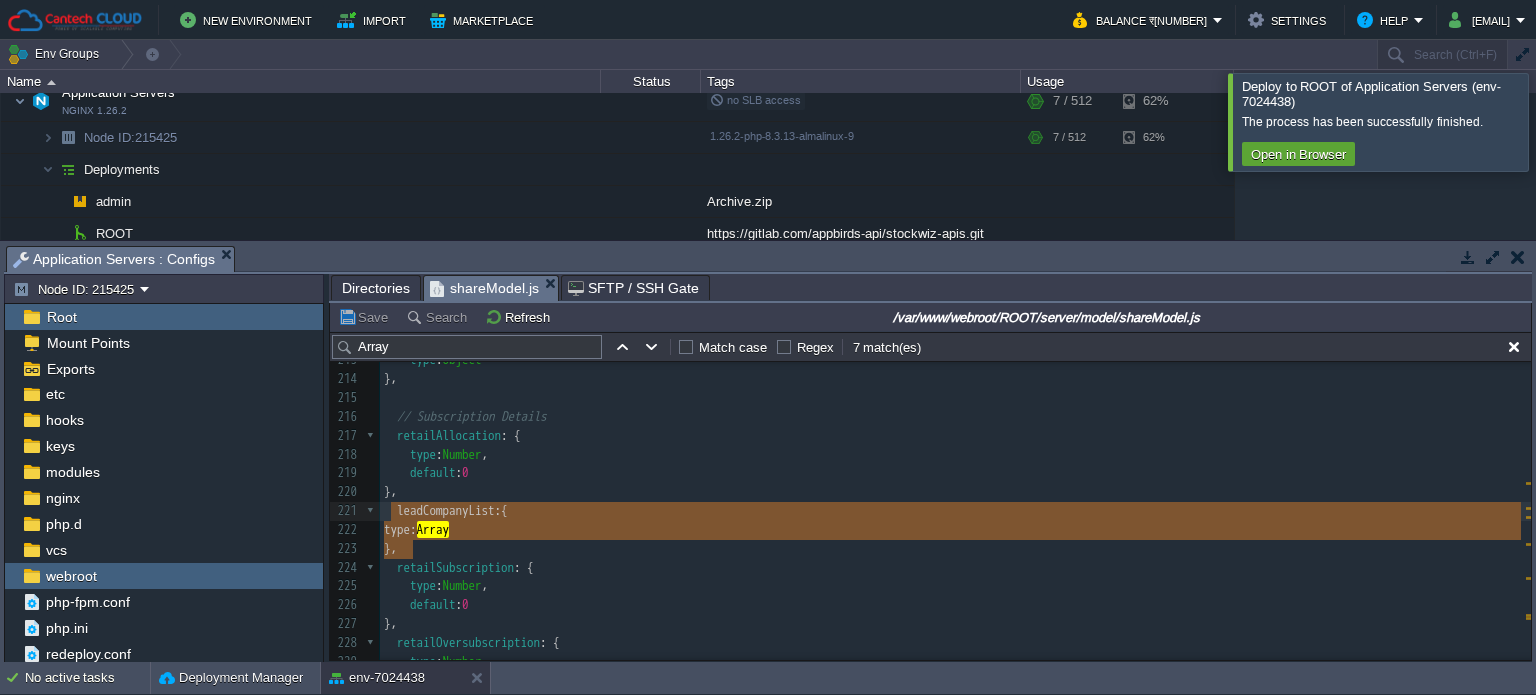 drag, startPoint x: 410, startPoint y: 551, endPoint x: 397, endPoint y: 519, distance: 34.539833 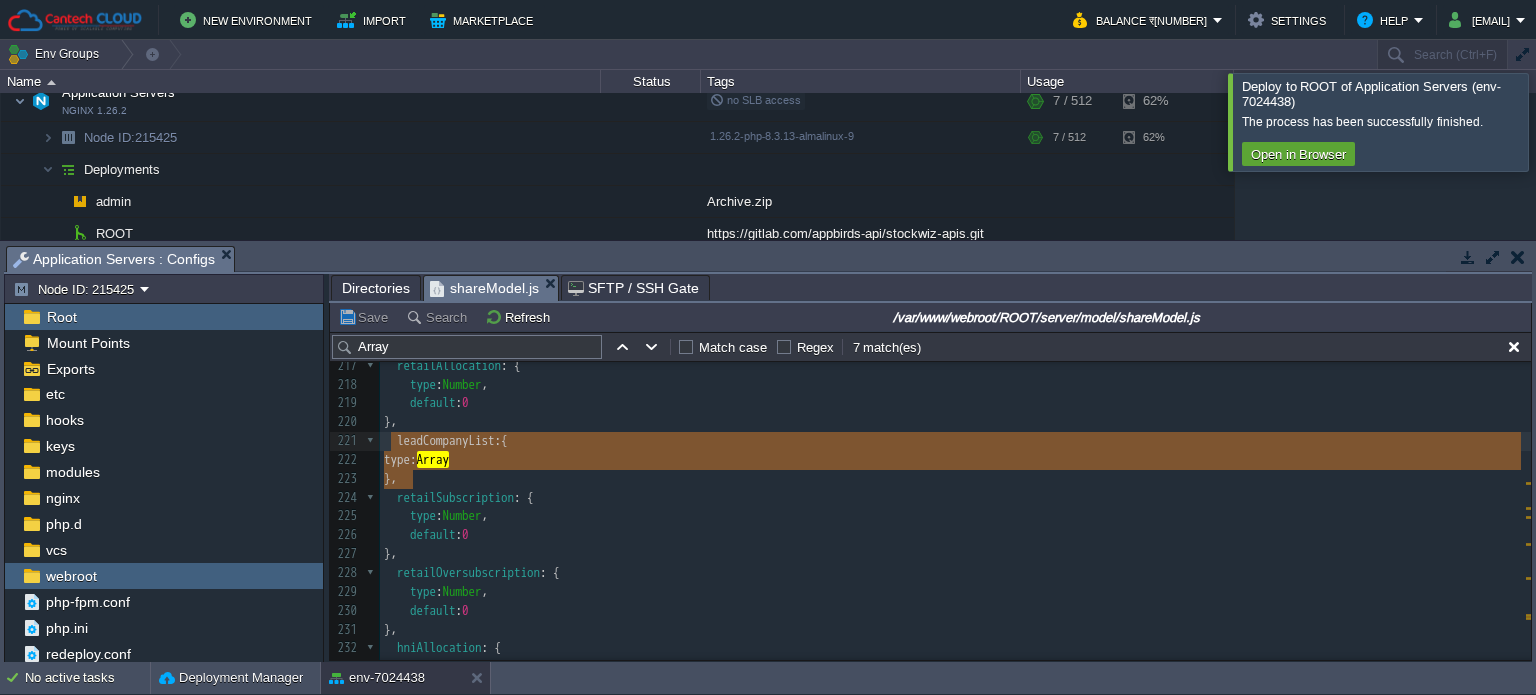 scroll, scrollTop: 4112, scrollLeft: 0, axis: vertical 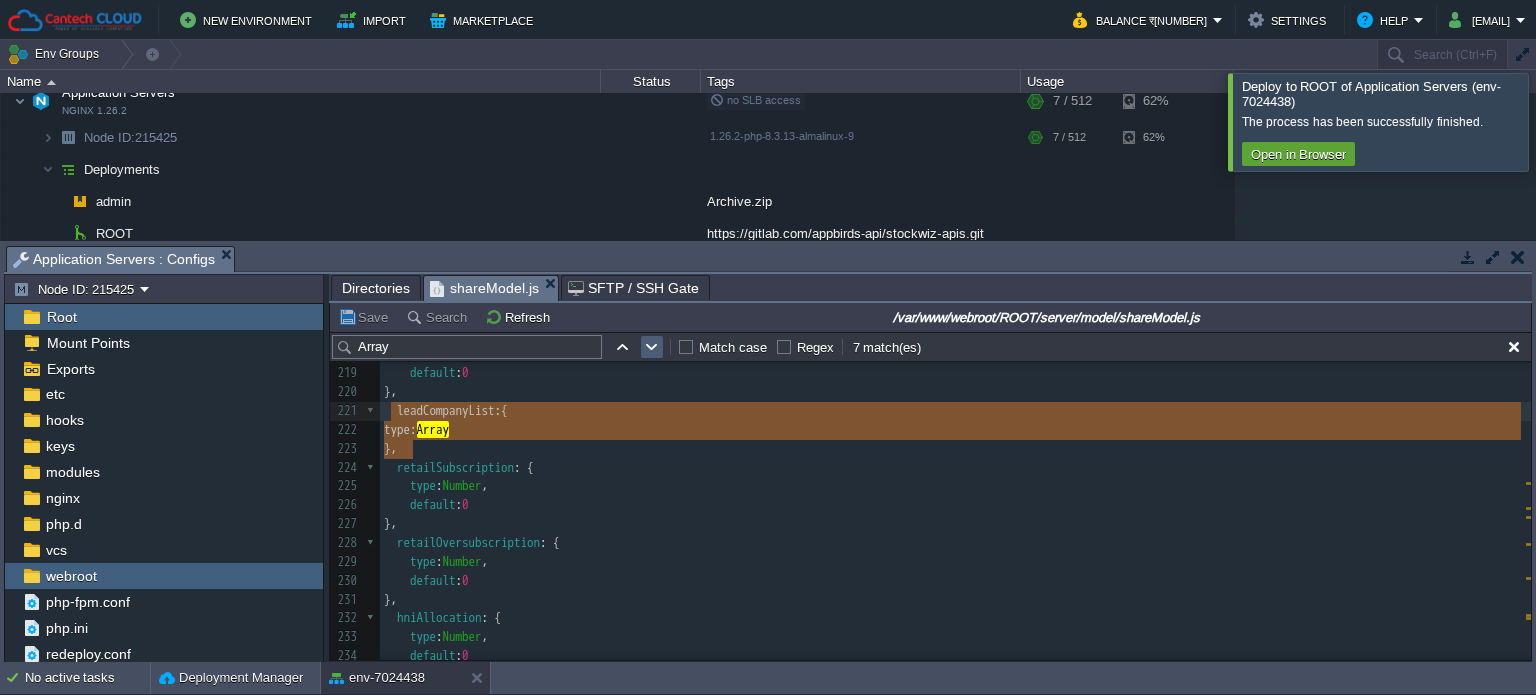 click at bounding box center (652, 347) 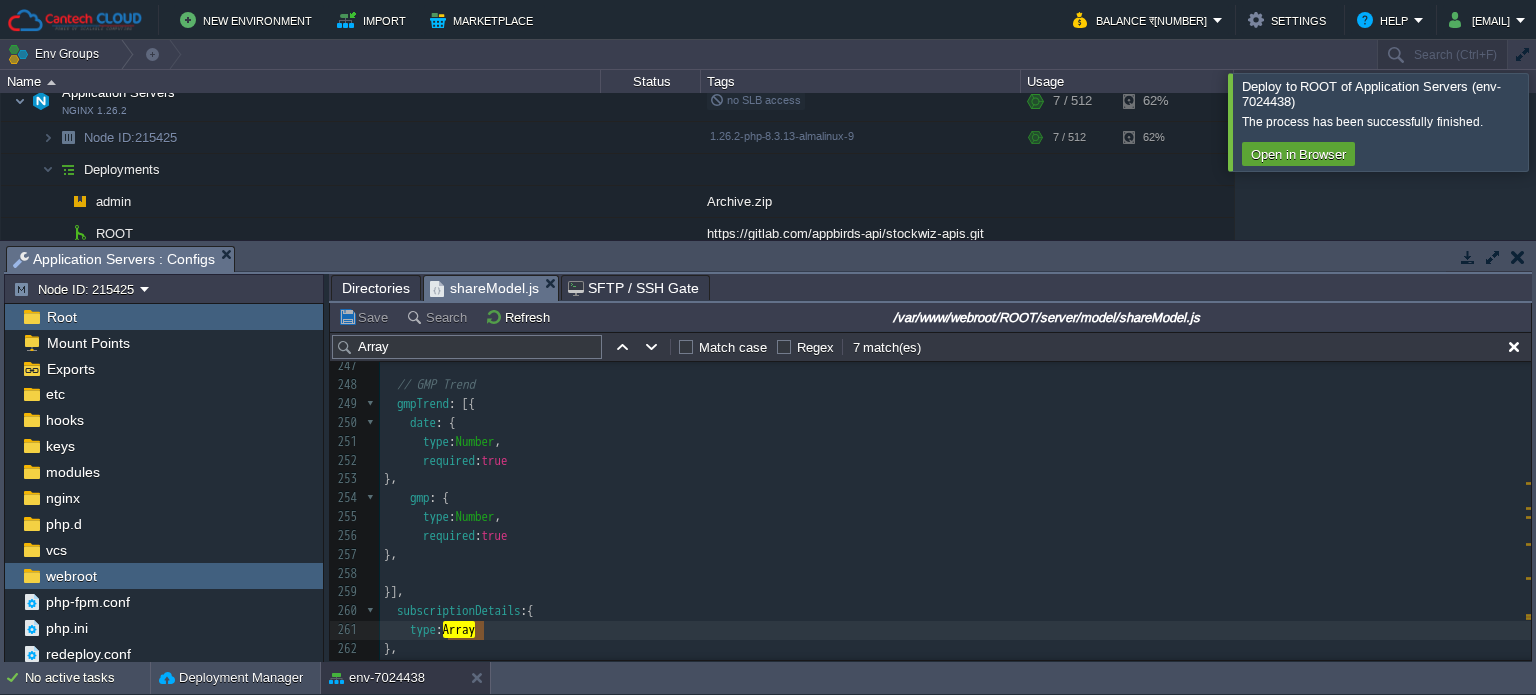 click on "x 235   }, 236    hniSubscription : { 237      type :  Number , 238      default :  0 239   }, 240    hniOversubscription : { 241      type :  Number , 242      default :  0 243   }, 244    promoterId : { 245      type :  String 246   }, 247 ​ 248    // GMP Trend 249    gmpTrend : [{ 250      date : { 251        type :  Number , 252        required :  true 253     }, 254      gmp : { 255        type :  Number , 256        required :  true 257     }, 258      259   }], 260    subscriptionDetails :{ 261      type : Array 262   }, 263    gmpPremium :{ 264      type : Object 265   }, 266    promoterHoldingAfter : { 267      type :  Number 268   }, 269    // ipoStatus: { 270    //   type: String 271    // }, 272 ​" at bounding box center [955, 489] 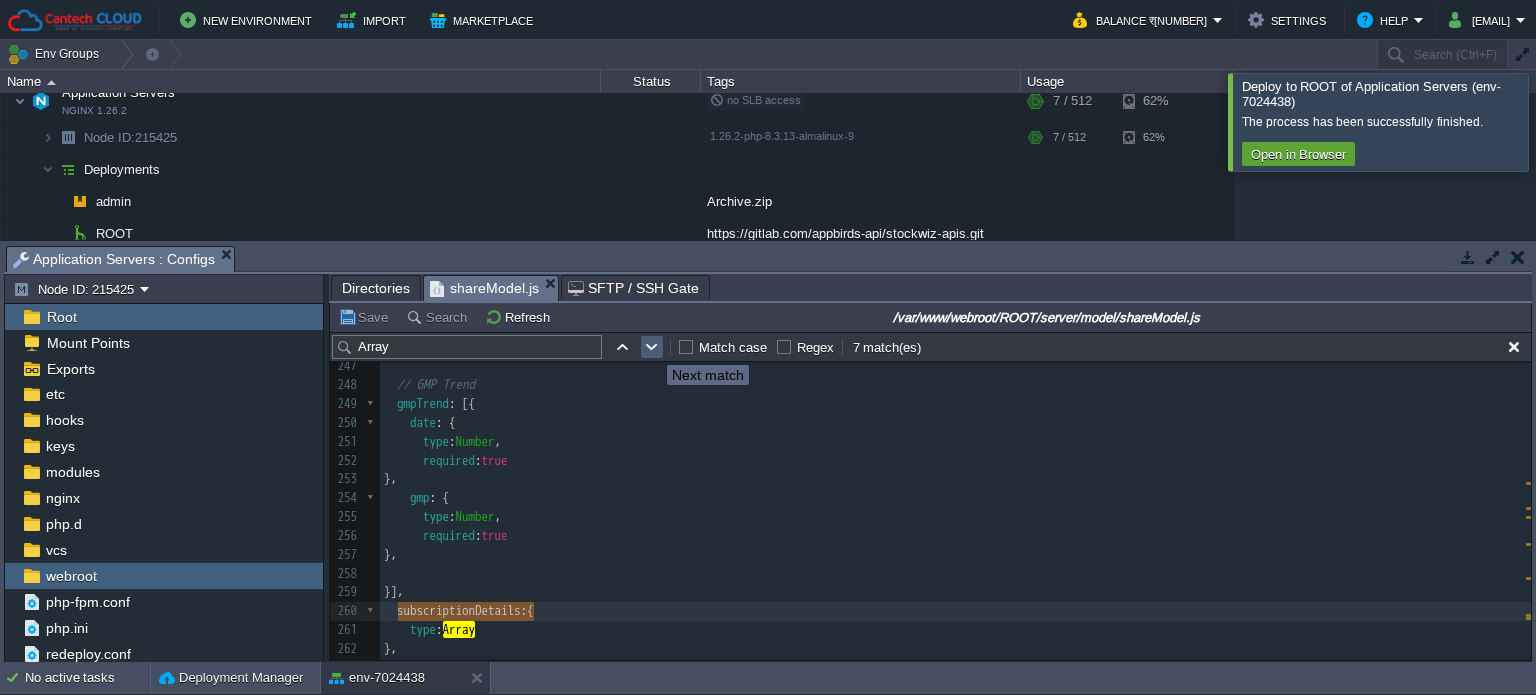 click at bounding box center [652, 347] 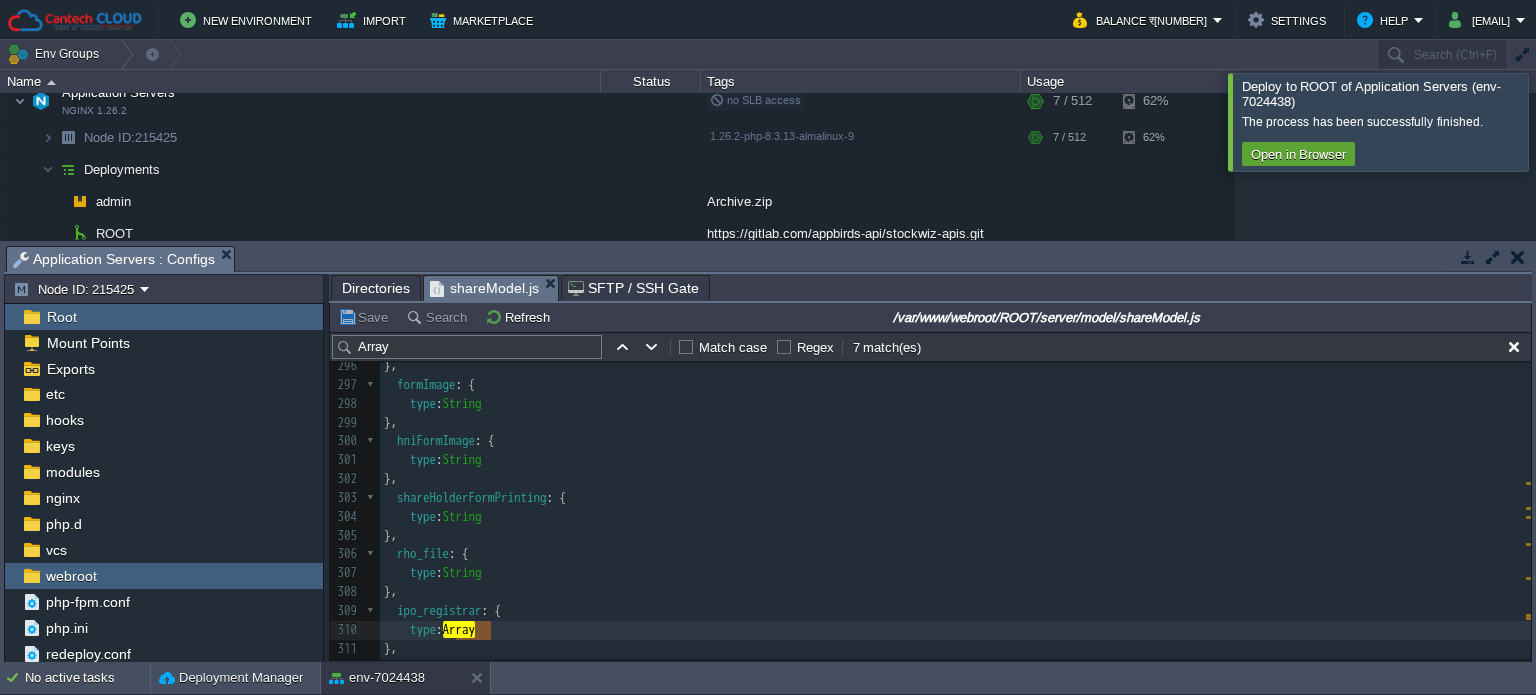 click on "ipo_registrar" at bounding box center [439, 610] 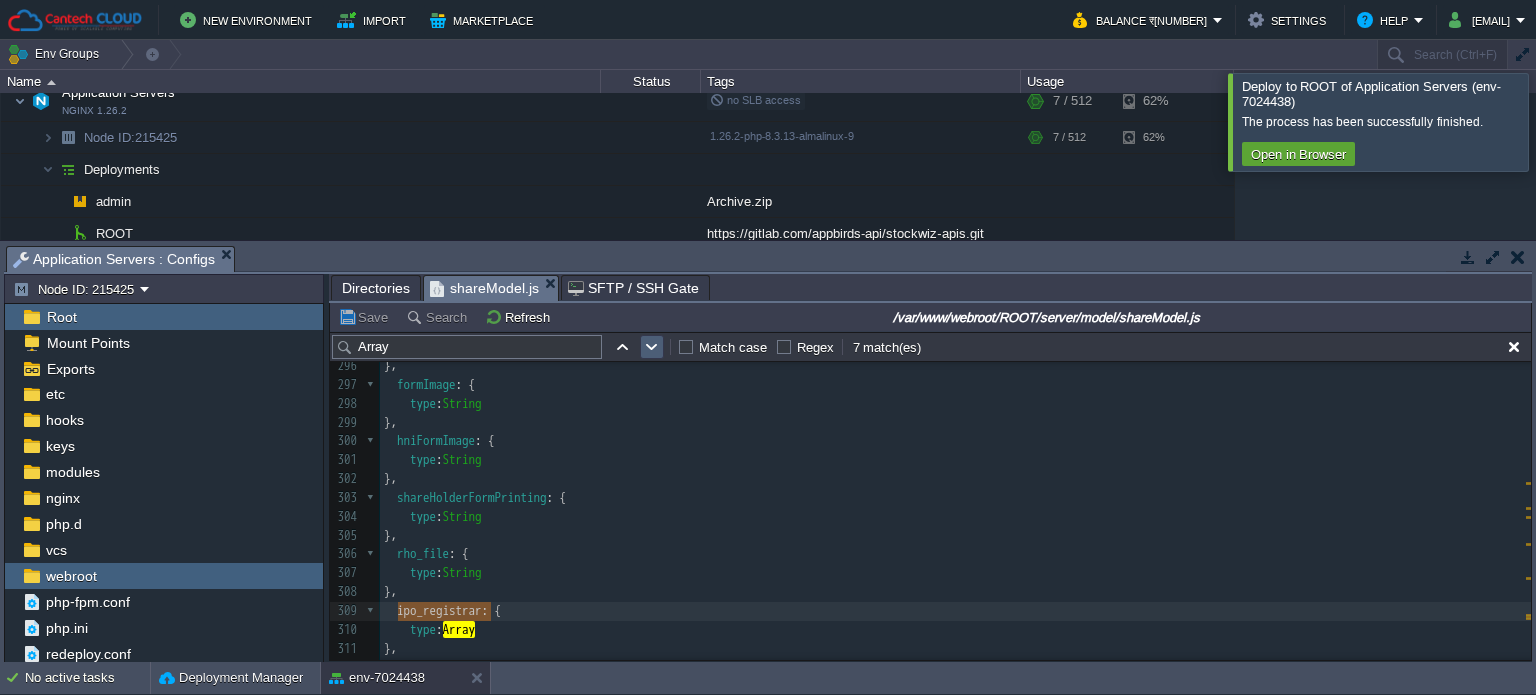click at bounding box center (652, 347) 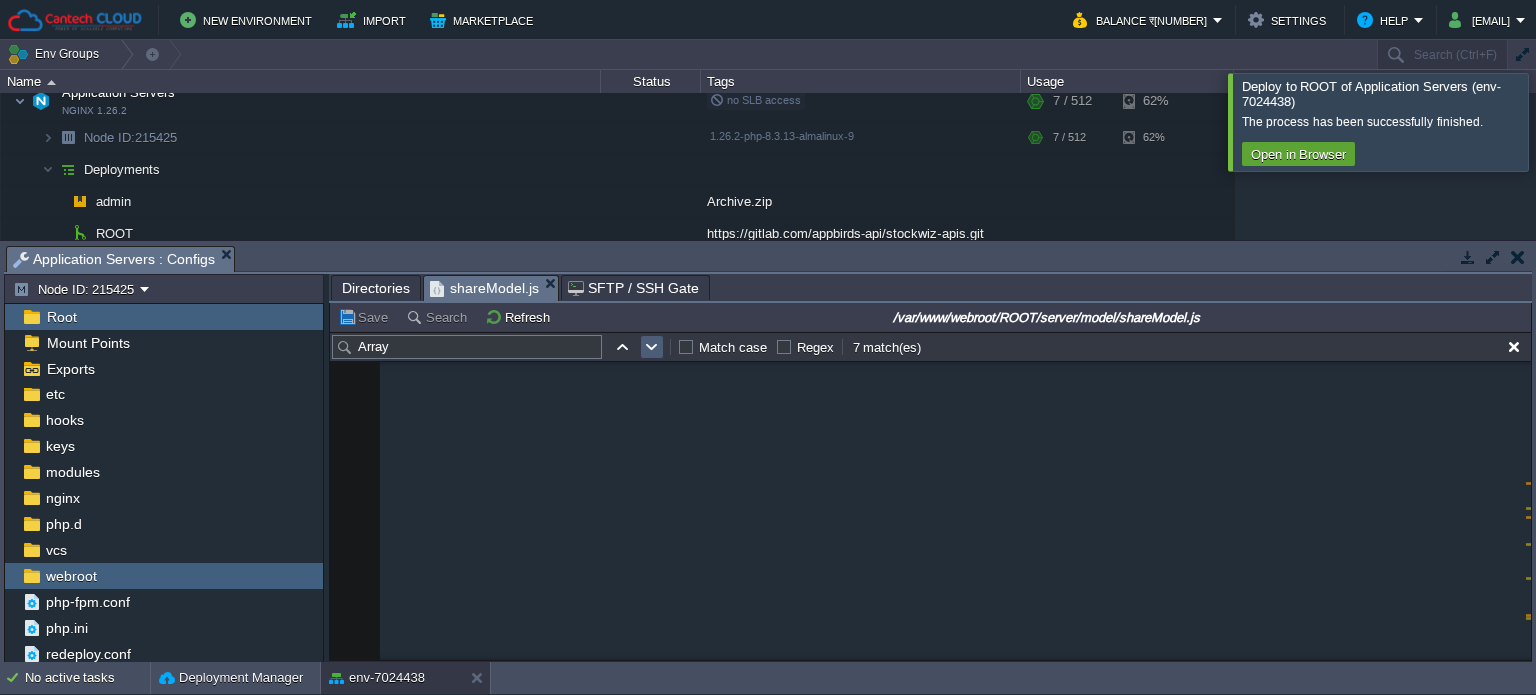 scroll, scrollTop: 6588, scrollLeft: 0, axis: vertical 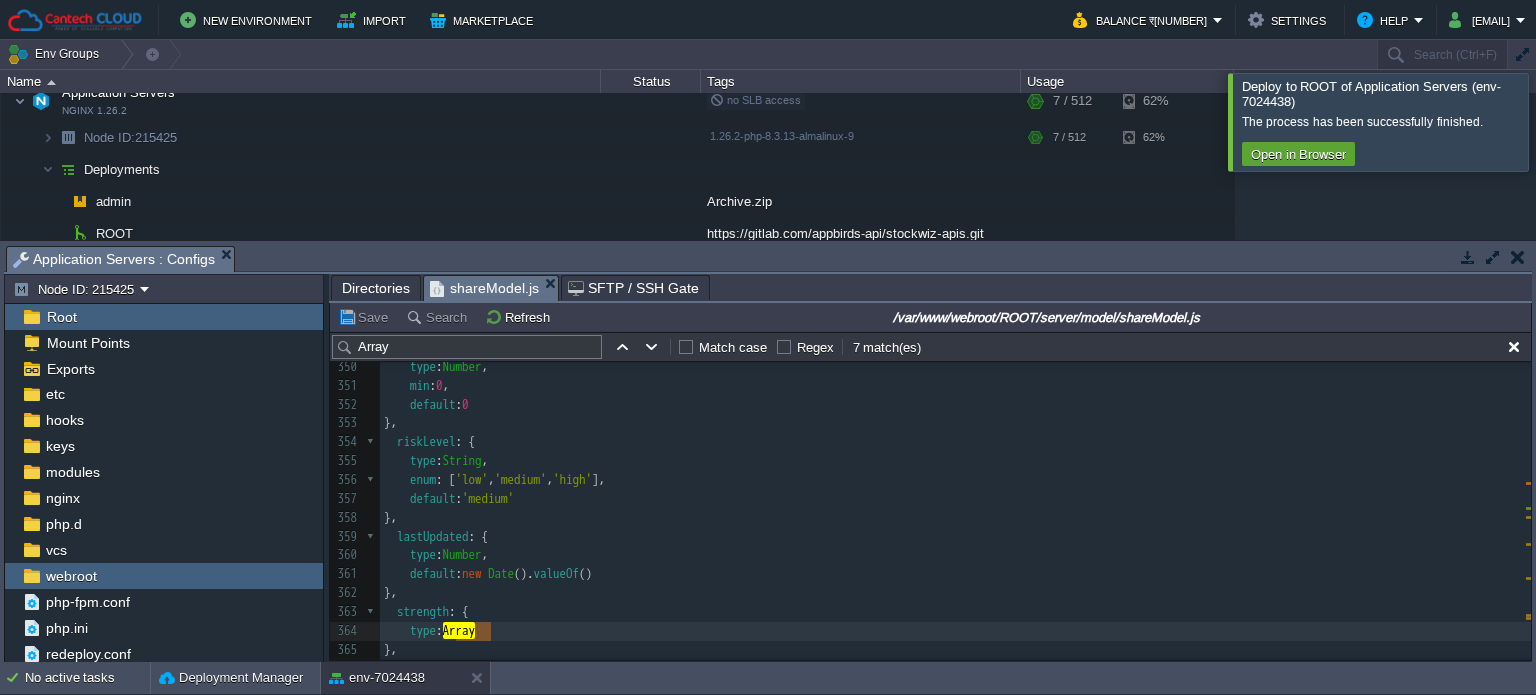 click on "strength" at bounding box center [423, 611] 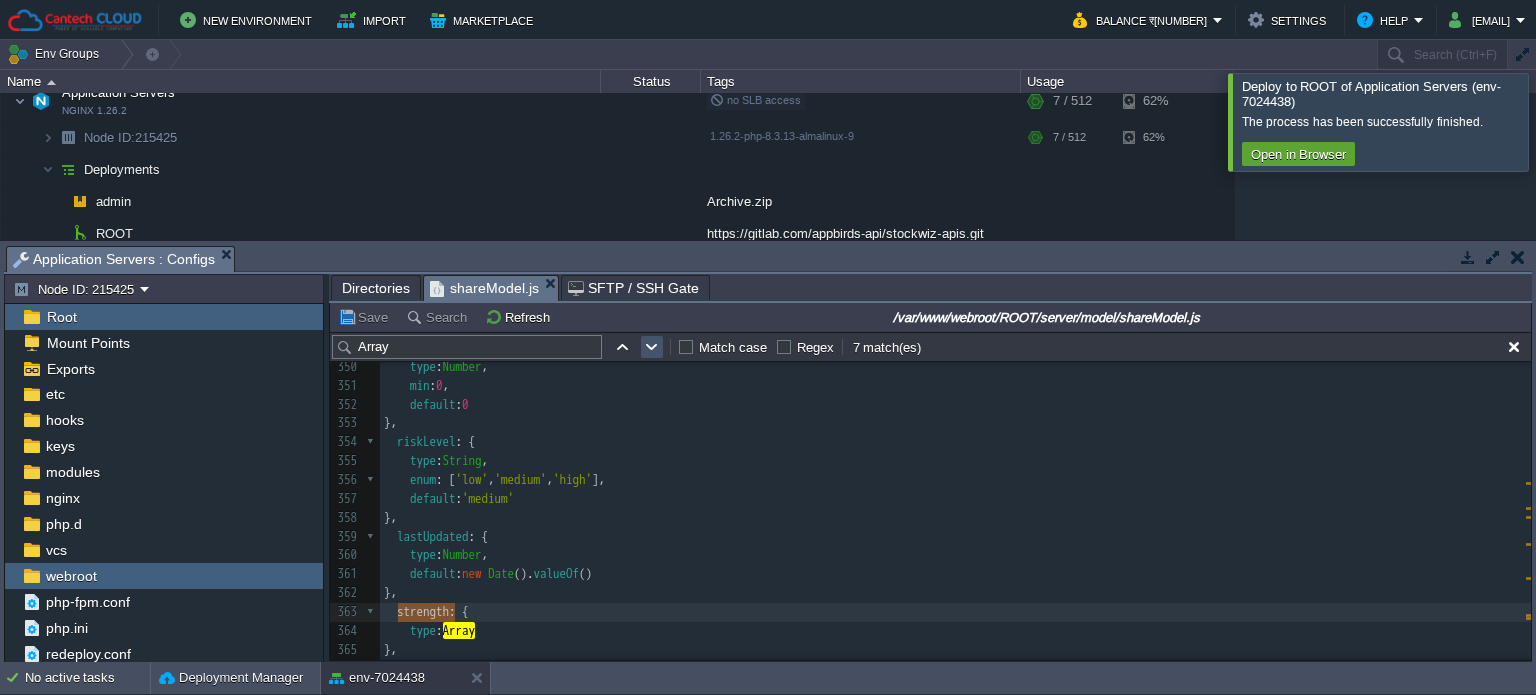 click at bounding box center [652, 347] 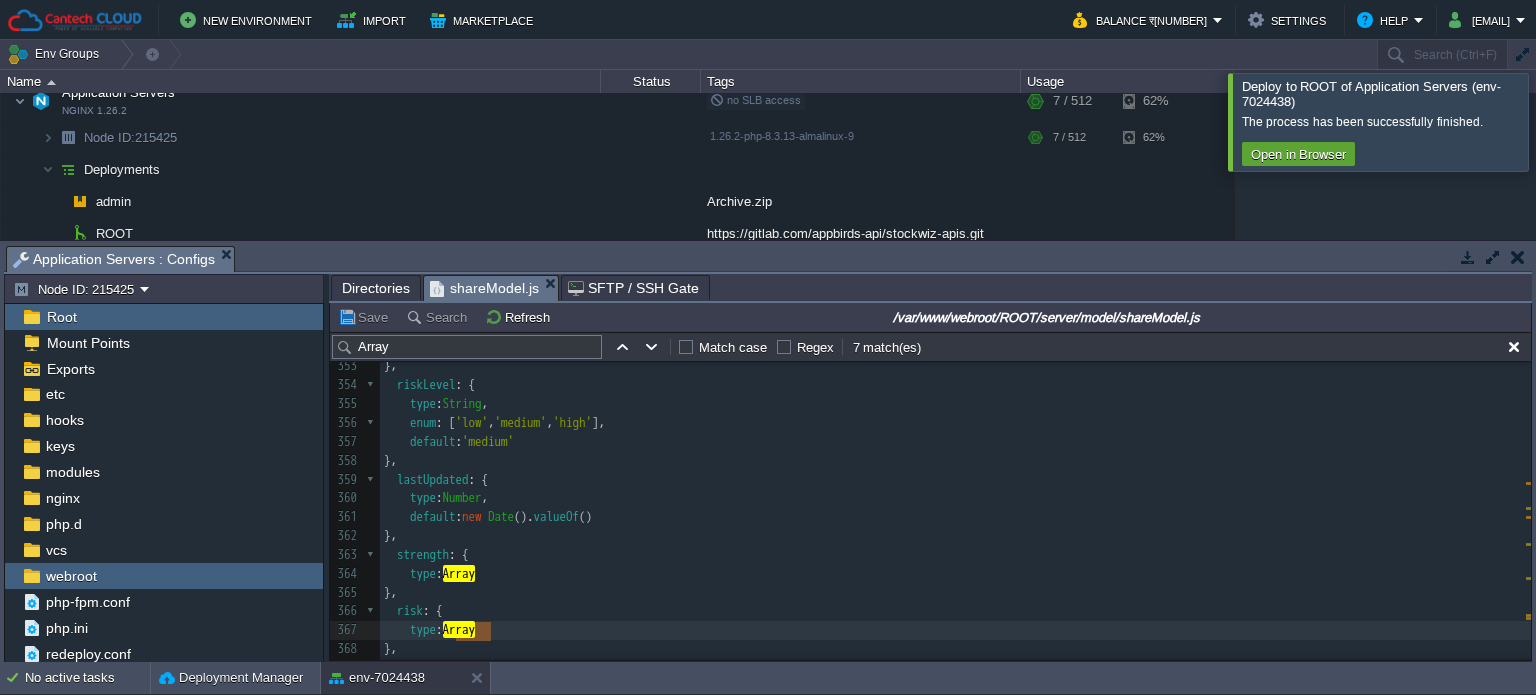 click on "x 338      min :  0 339   }, 340    marketPrice : { 341      type :  Number , 342      required :  true , 343      min :  0 344   }, 345    marketCap : { 346      type :  Number , 347      min :  0 348   }, 349    dividendYield : { 350      type :  Number , 351      min :  0 , 352      default :  0 353   }, 354    riskLevel : { 355      type :  String , 356      enum : [ 'low' ,  'medium' ,  'high' ], 357      default :  'medium' 358   }, 359    lastUpdated : { 360      type :  Number , 361      default :  new   Date (). valueOf () 362   }, 363    strength : { 364      type :  Array 365   }, 366    risk : { 367      type :  Array 368   }, 369 ​ 370    // User Relationship 371    owner : { 372      type :  mongoose . Schema . Types . ObjectId , 373      ref :  'User' 374   }, 375    notification : { 376      type :  Boolean , 377      default :  false 378   }," at bounding box center [955, 461] 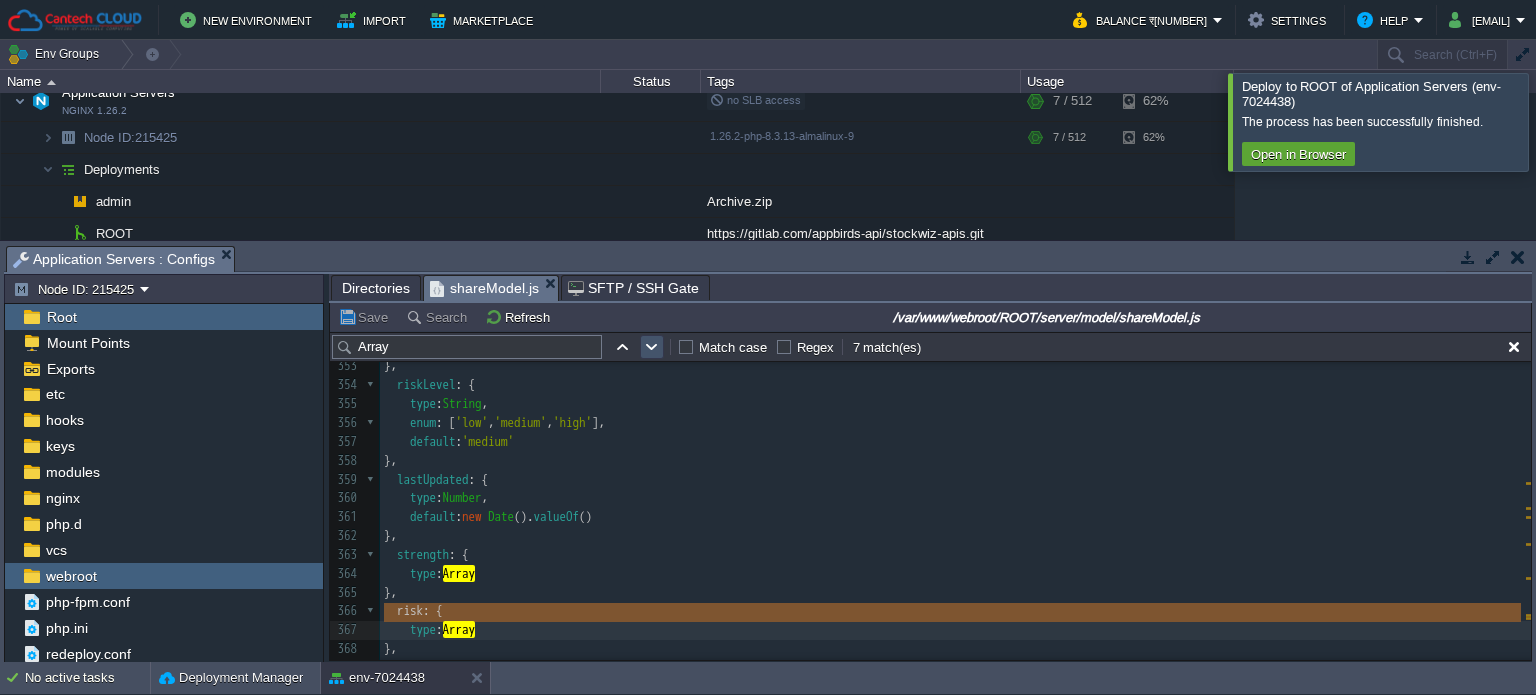 click at bounding box center (652, 347) 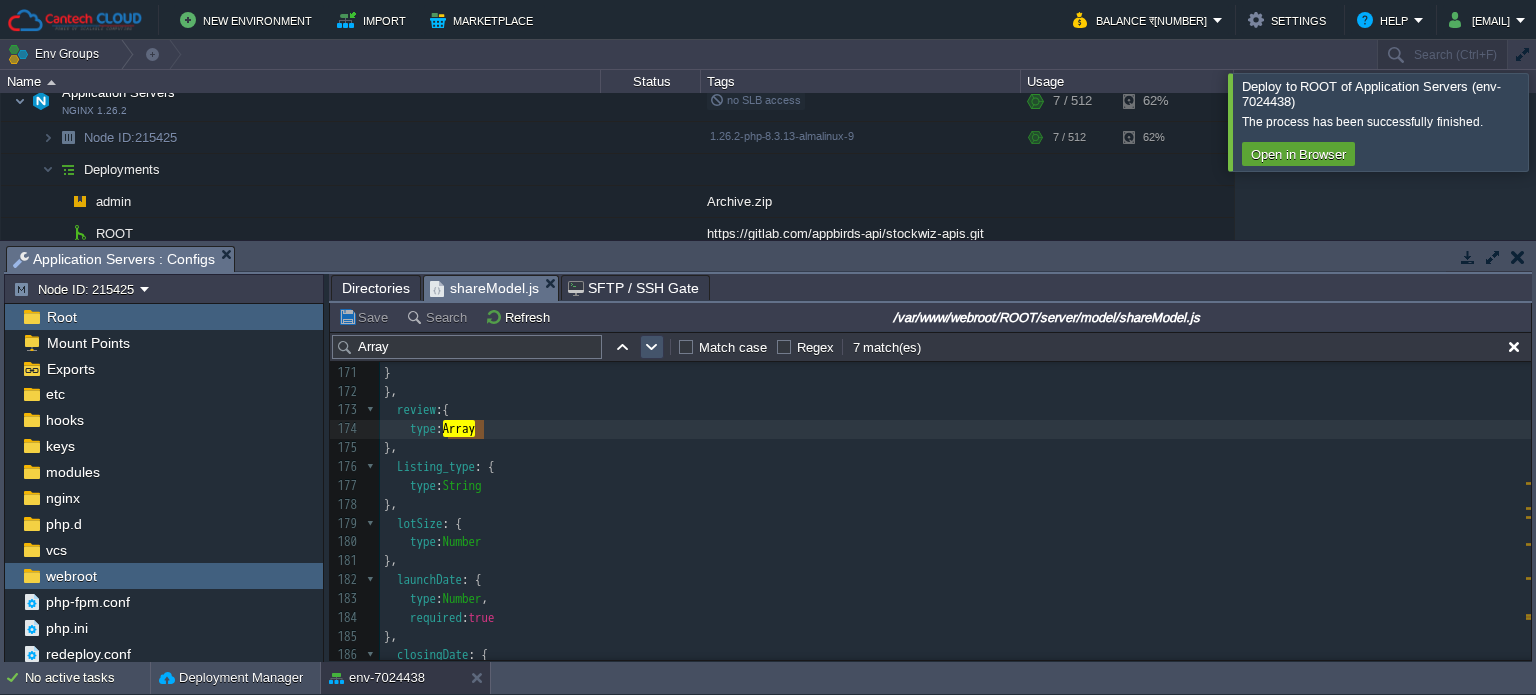 click at bounding box center [652, 347] 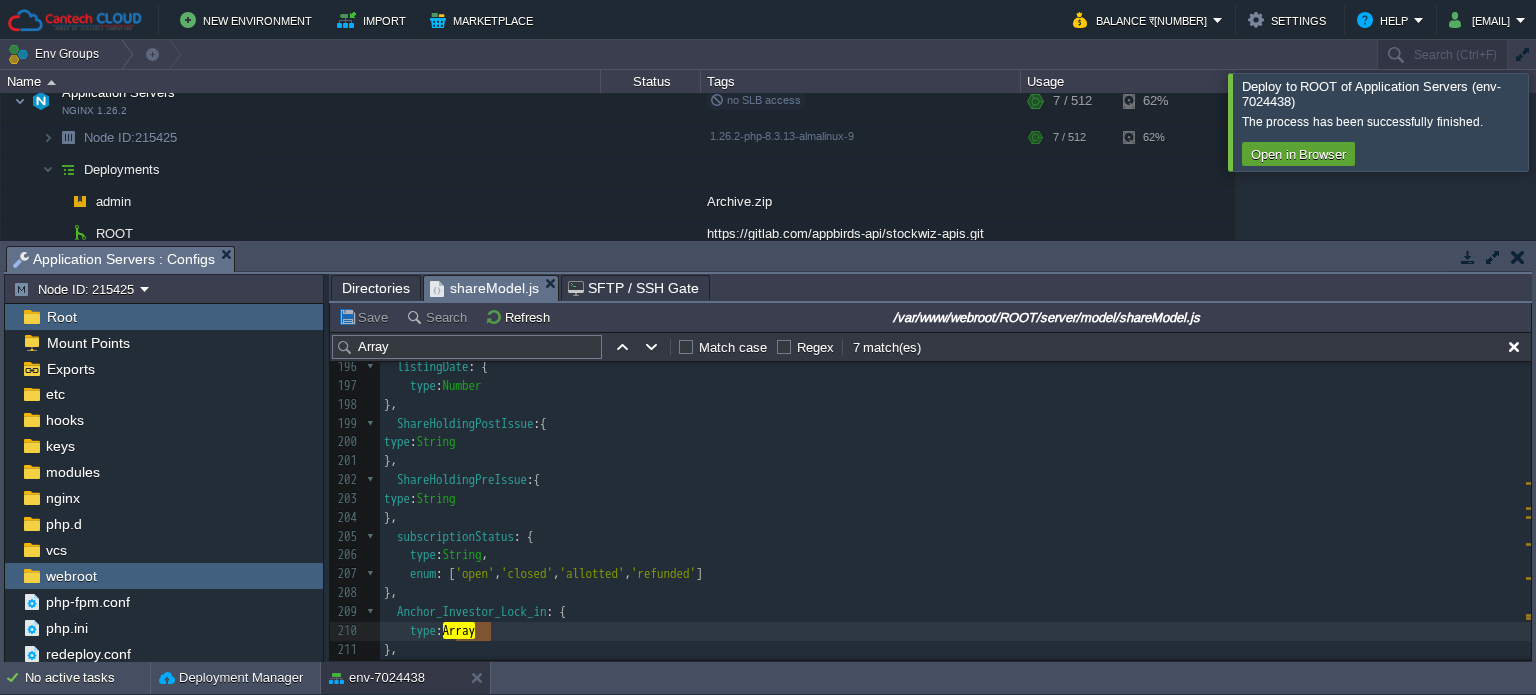 type 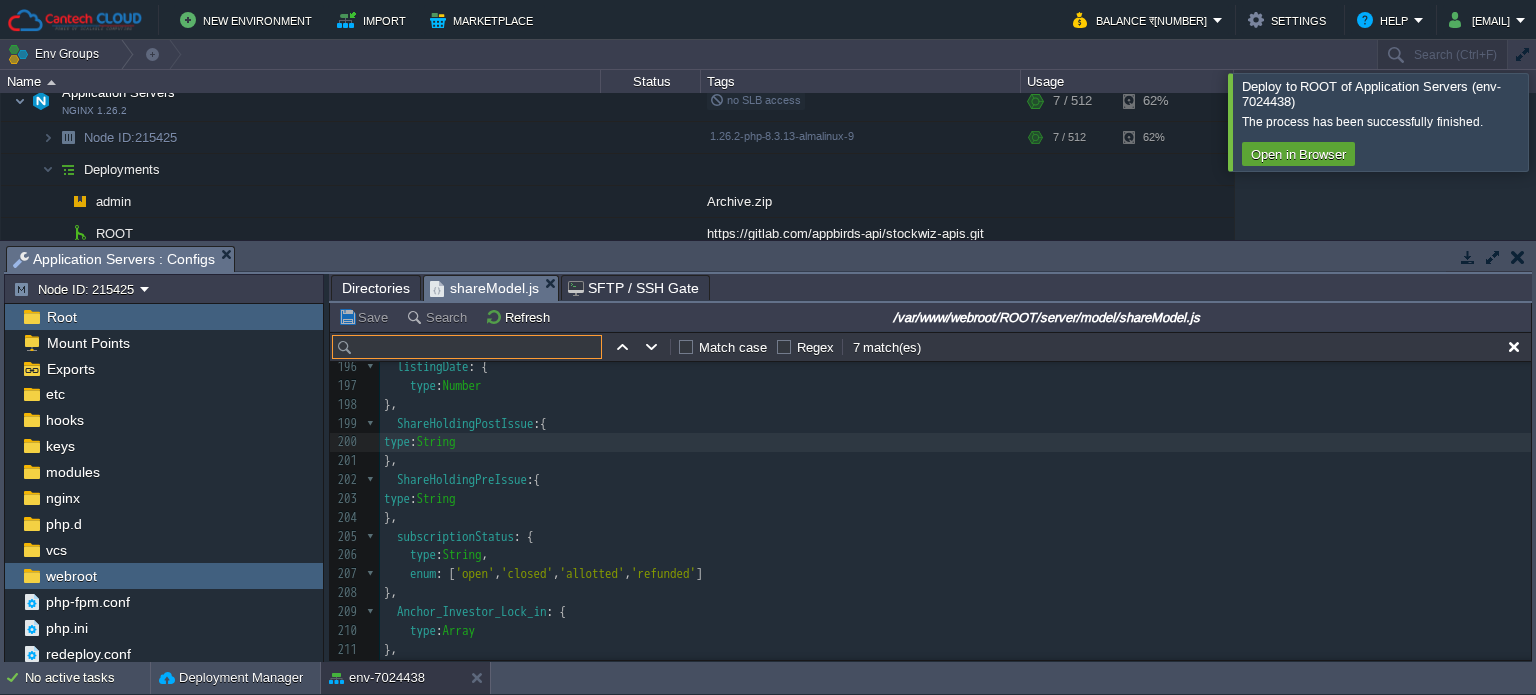 paste on "notification" 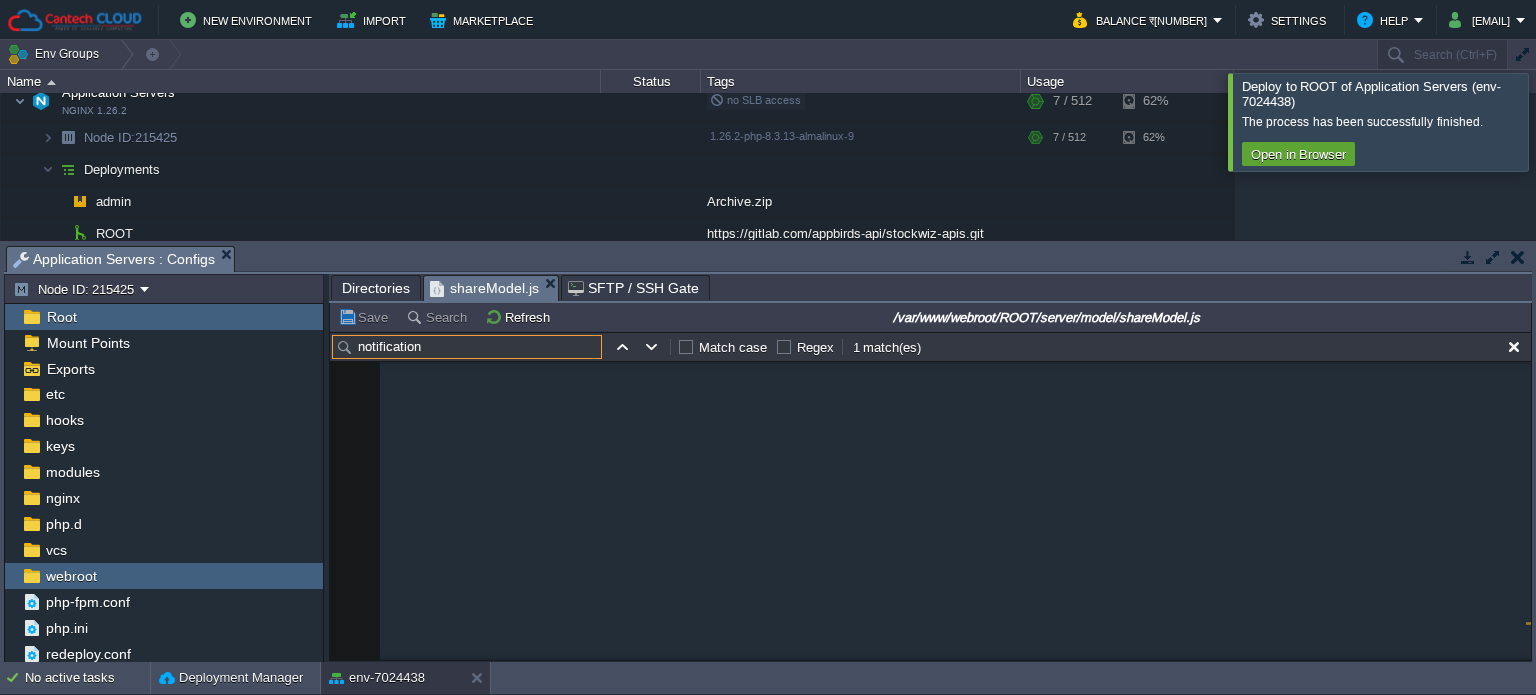 scroll, scrollTop: 6796, scrollLeft: 0, axis: vertical 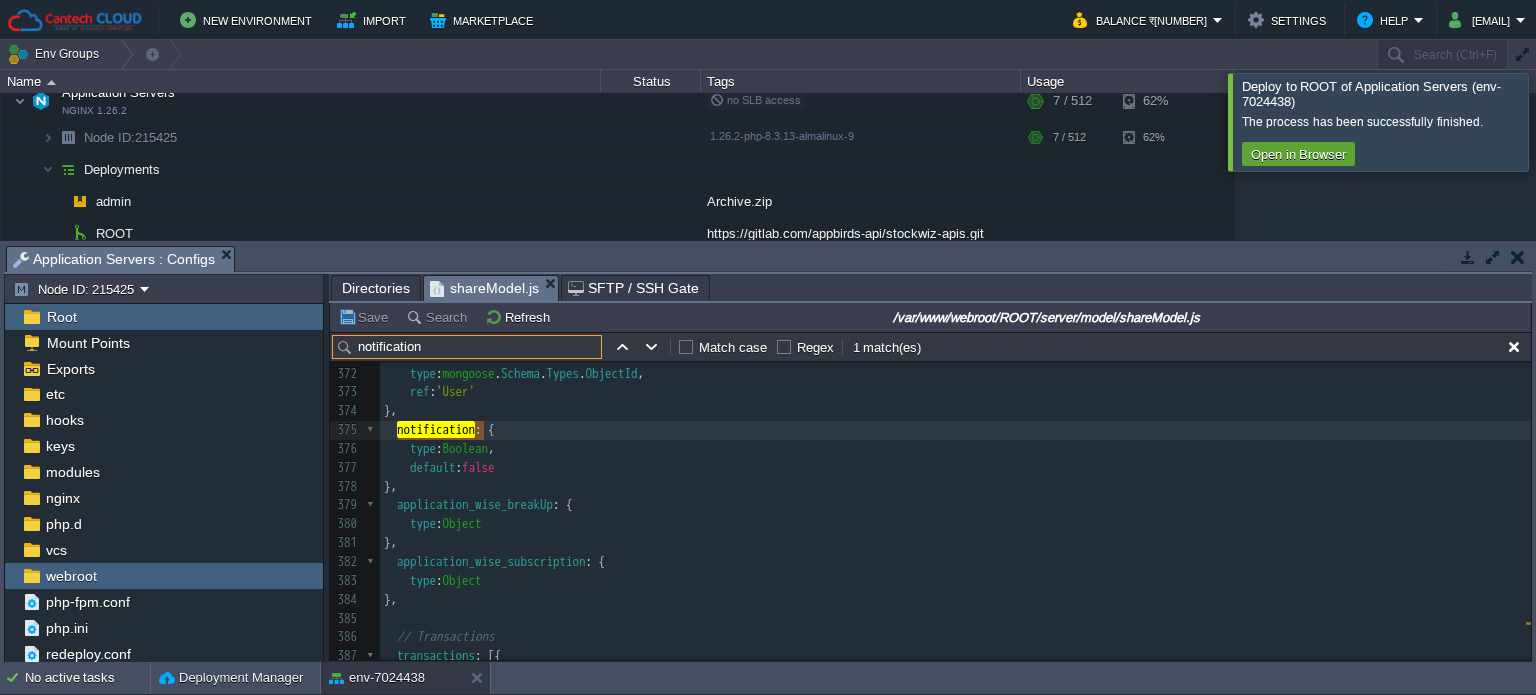 type on "notification" 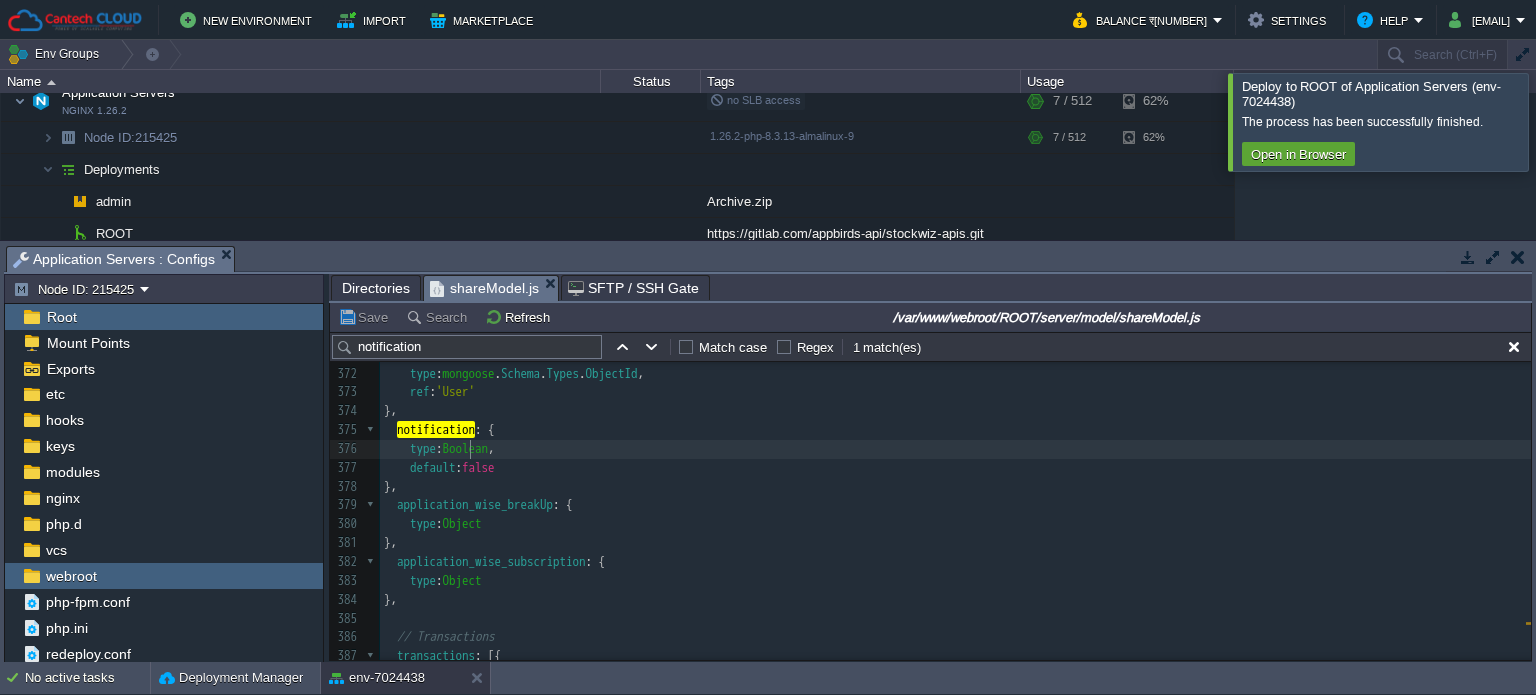 type on "Boolean" 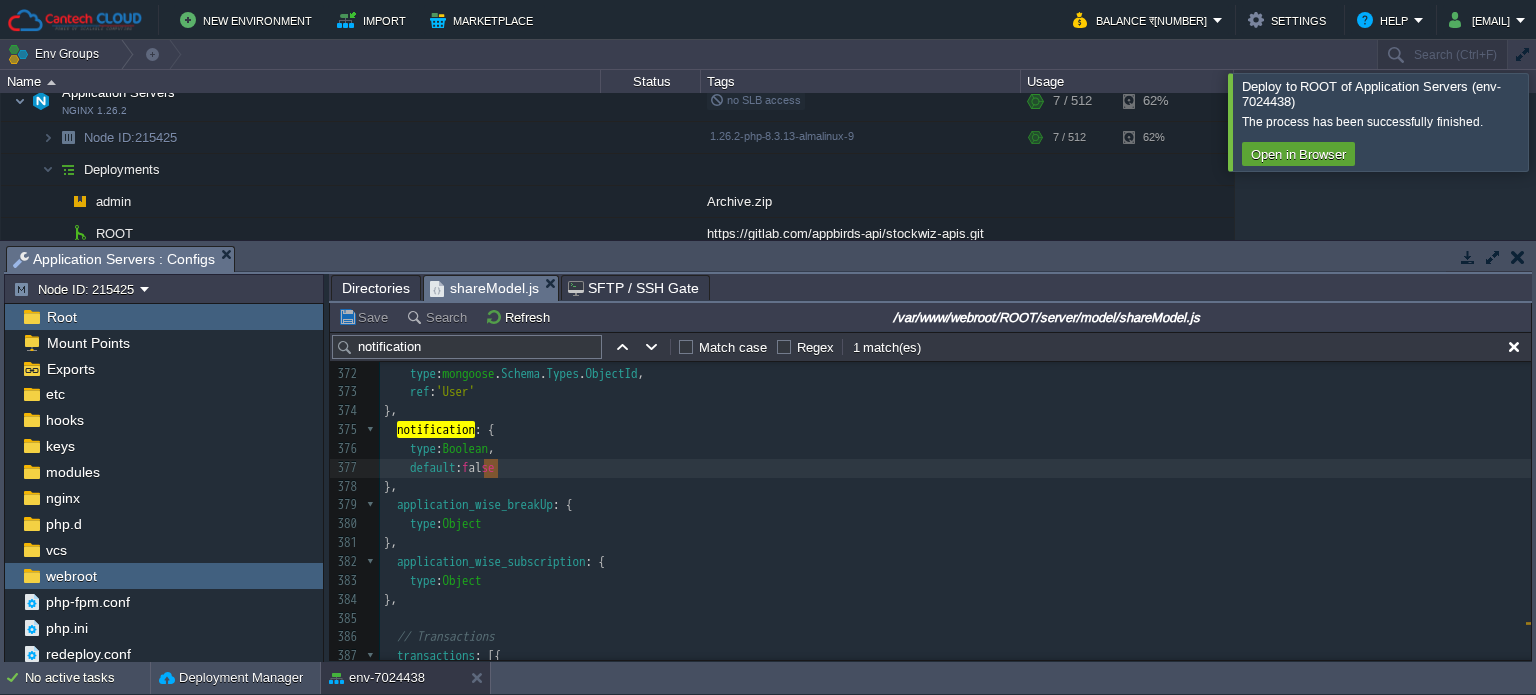 type on "alse" 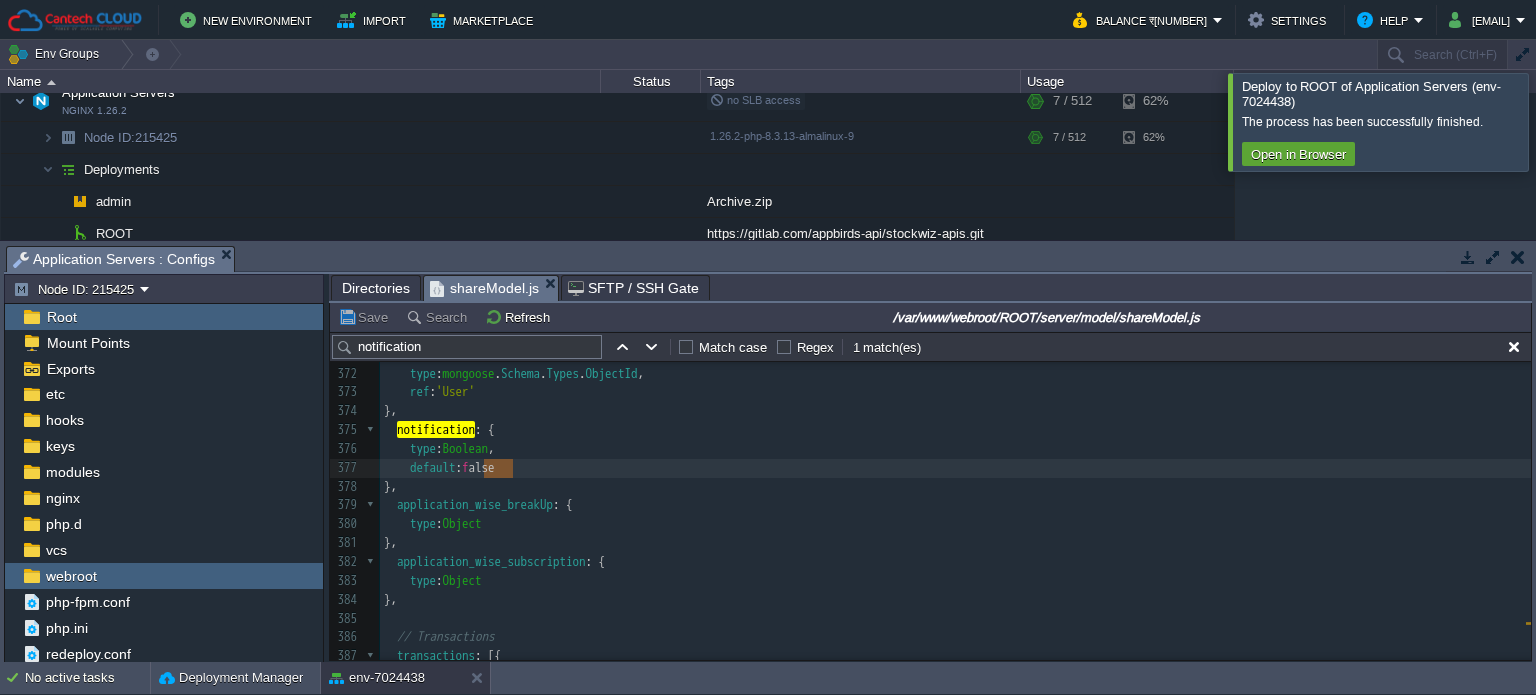 type on "{
type: Boolean,
default: false" 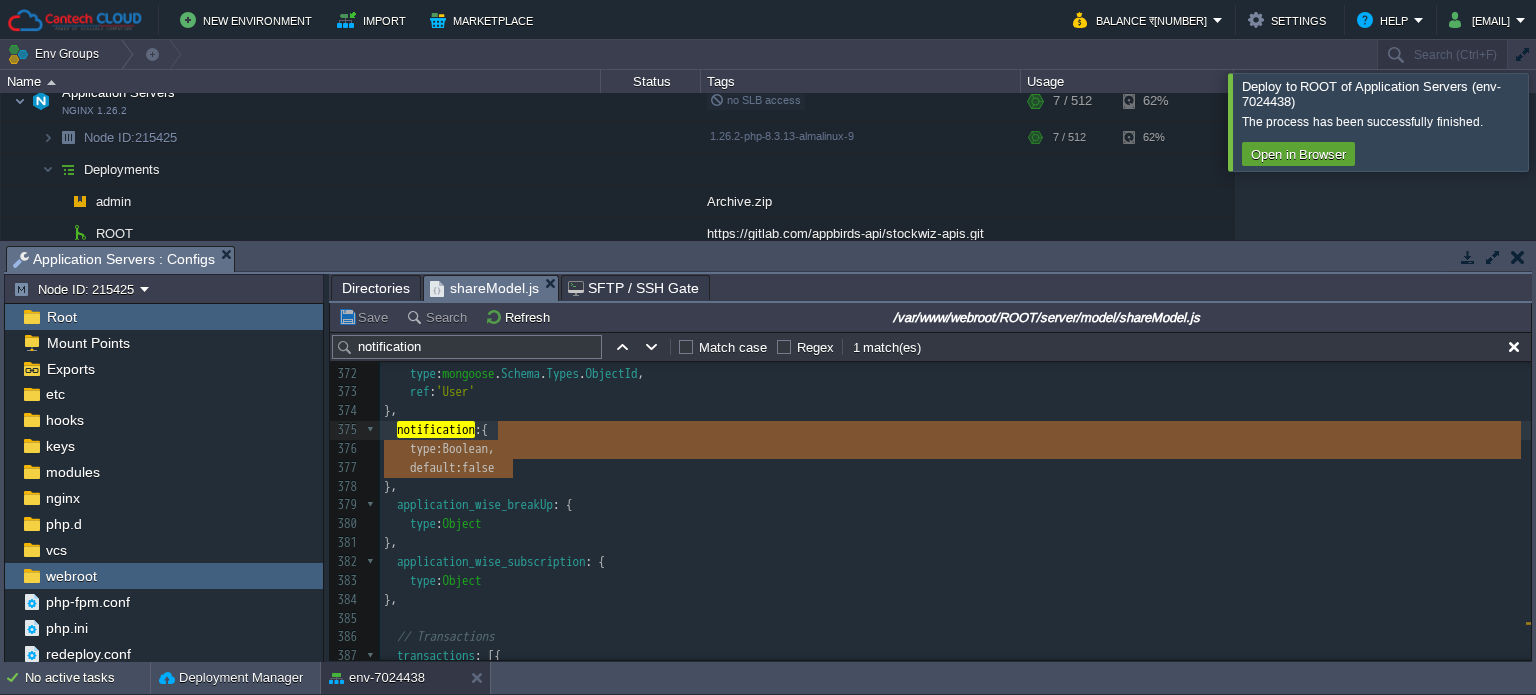 drag, startPoint x: 520, startPoint y: 470, endPoint x: 527, endPoint y: 437, distance: 33.734257 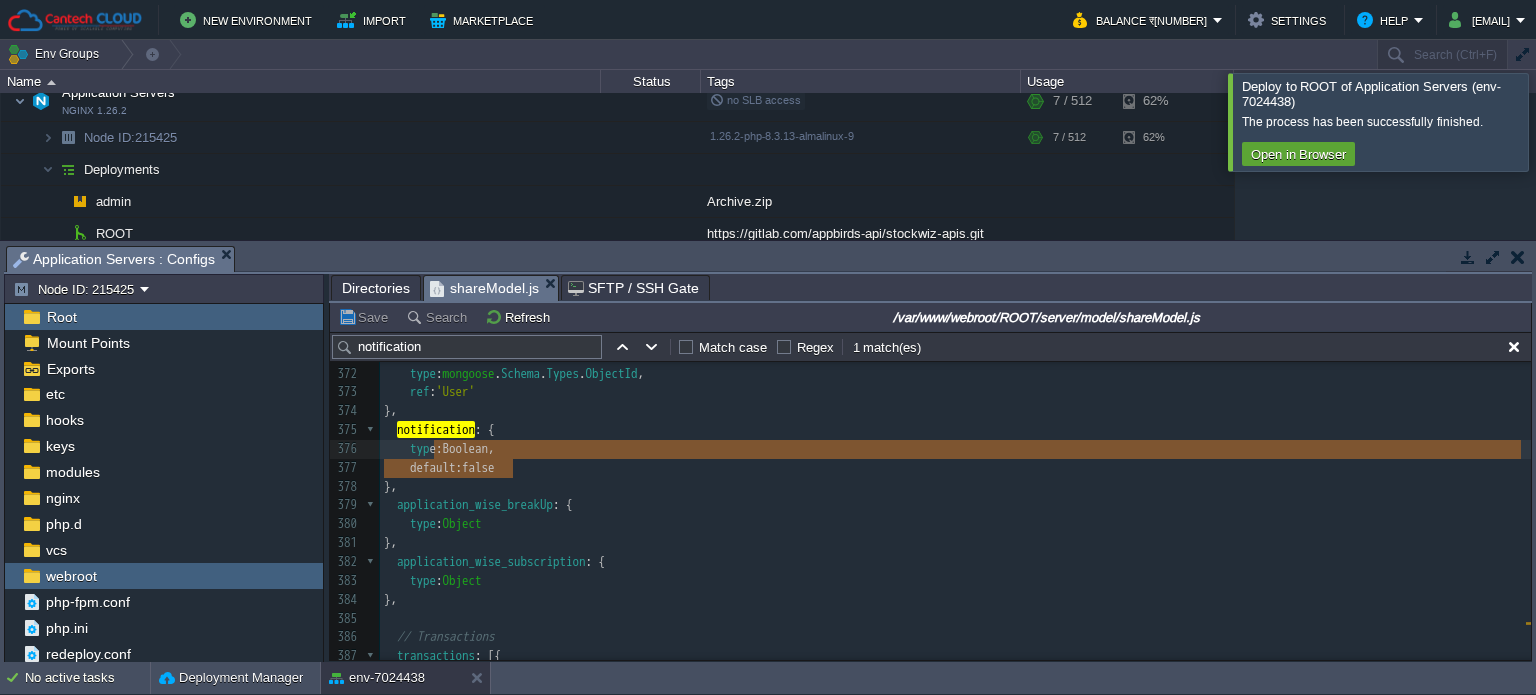 type on "type: Boolean,
default: false" 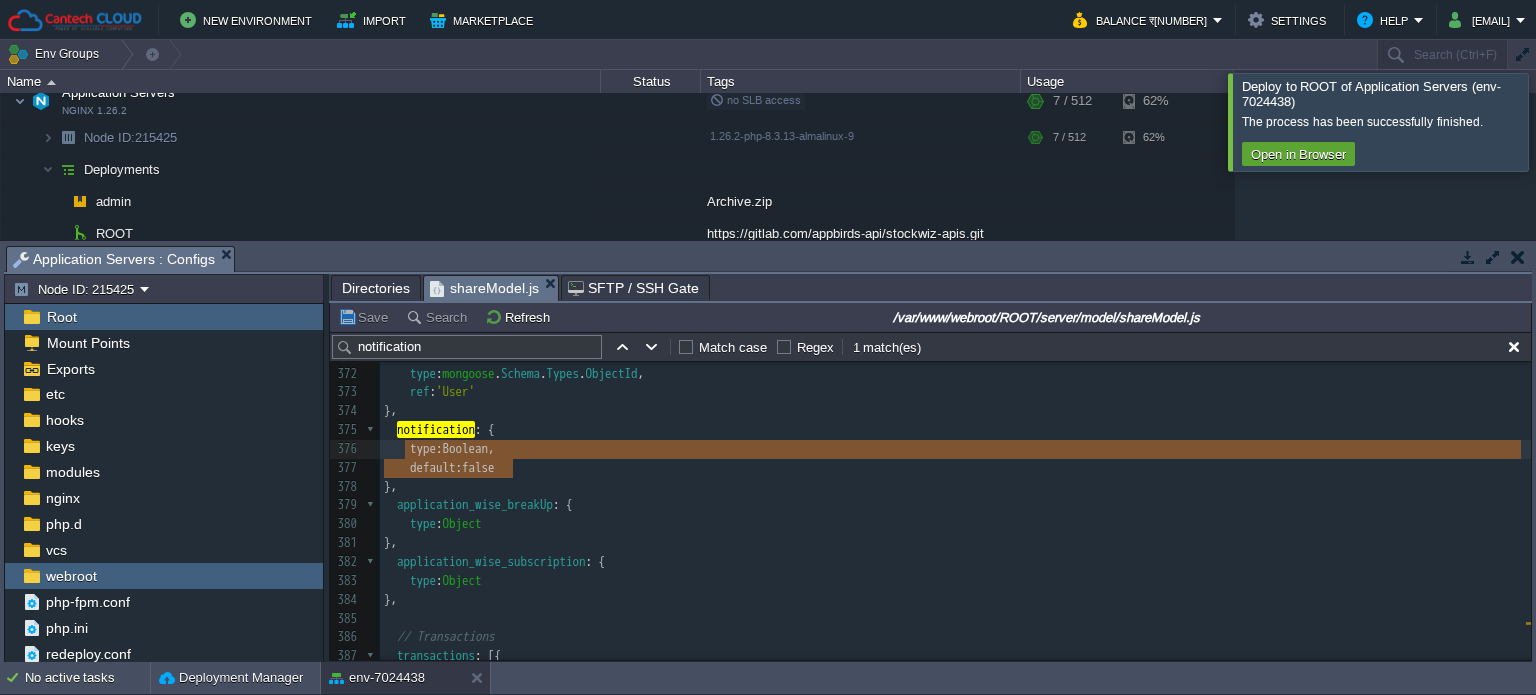 drag, startPoint x: 525, startPoint y: 466, endPoint x: 409, endPoint y: 453, distance: 116.72617 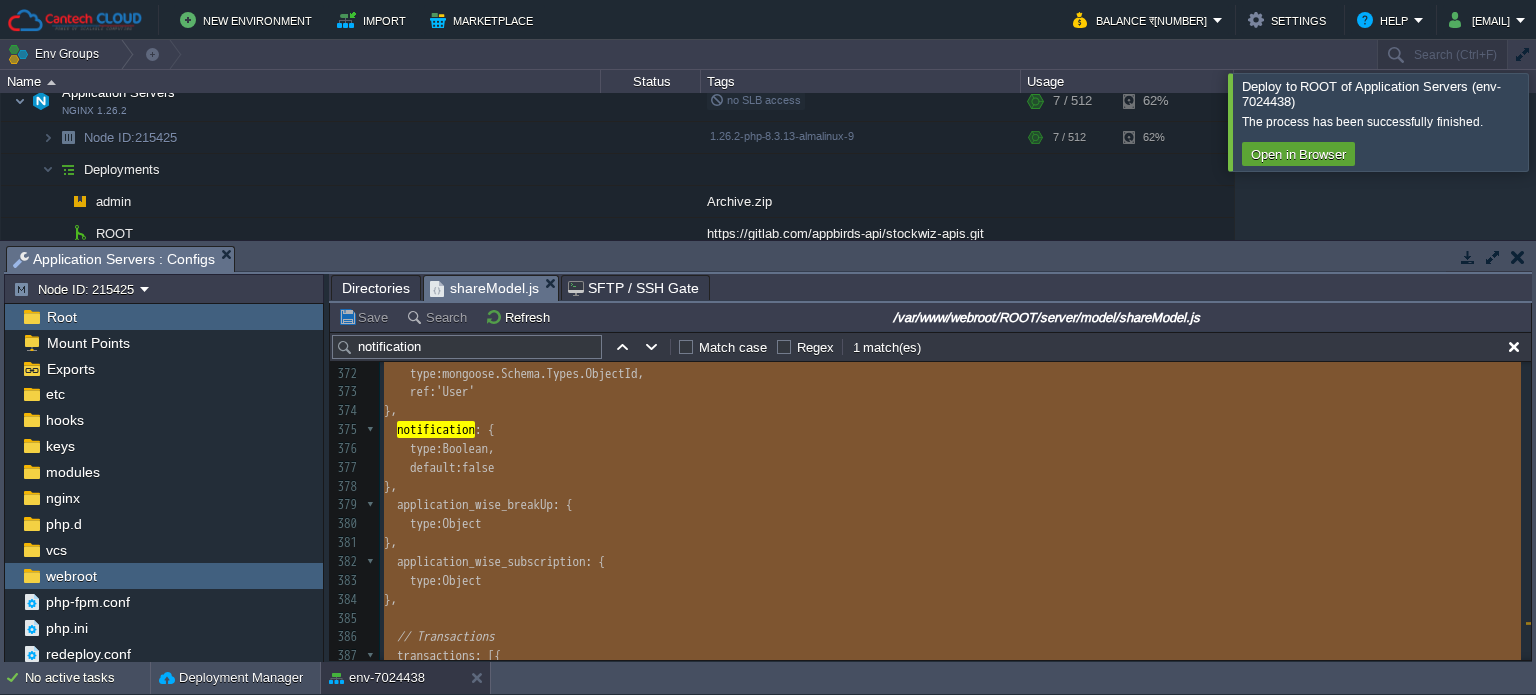 type on "-" 